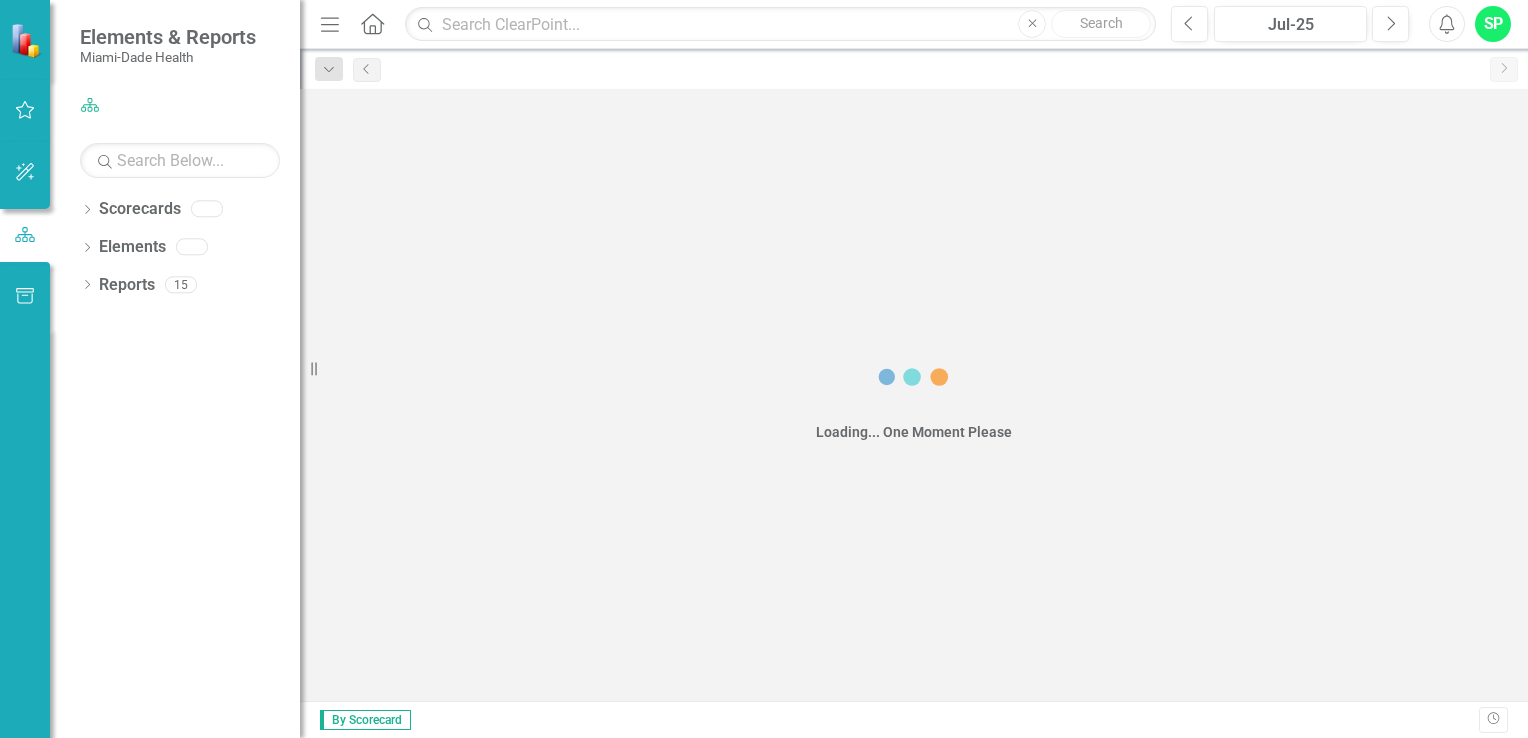 scroll, scrollTop: 0, scrollLeft: 0, axis: both 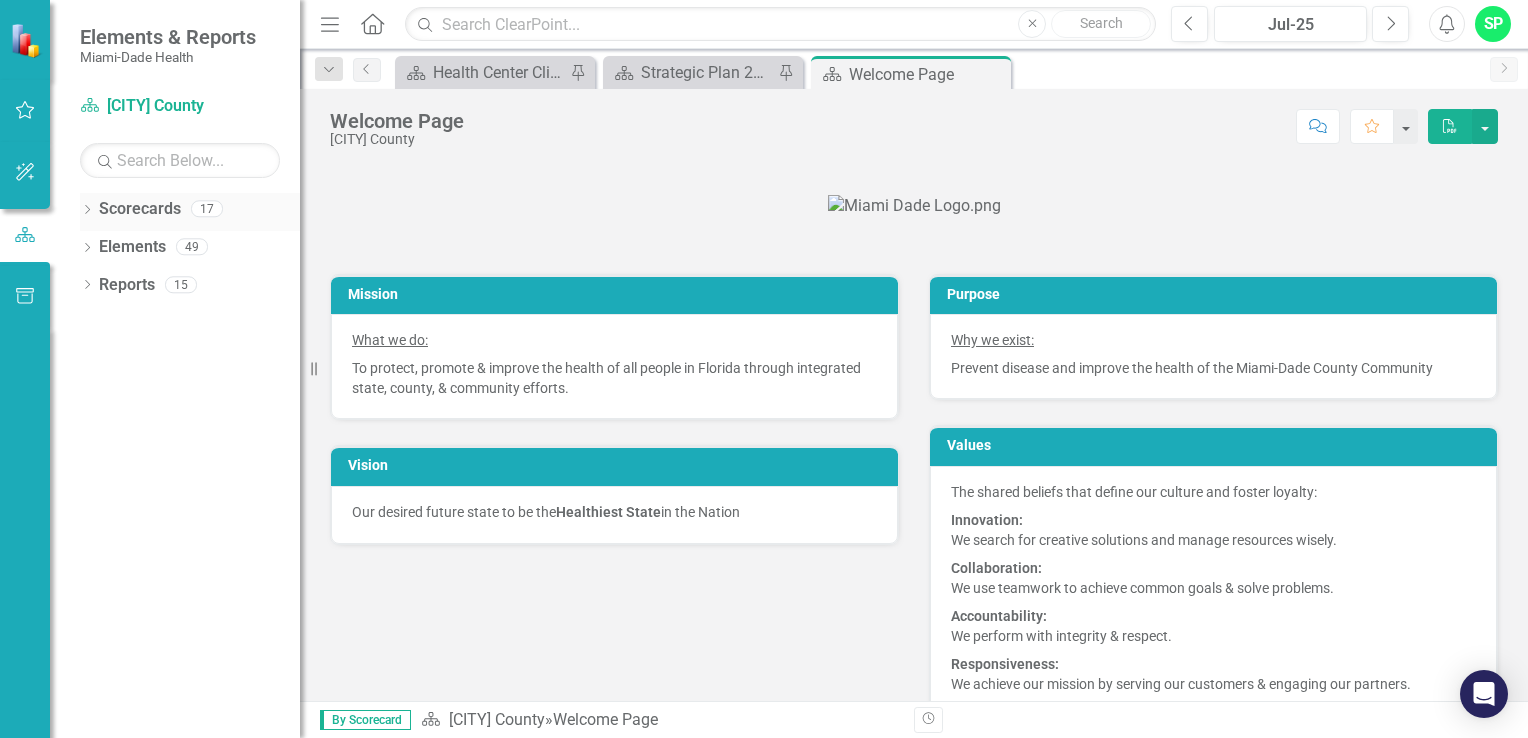 click on "Dropdown Scorecards 17" at bounding box center [190, 212] 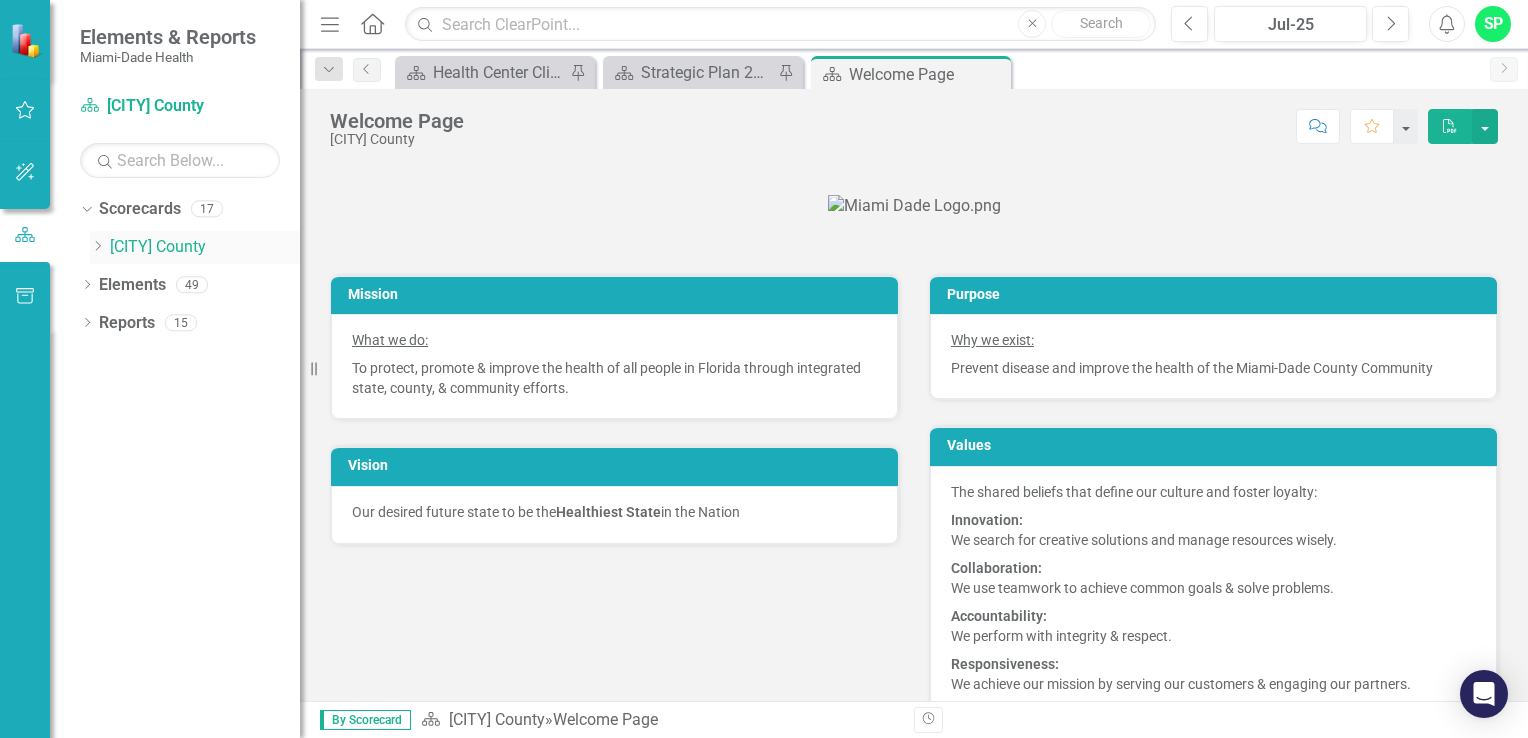 click on "Dropdown" 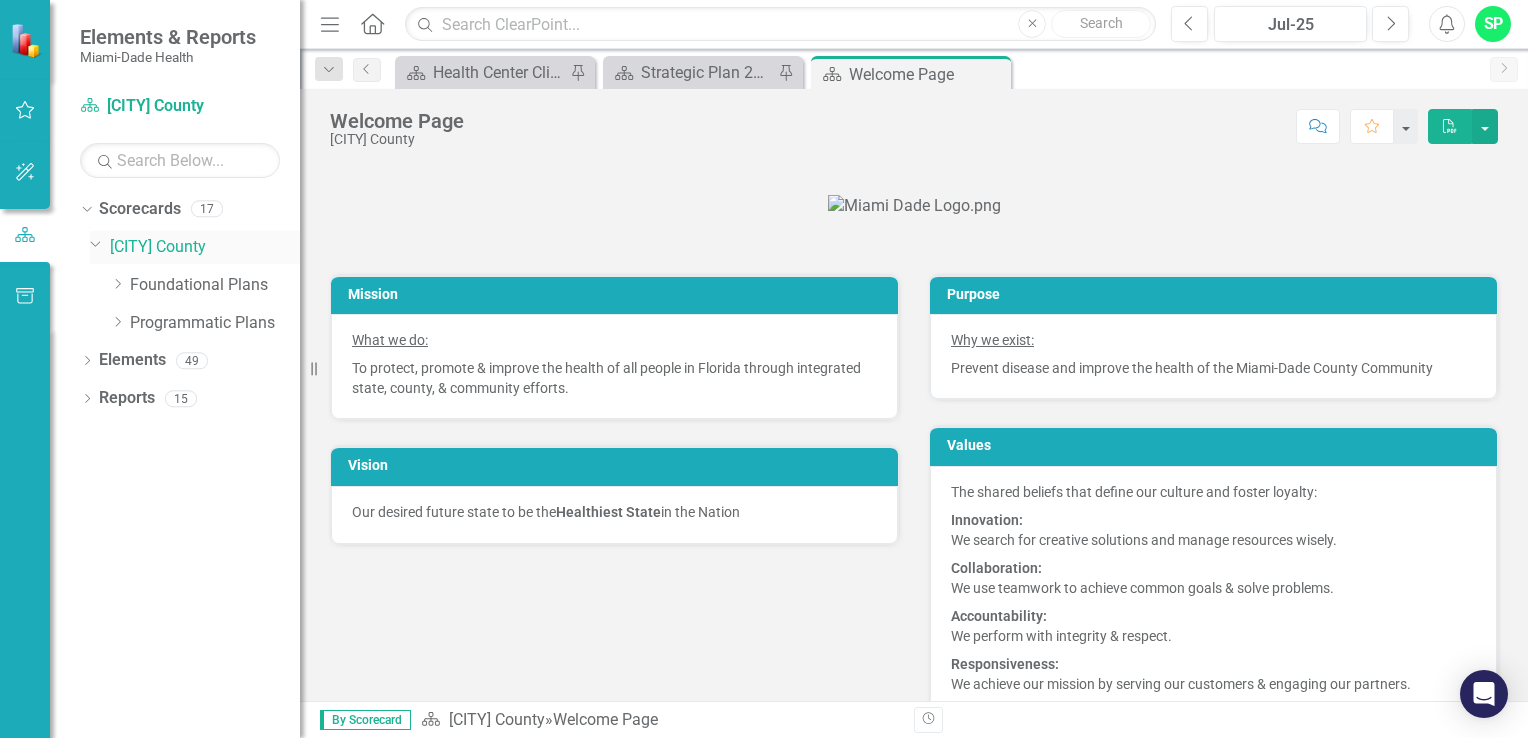 click on "[CITY] County" at bounding box center (205, 247) 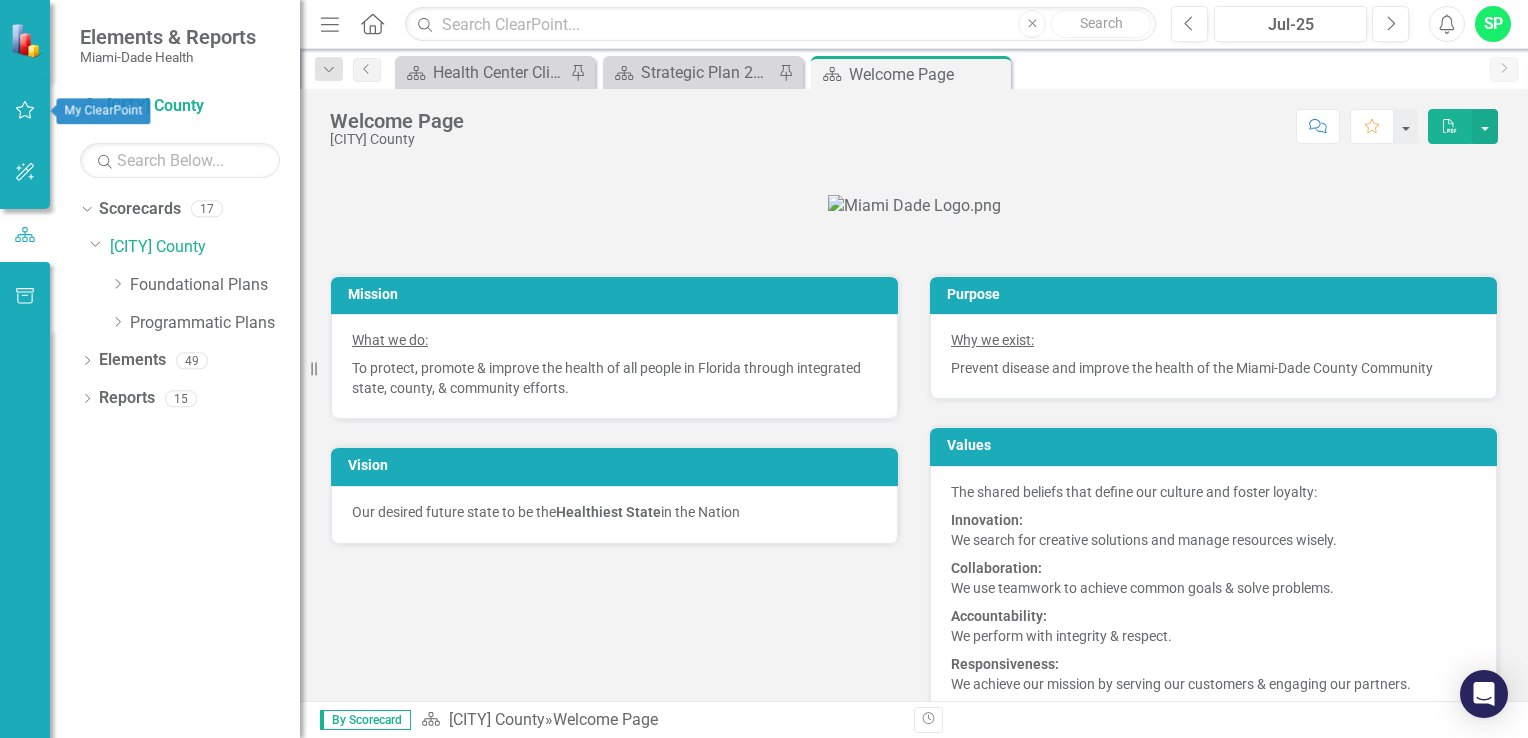 click 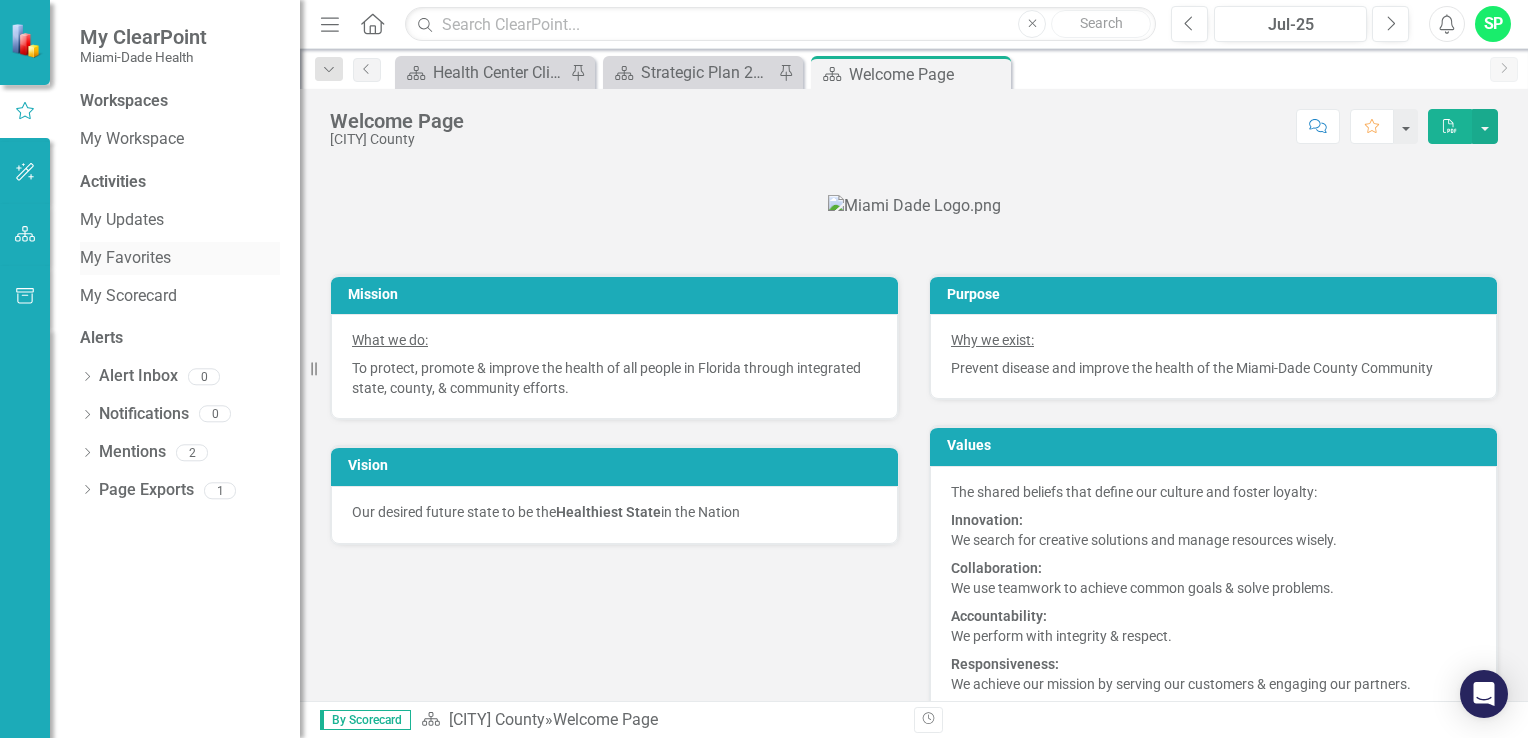 click on "My Favorites" at bounding box center [180, 258] 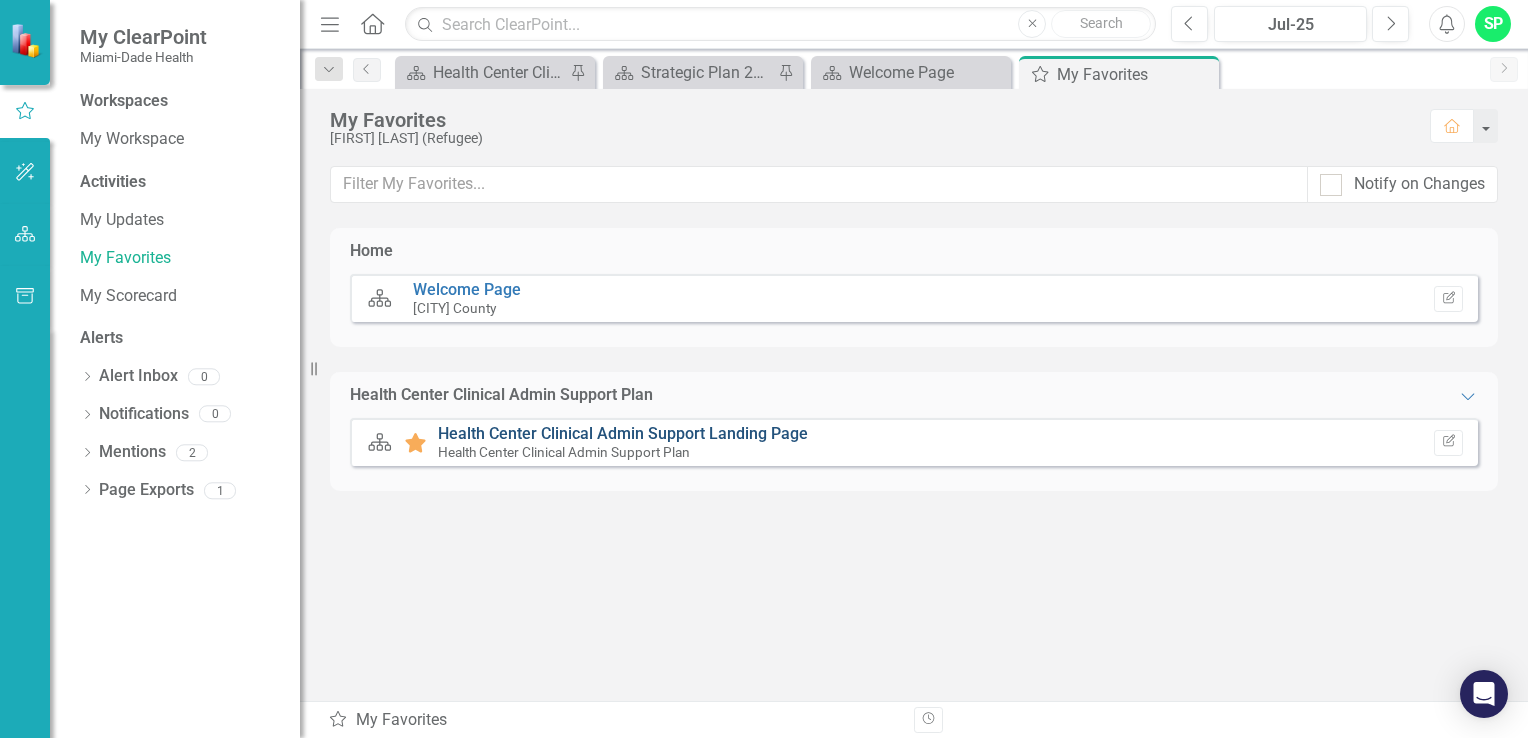 click on "Health Center Clinical Admin Support Landing Page" at bounding box center [623, 433] 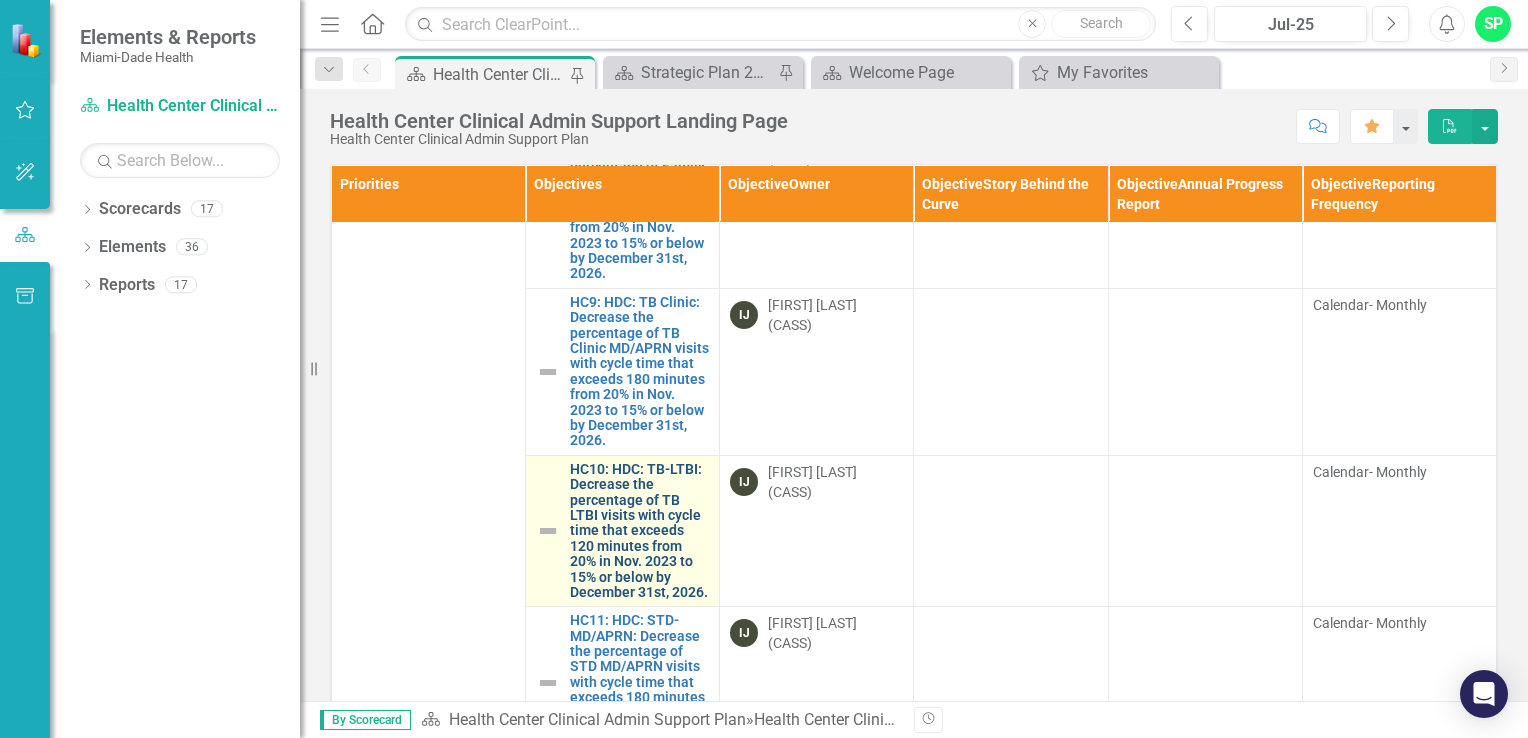 scroll, scrollTop: 1000, scrollLeft: 0, axis: vertical 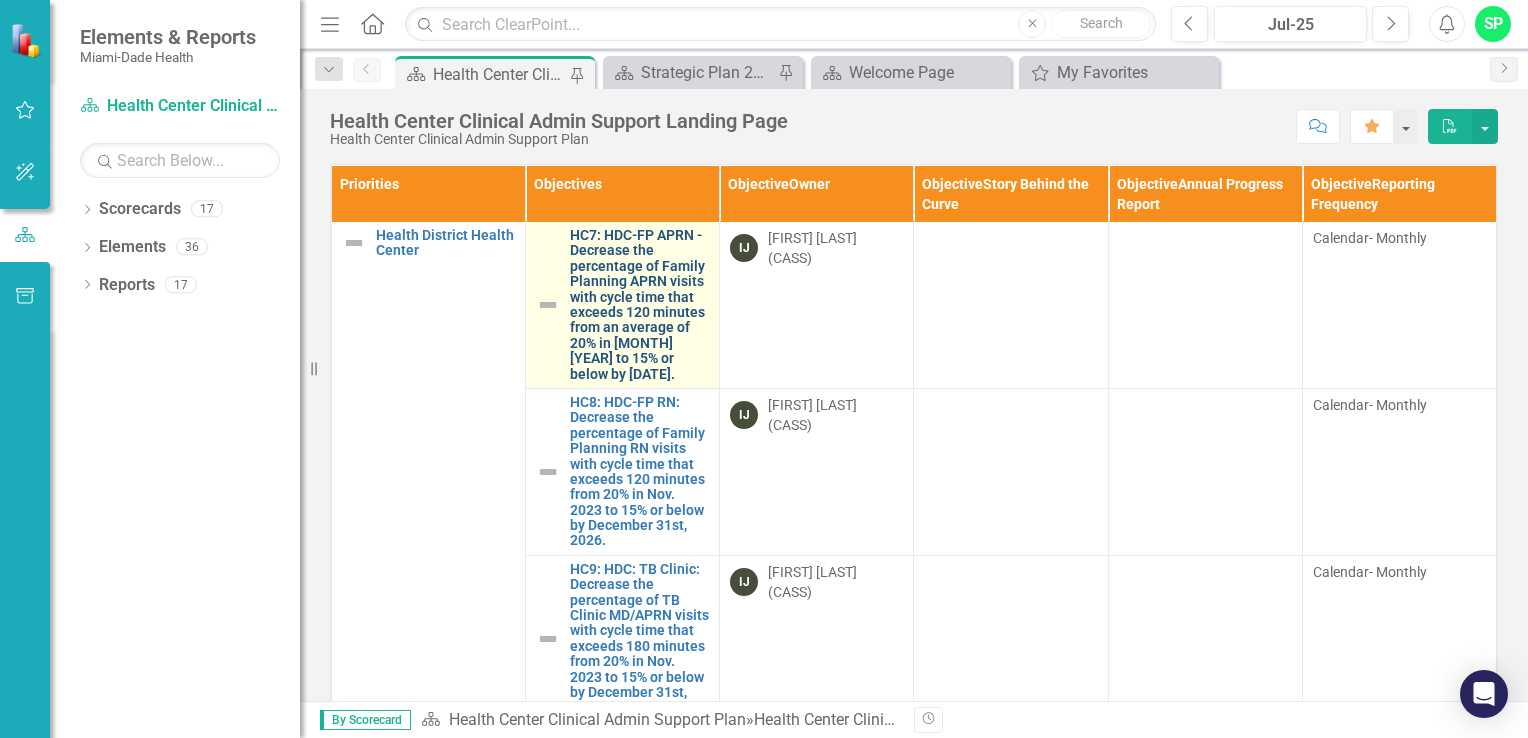 click on "HC7: HDC-FP APRN - Decrease the percentage of Family Planning APRN visits with cycle time that exceeds 120 minutes from an average of 20% in [MONTH] 2023 to 15% or below by December 31st, 2026." at bounding box center [639, 305] 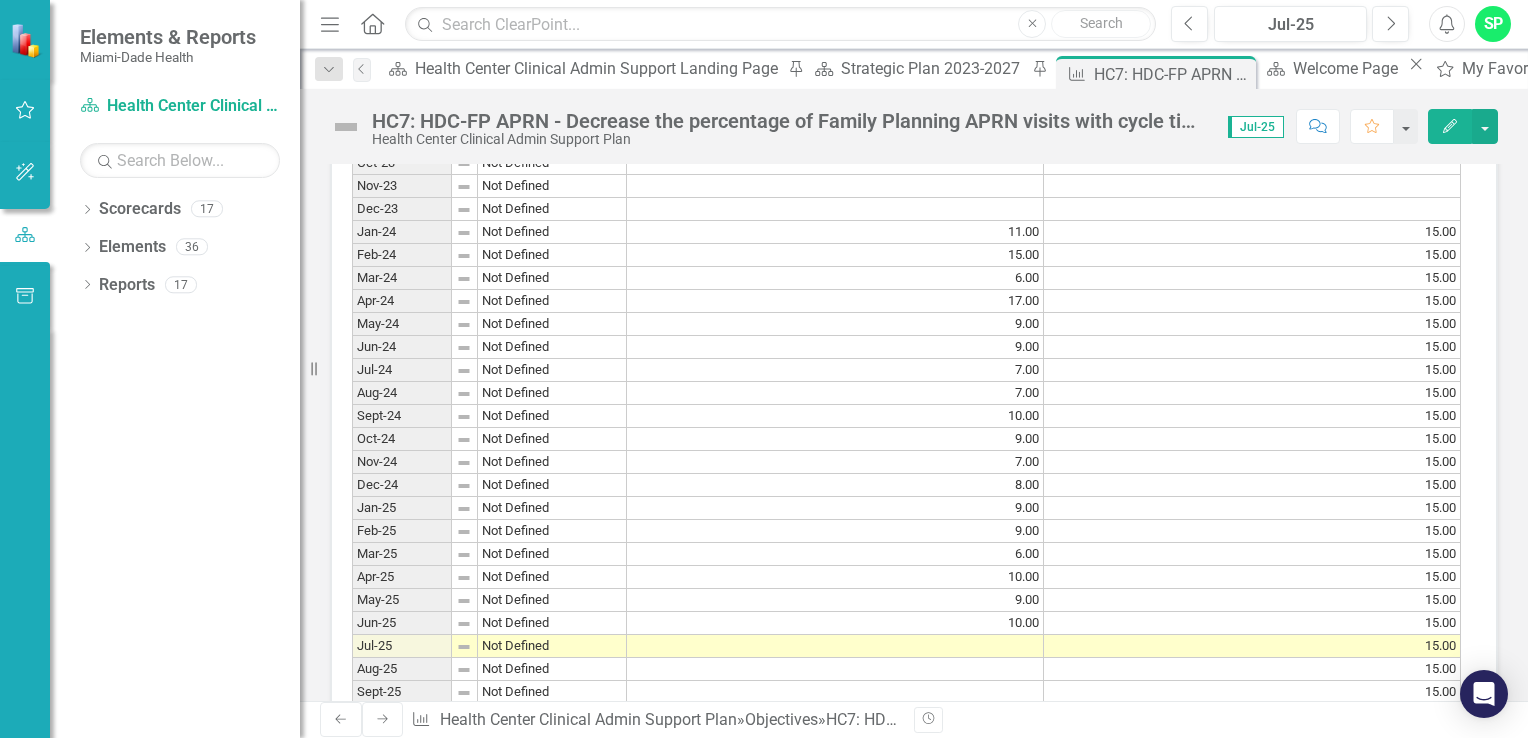scroll, scrollTop: 1900, scrollLeft: 0, axis: vertical 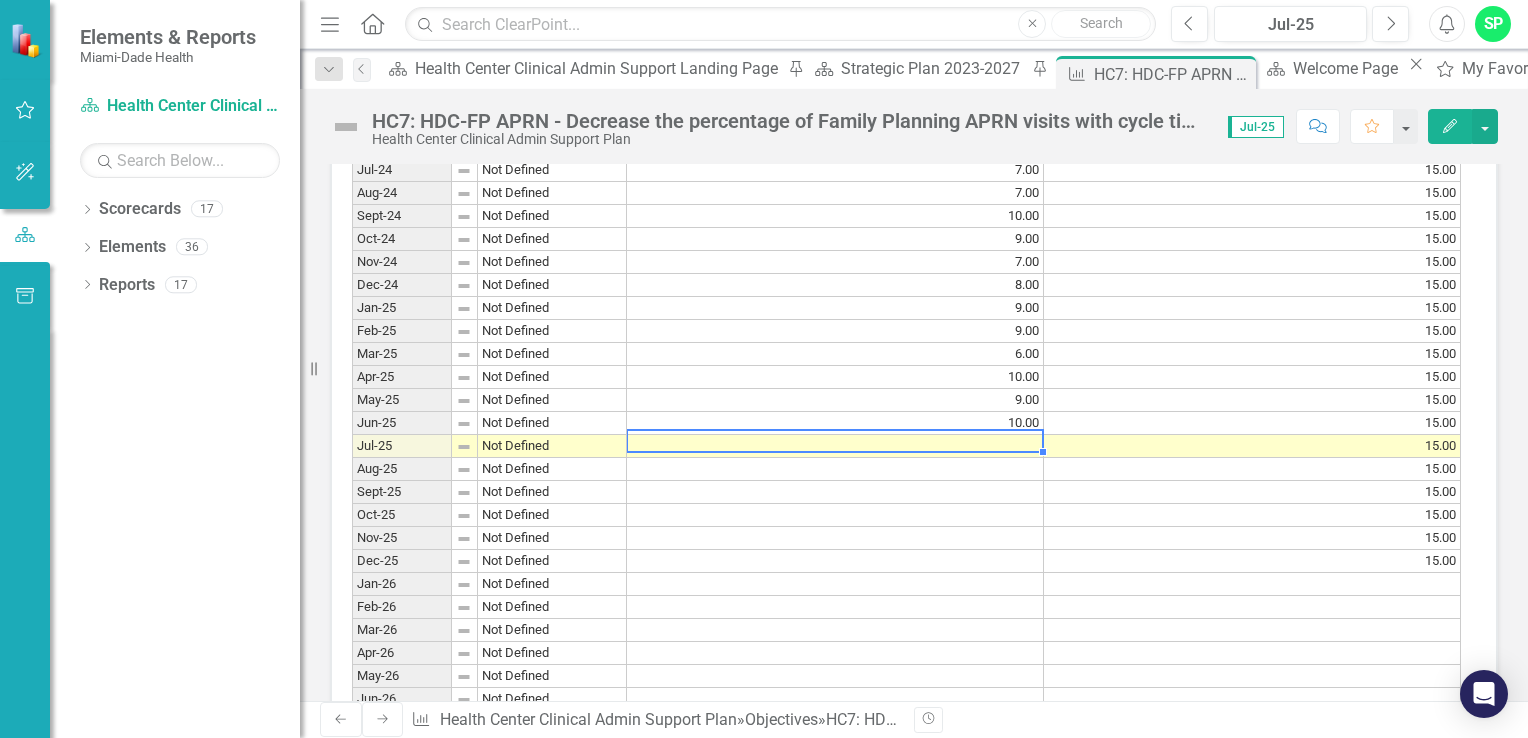 click at bounding box center [835, 446] 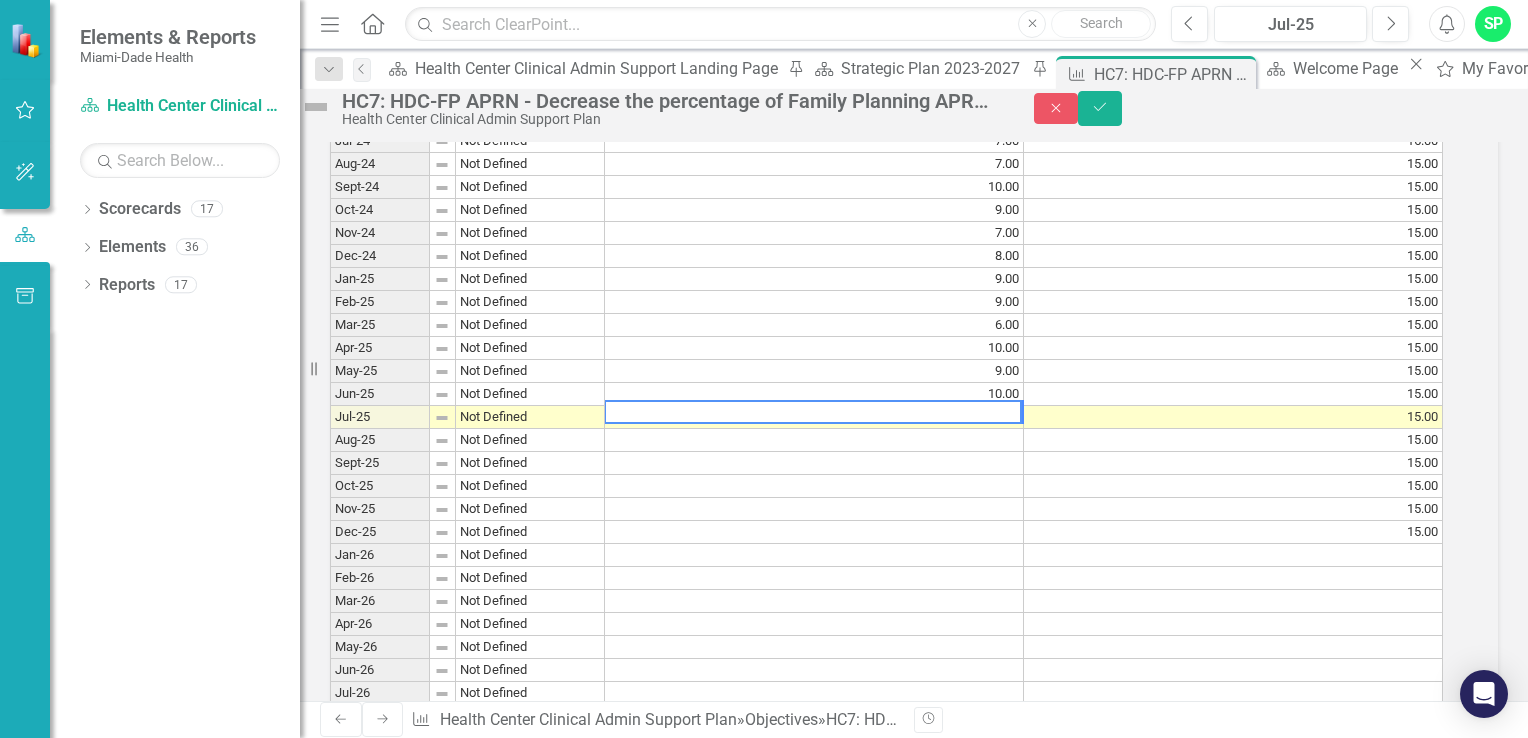 scroll, scrollTop: 1908, scrollLeft: 0, axis: vertical 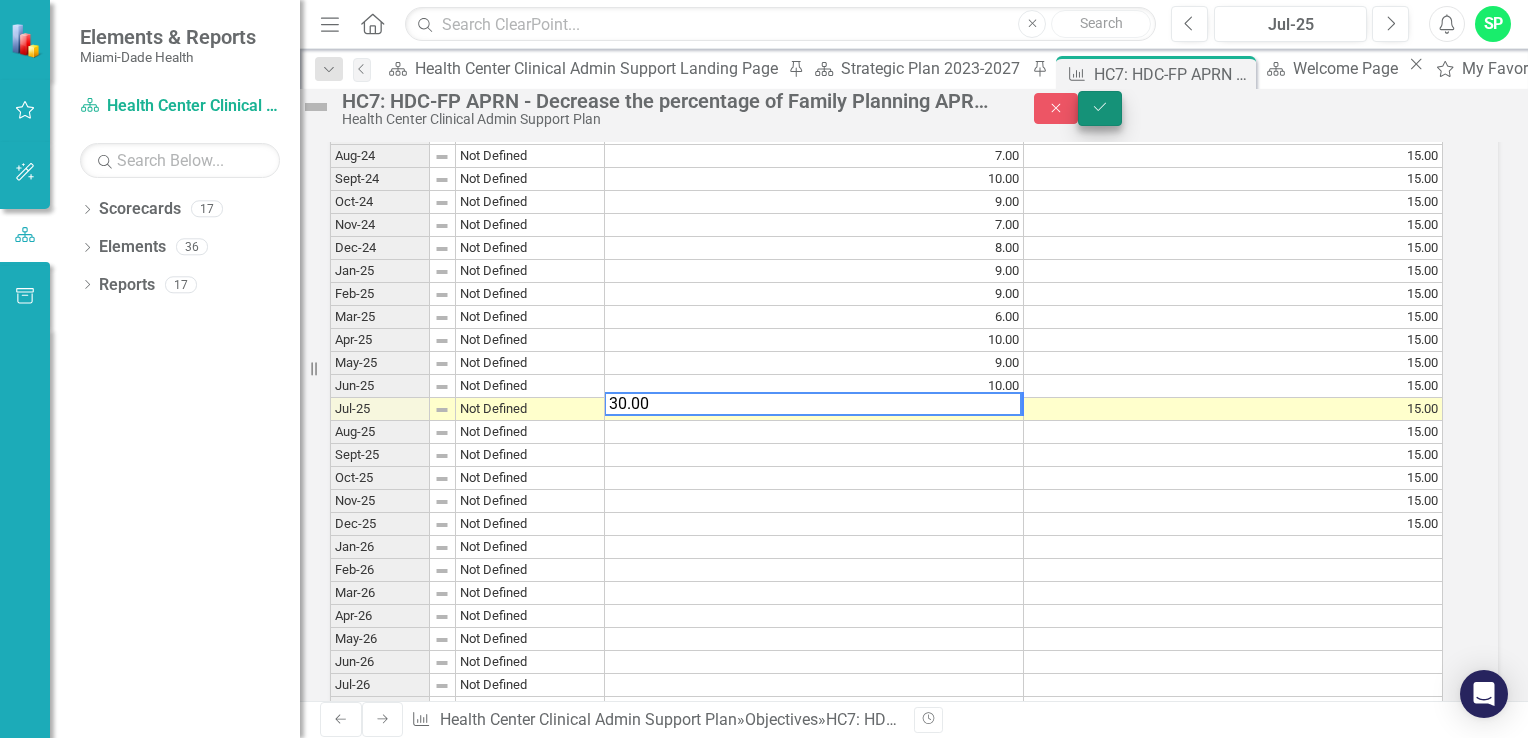 type on "30.00" 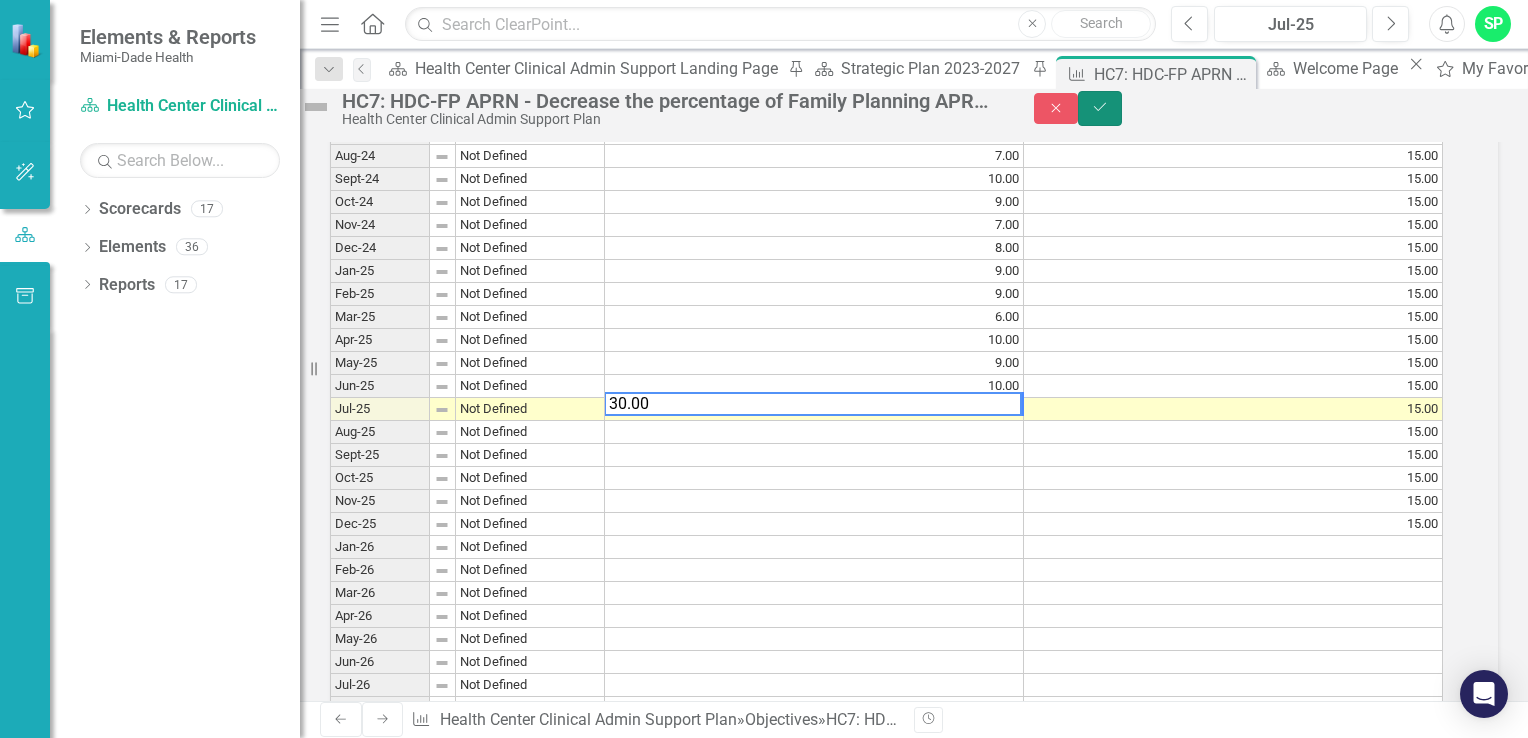click on "Save" 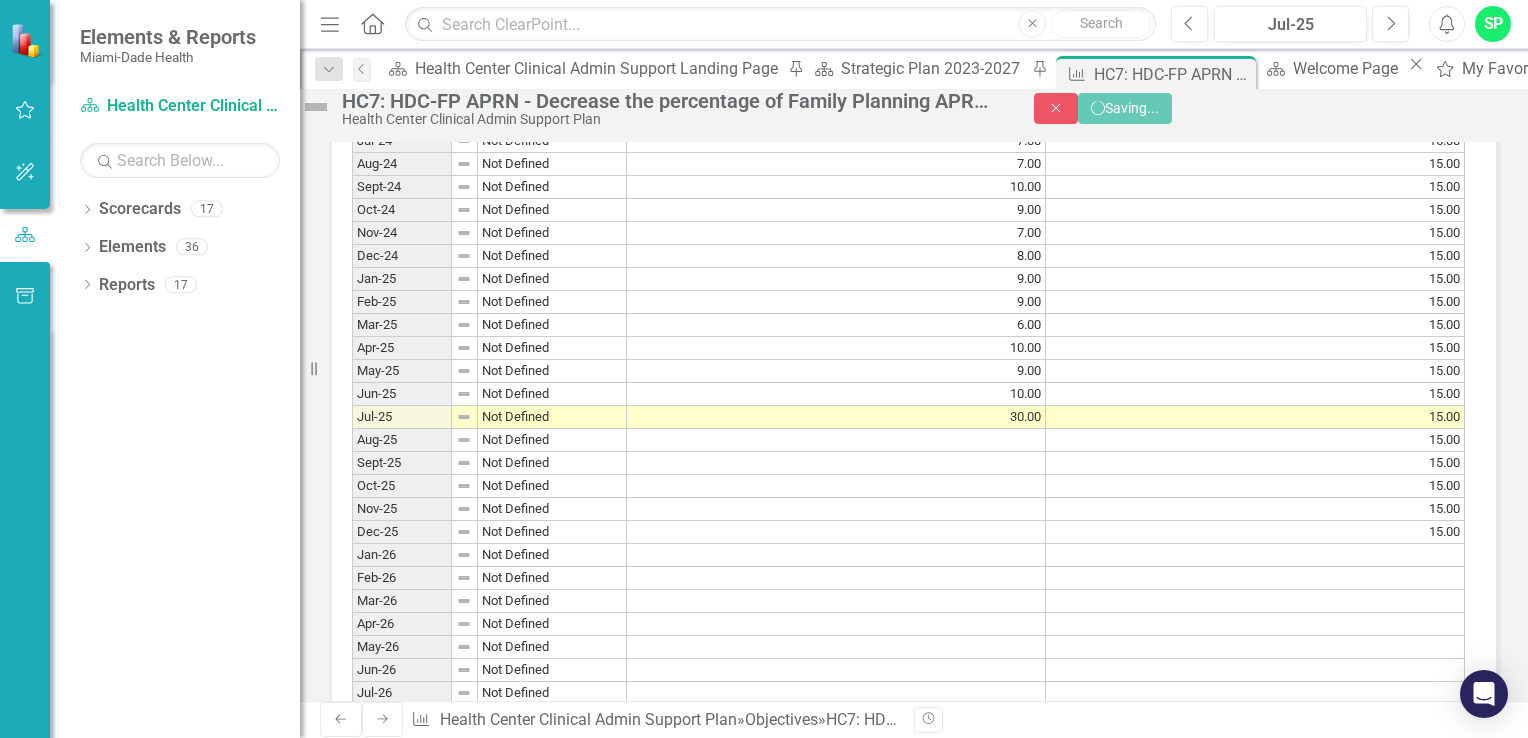 scroll, scrollTop: 0, scrollLeft: 0, axis: both 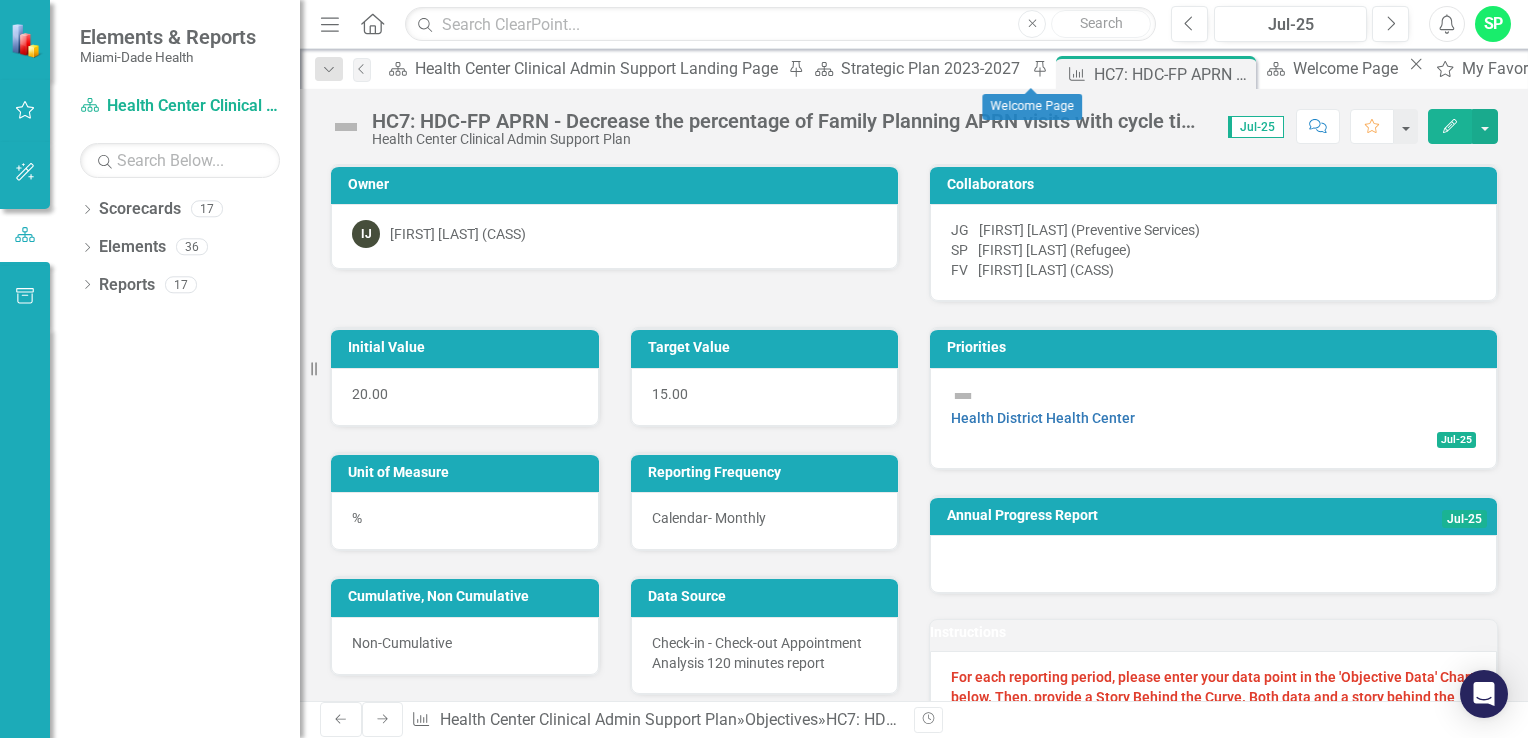 click on "Close" 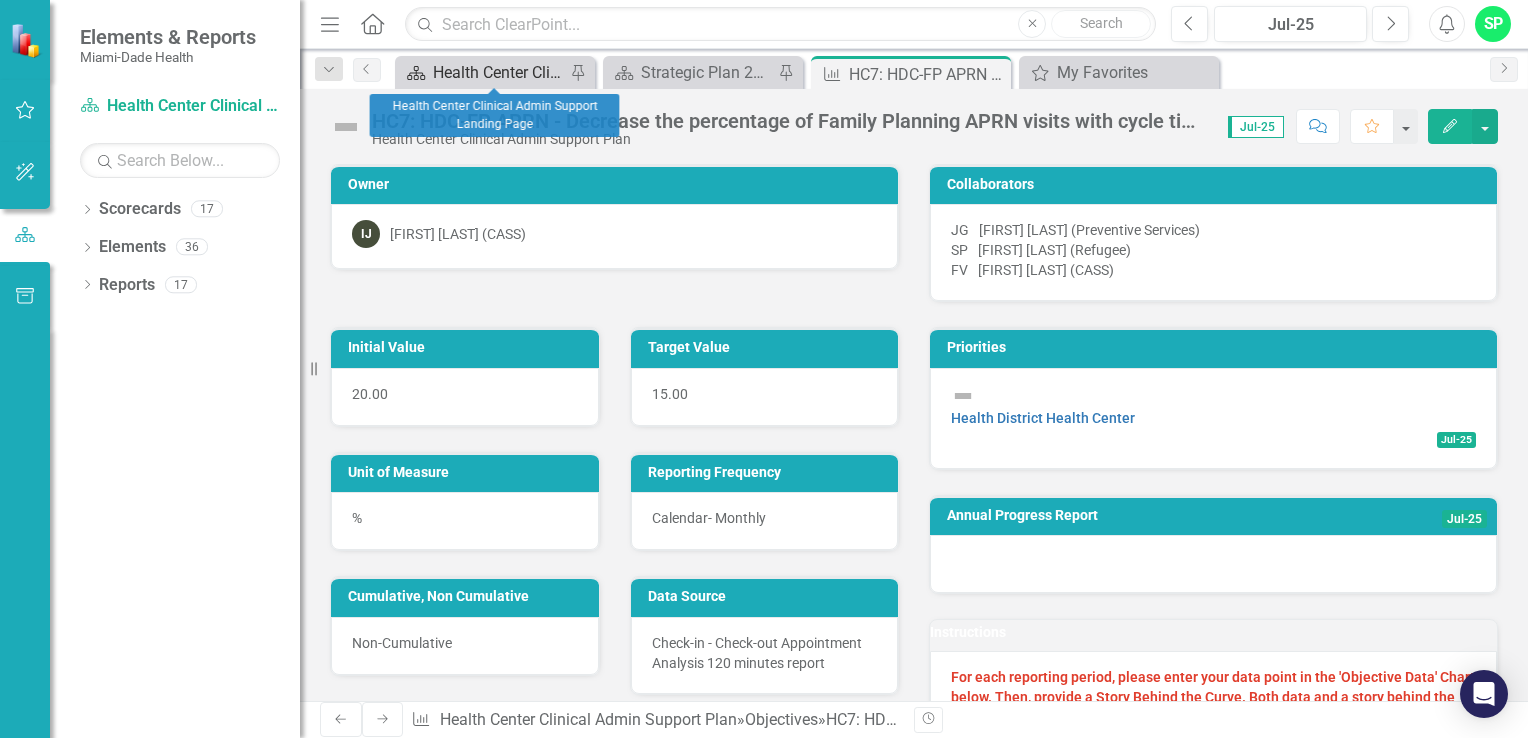 click on "Health Center Clinical Admin Support Landing Page" at bounding box center (499, 72) 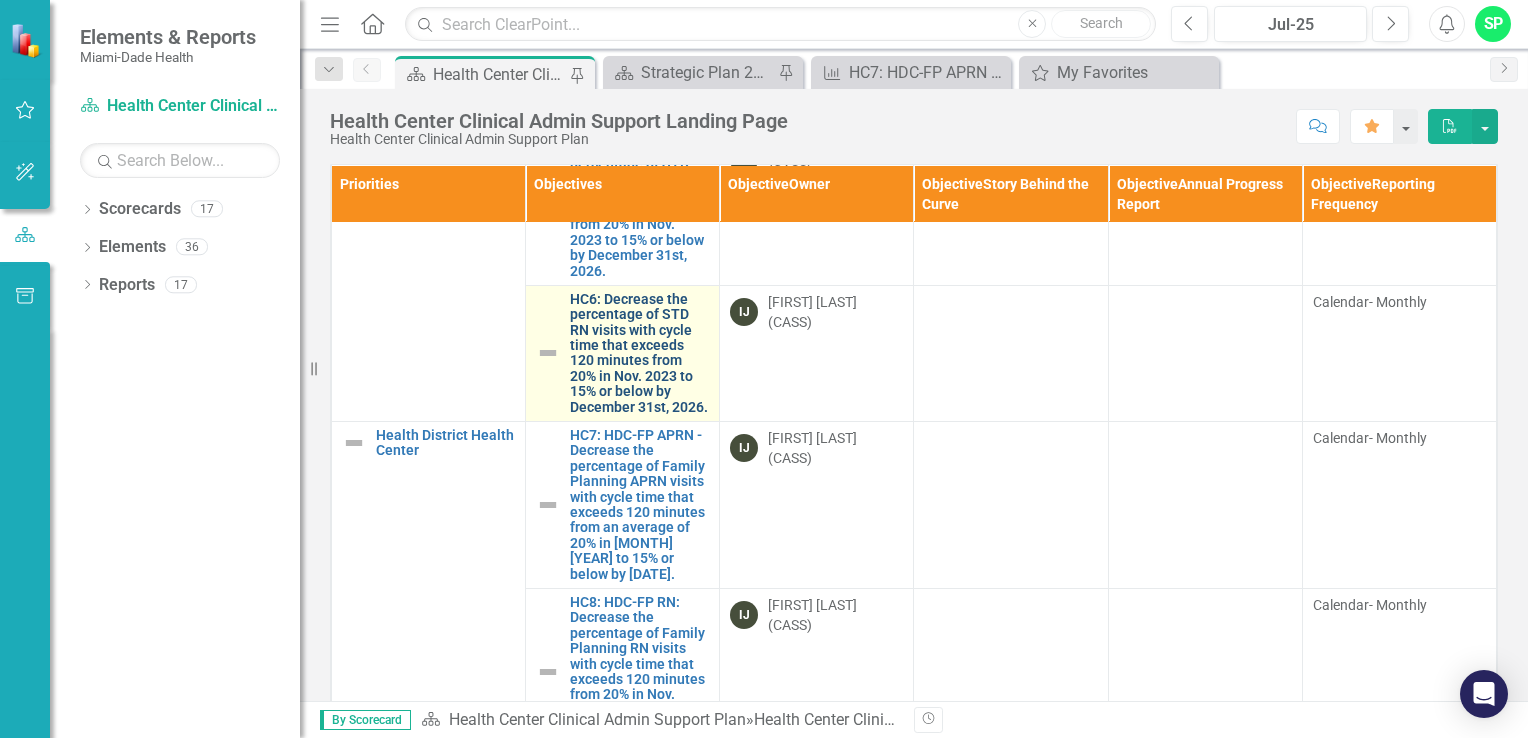 scroll, scrollTop: 1100, scrollLeft: 0, axis: vertical 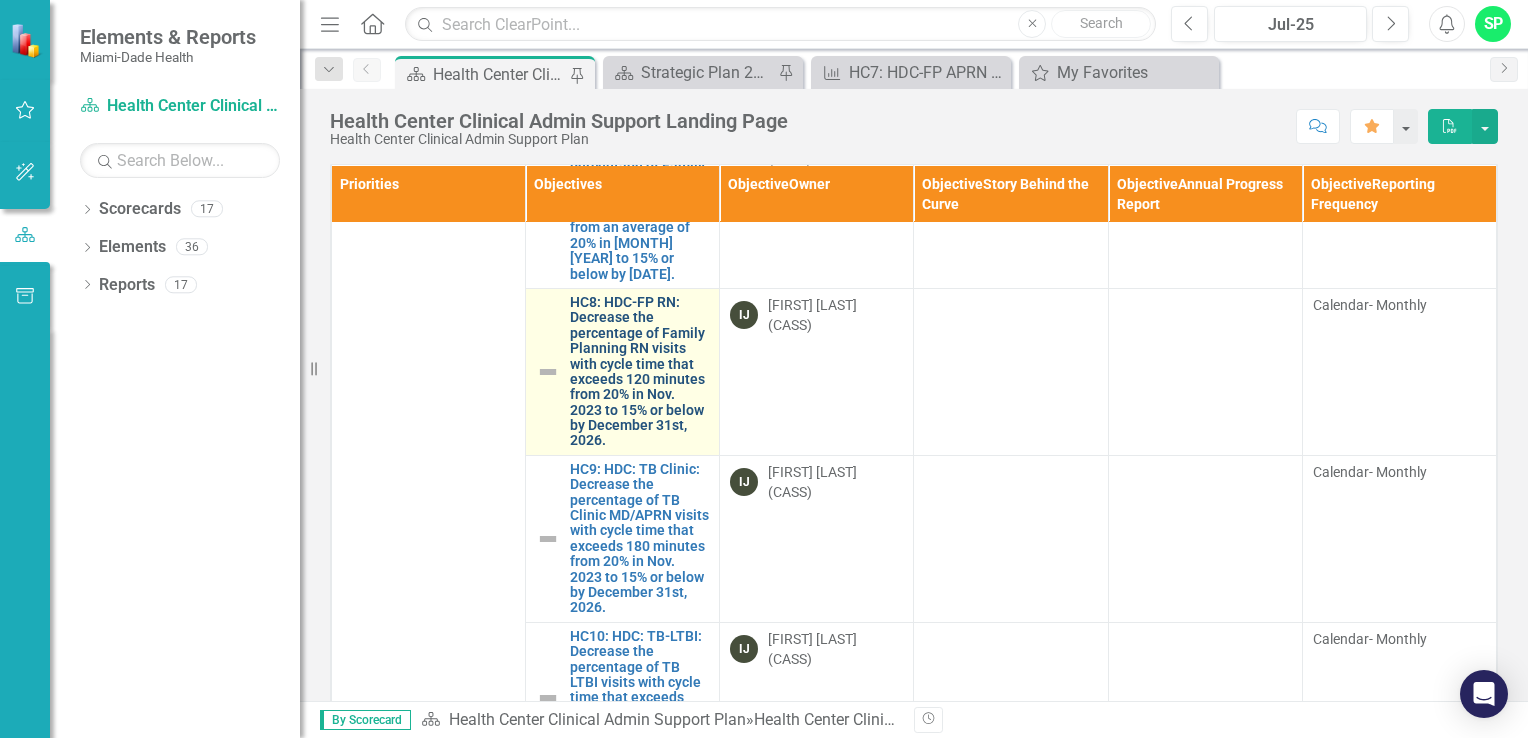 click on "HC8: HDC-FP RN: Decrease the percentage of Family Planning RN visits with cycle time that exceeds 120 minutes from 20% in Nov. 2023 to 15% or below by December 31st, 2026." at bounding box center [639, 372] 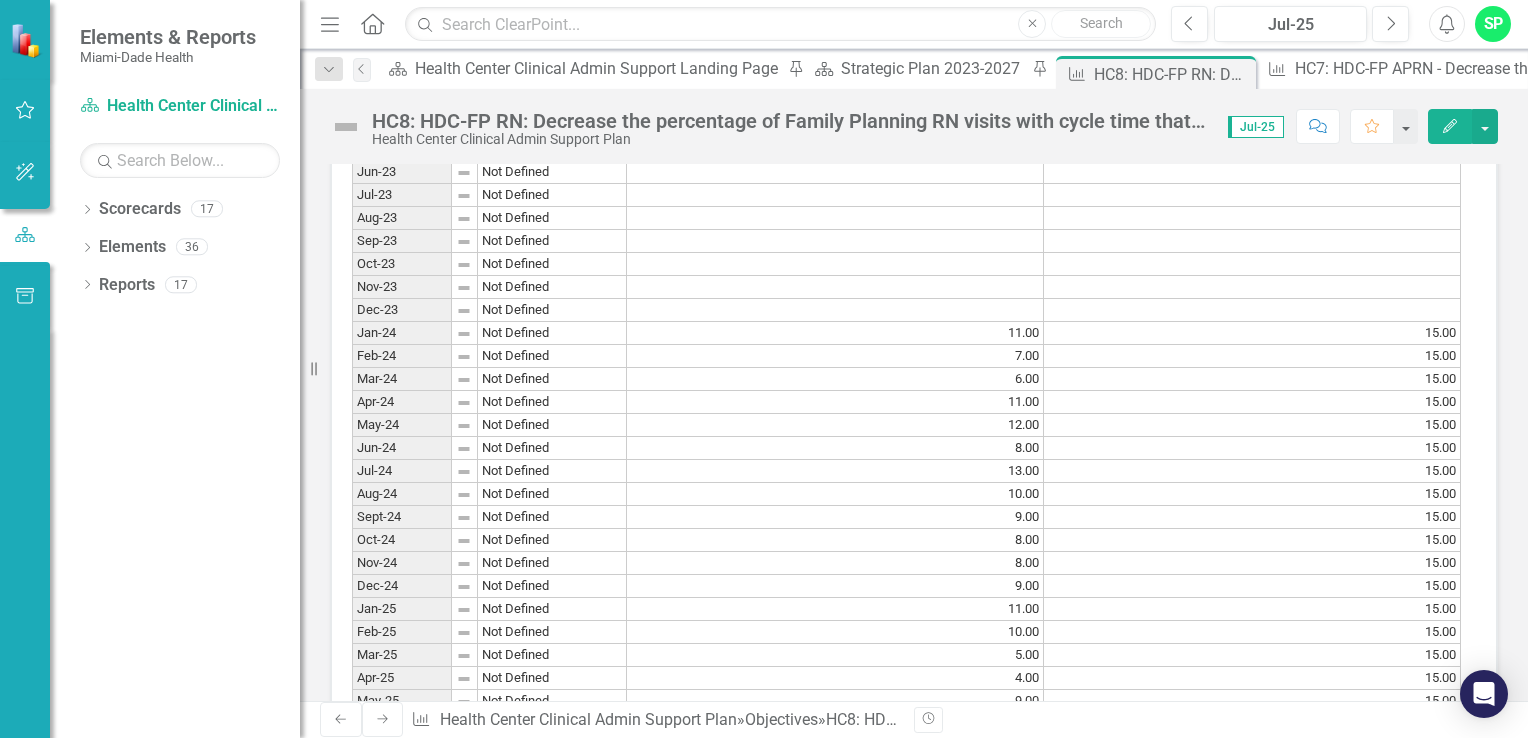 scroll, scrollTop: 1700, scrollLeft: 0, axis: vertical 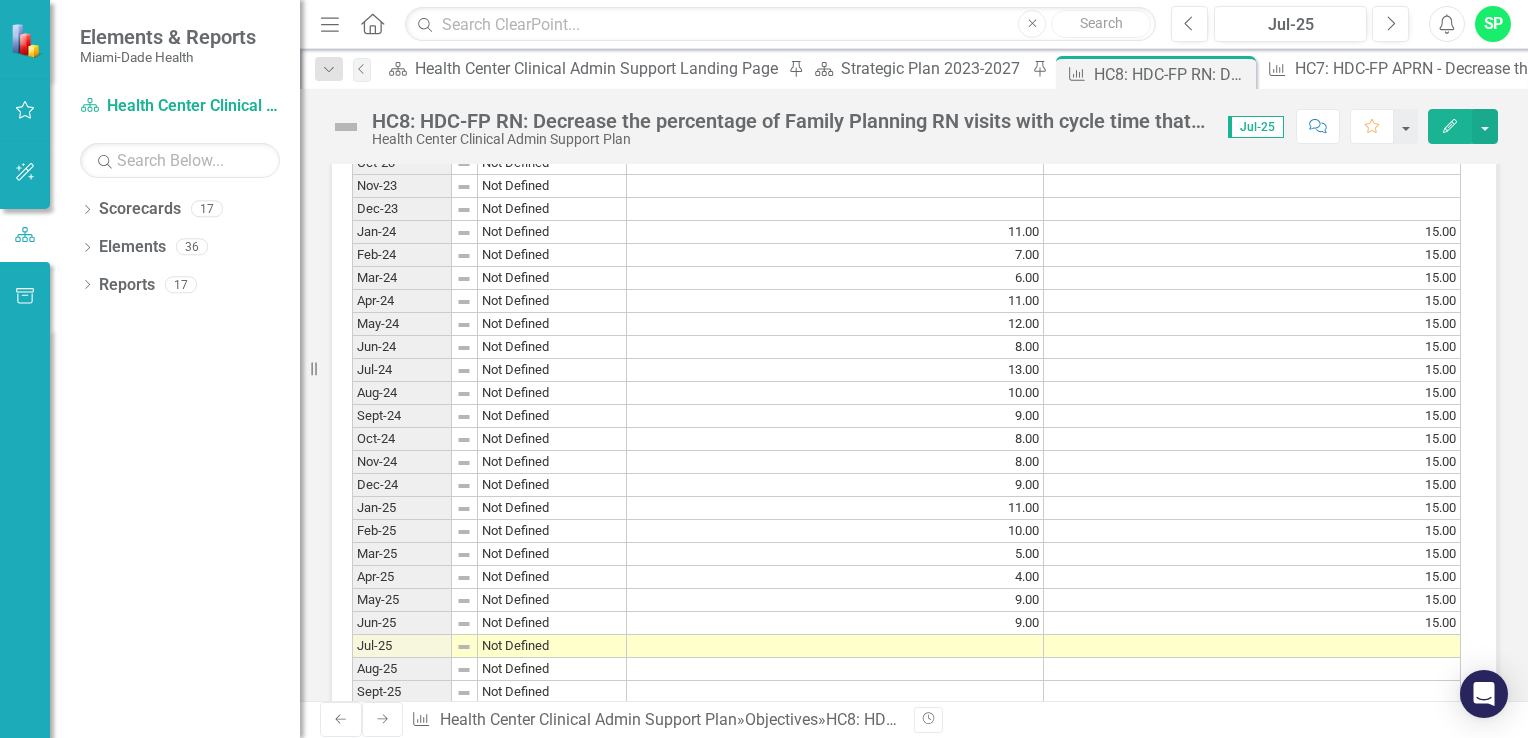 click at bounding box center (835, 646) 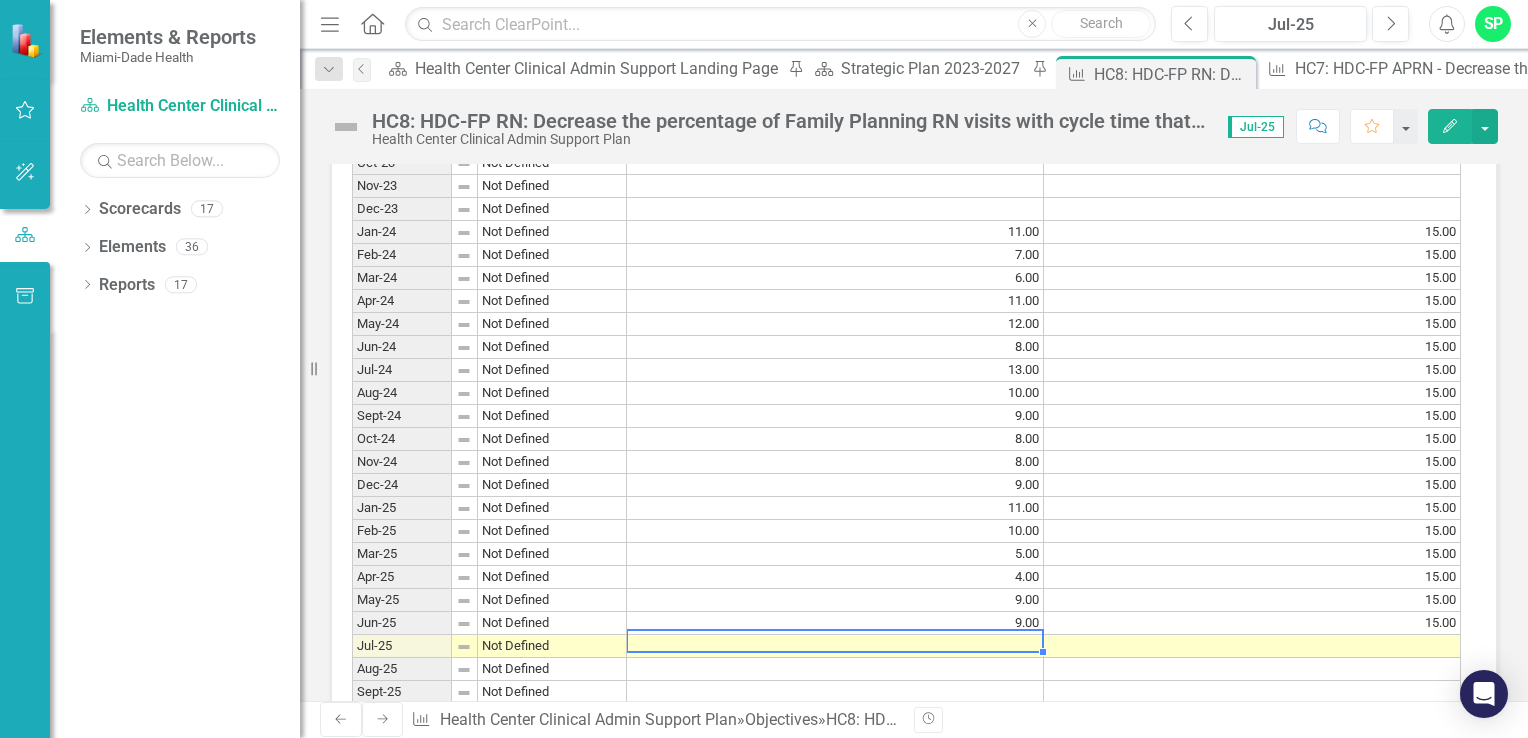 click at bounding box center [835, 646] 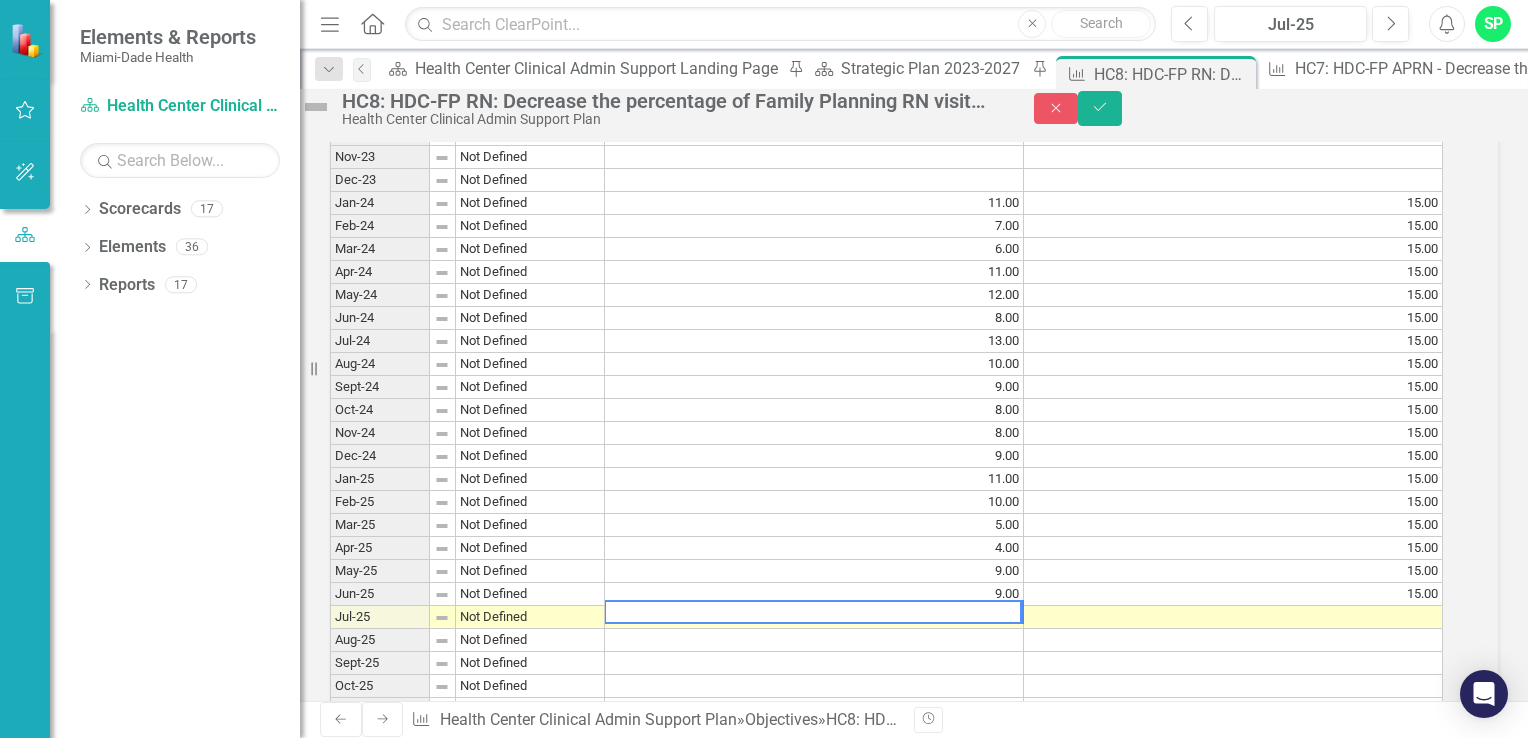 scroll, scrollTop: 1708, scrollLeft: 0, axis: vertical 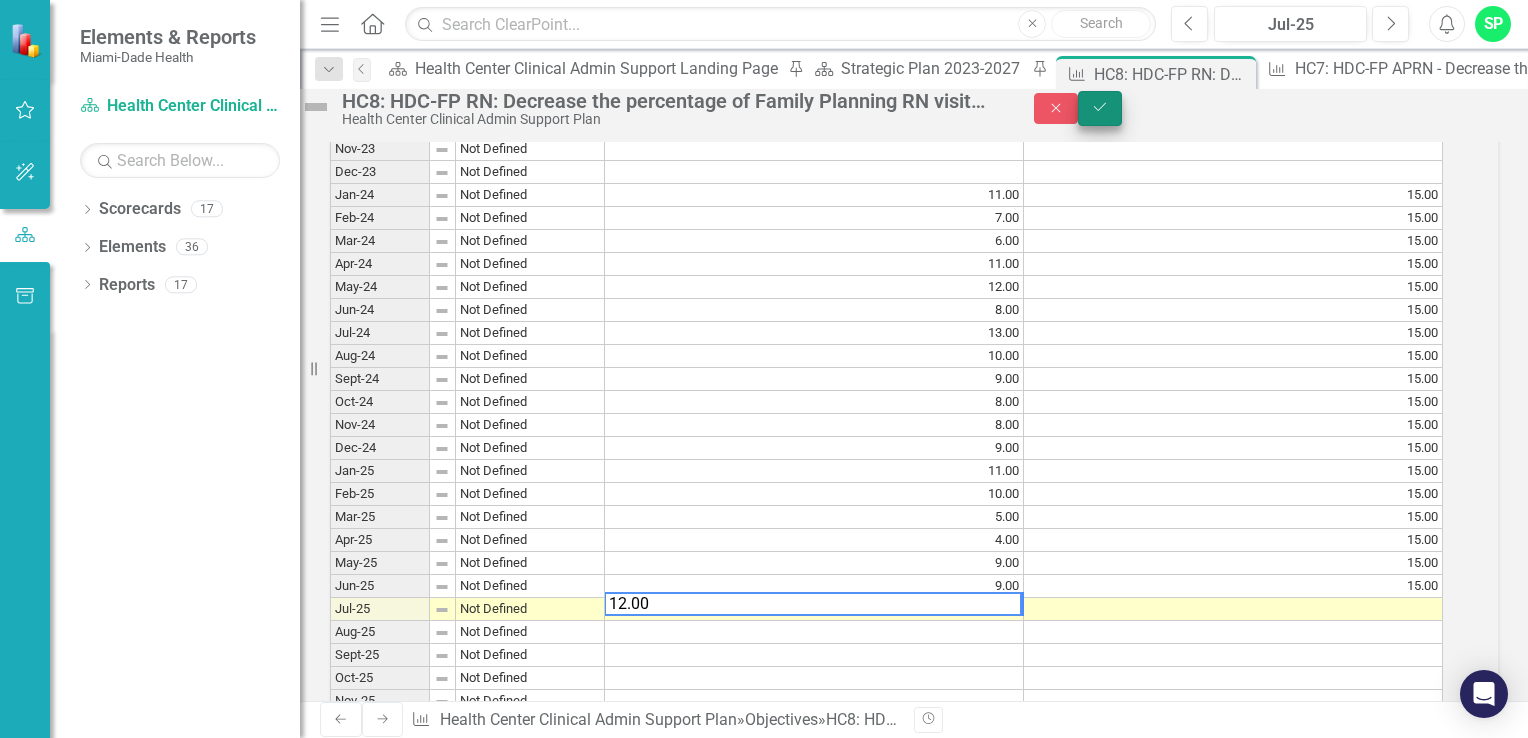 type on "12.00" 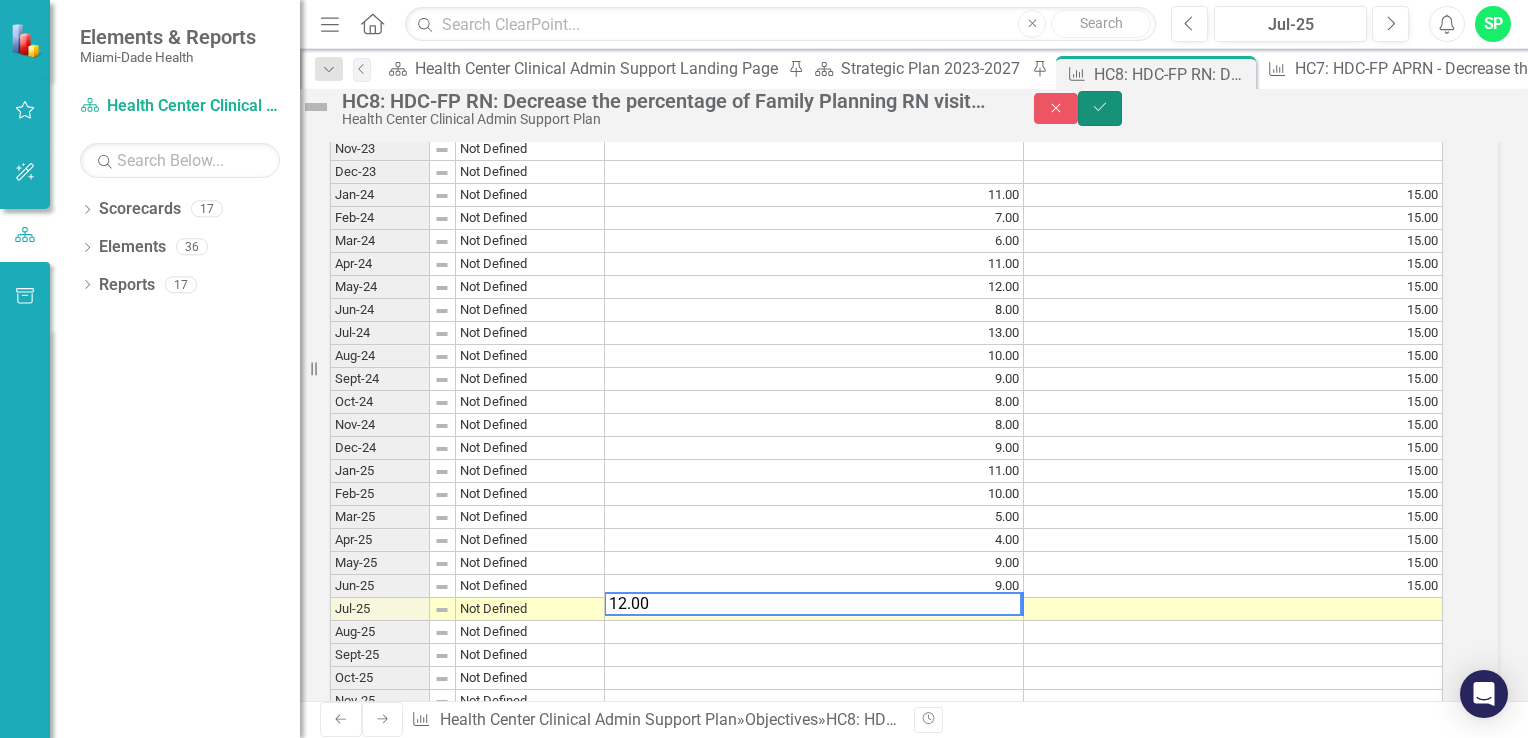 click on "Save" at bounding box center [1100, 108] 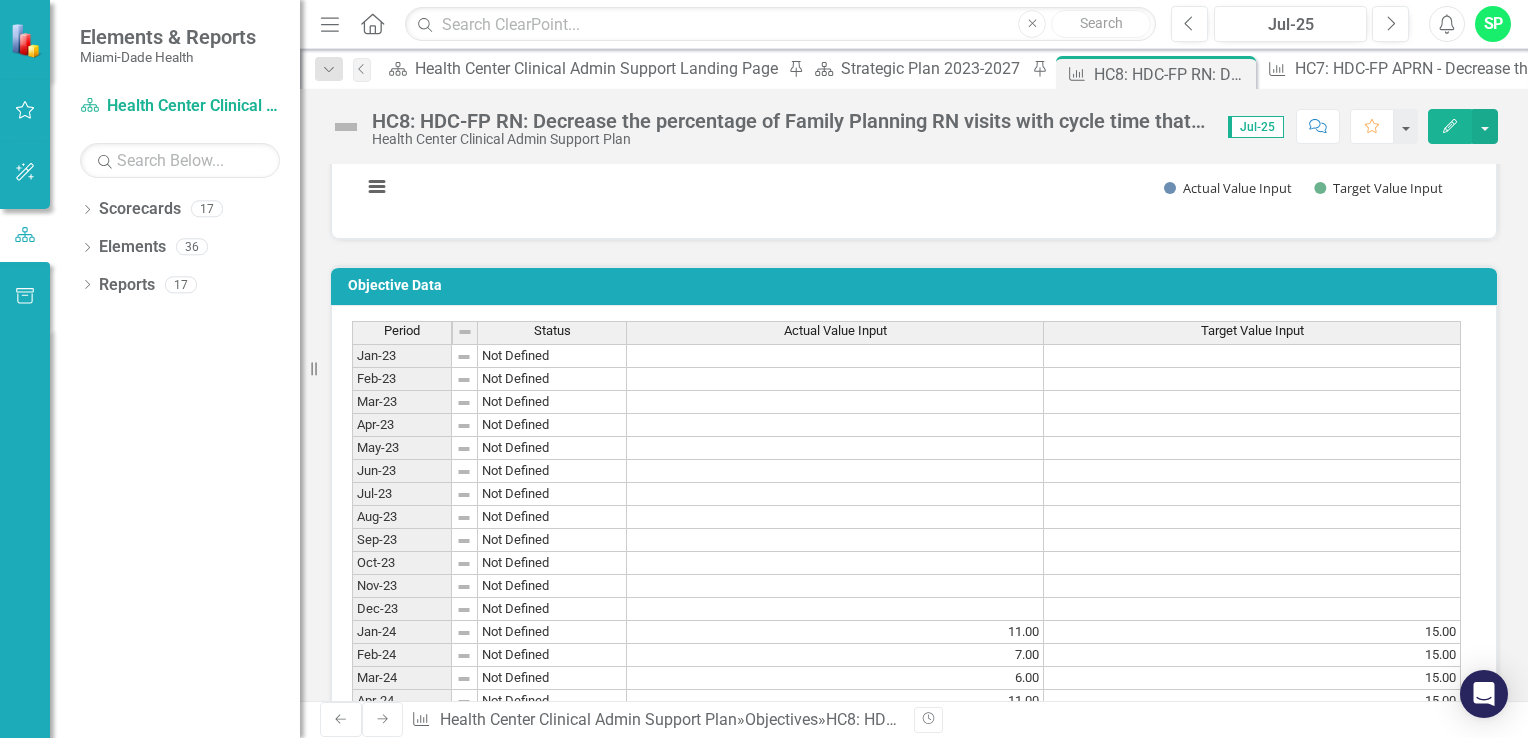 scroll, scrollTop: 2100, scrollLeft: 0, axis: vertical 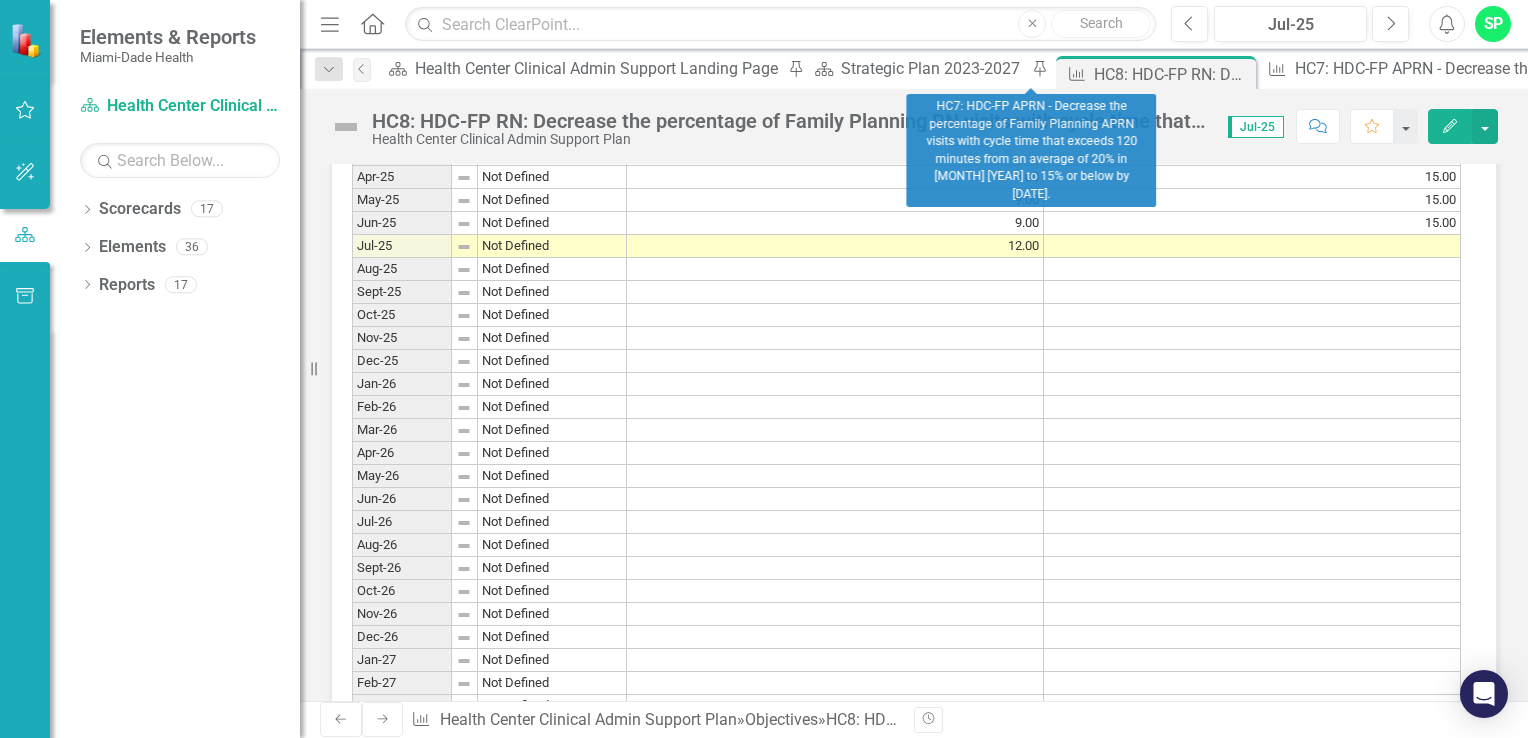 click 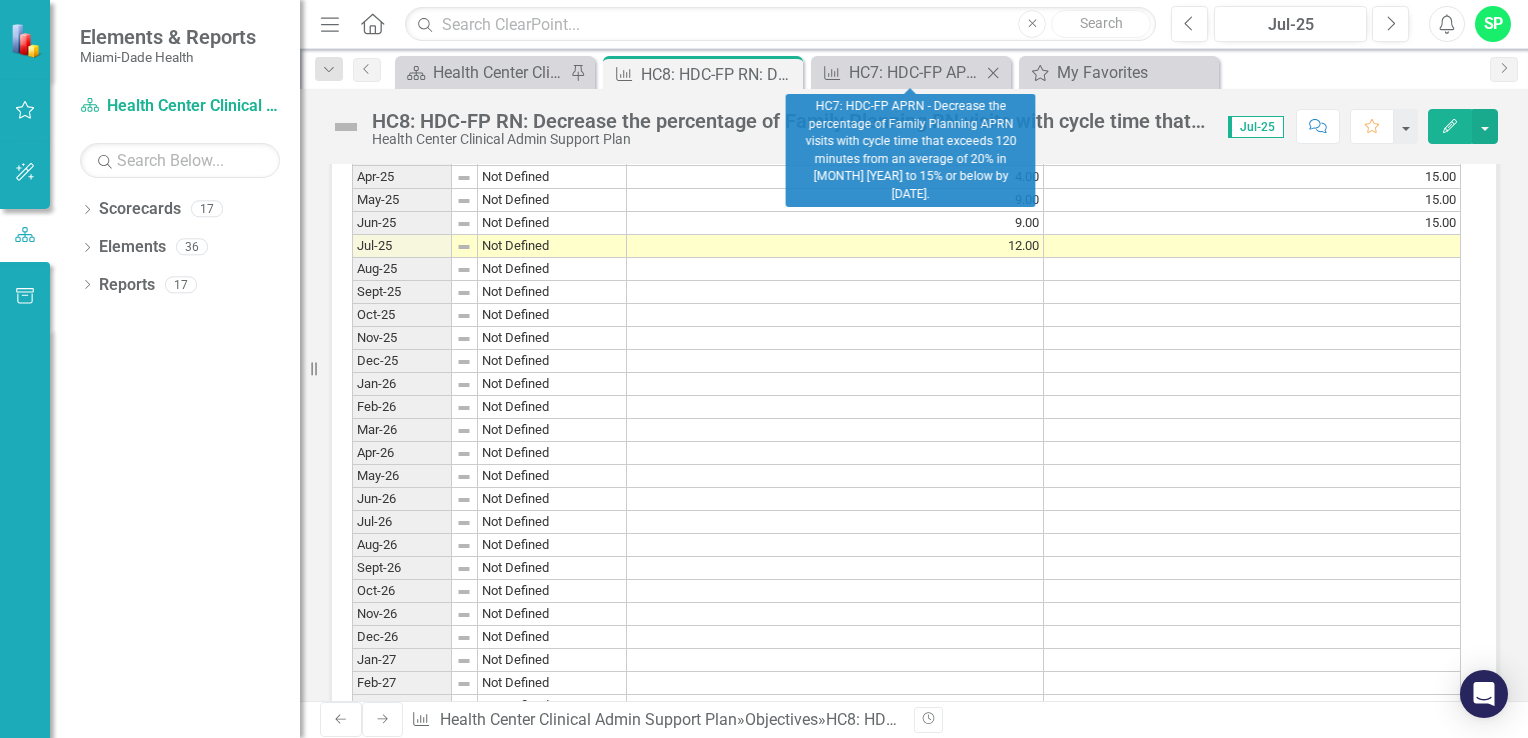 click on "Close" 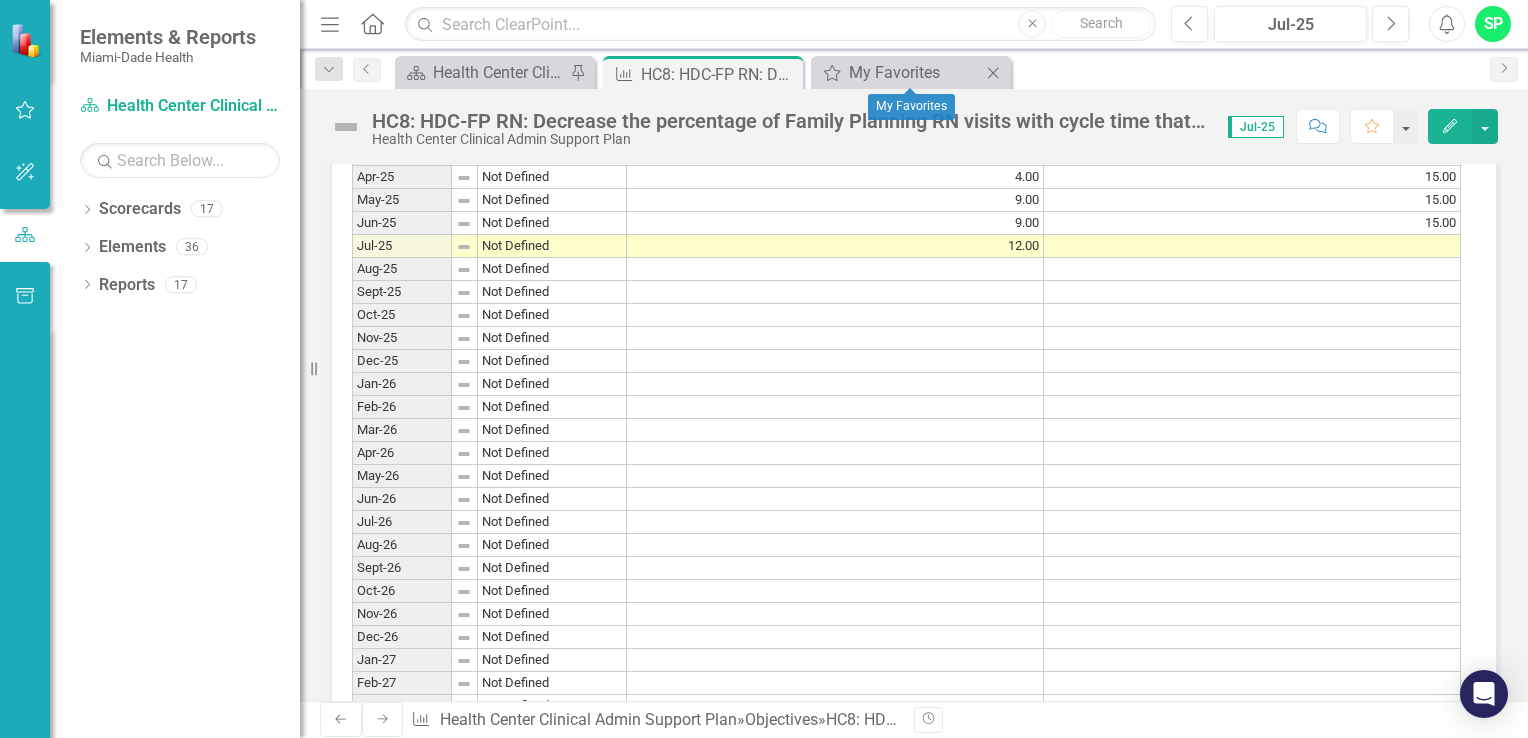 click on "Close" 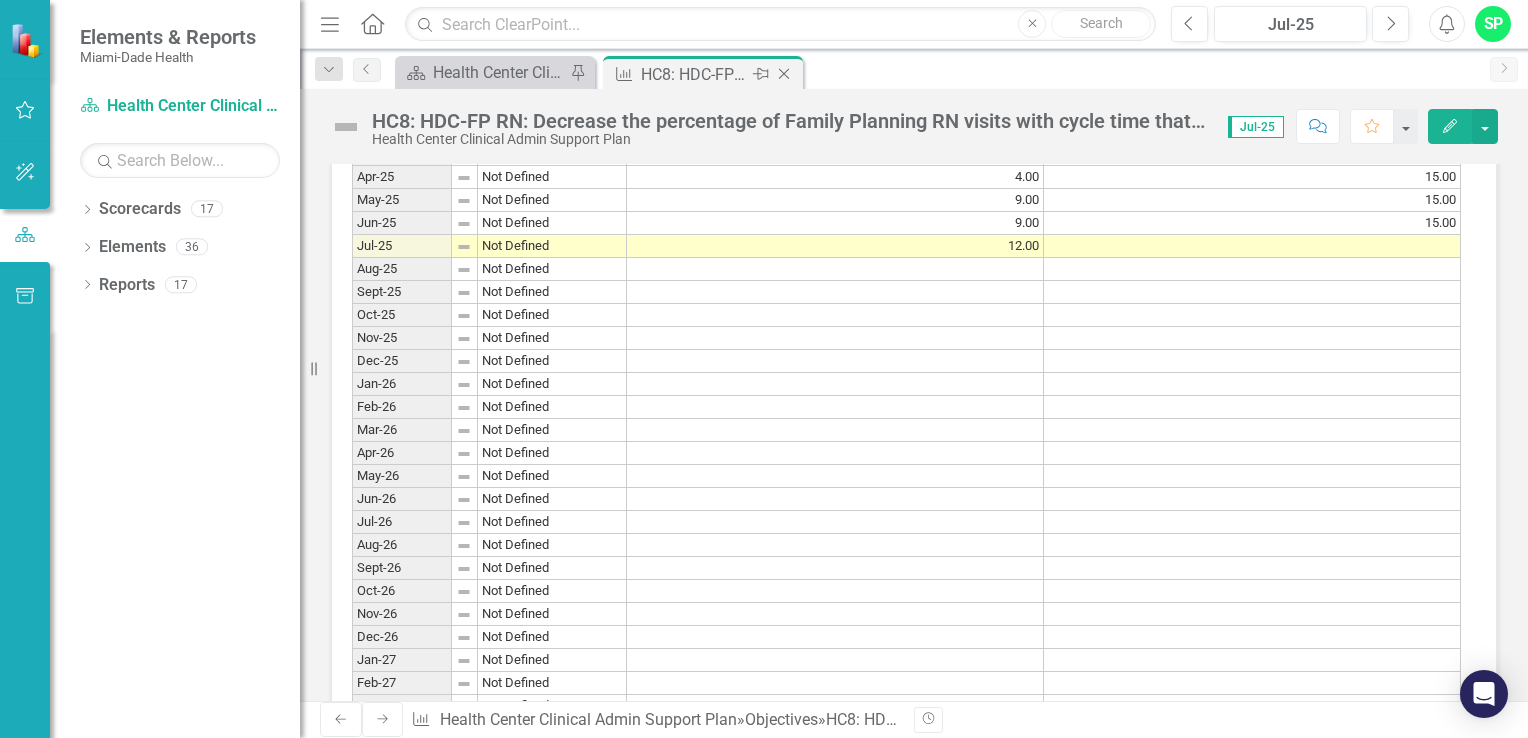 click 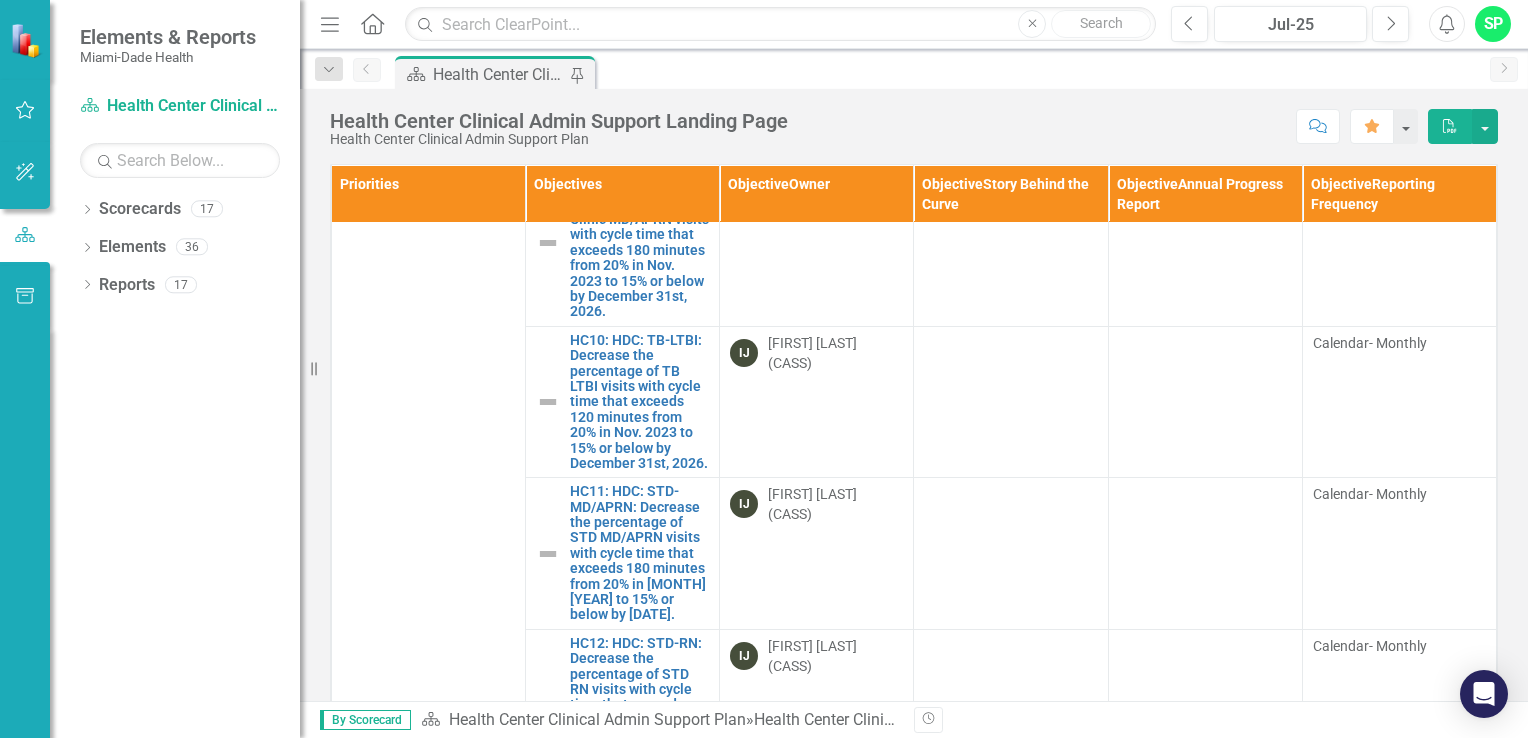 scroll, scrollTop: 1400, scrollLeft: 0, axis: vertical 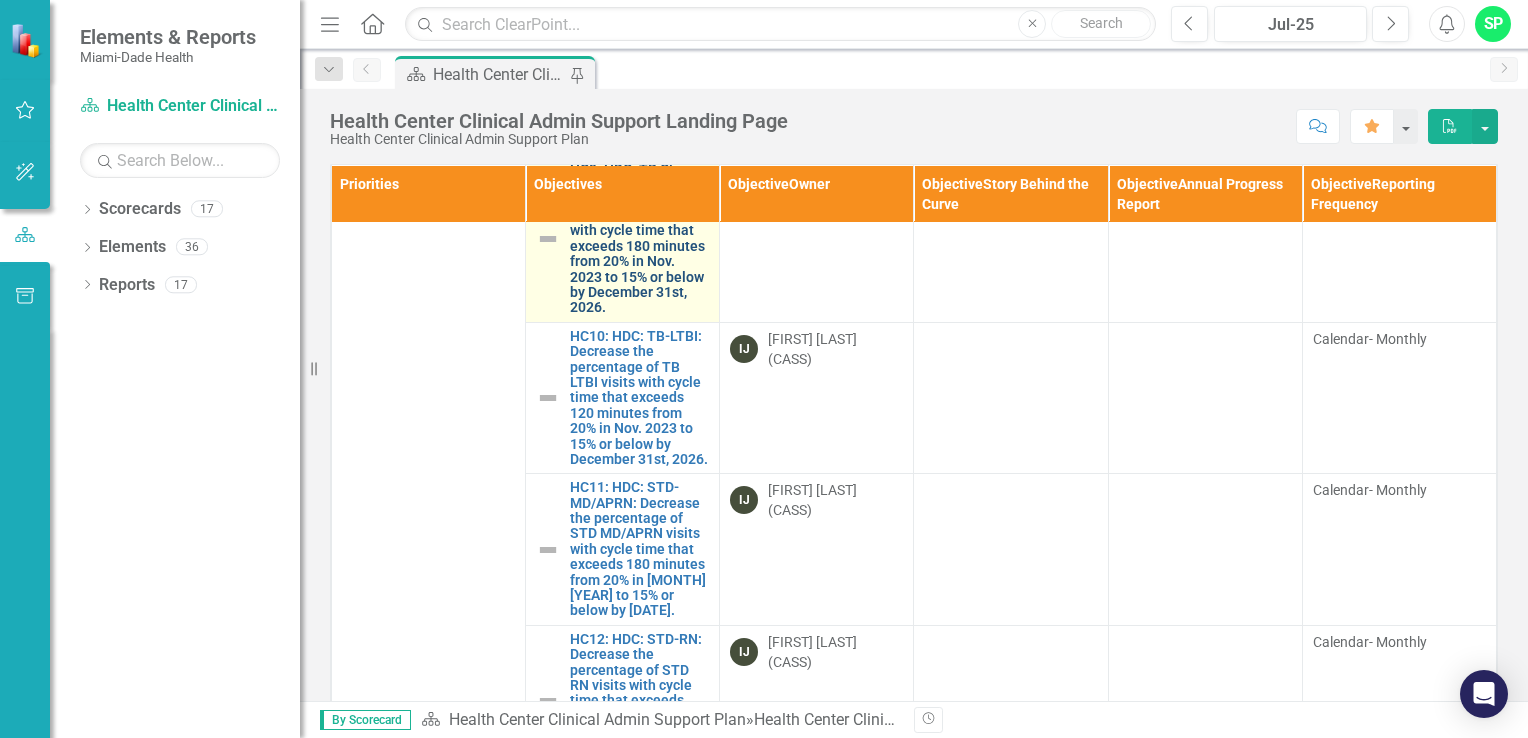 click on "HC9: HDC: TB Clinic: Decrease the percentage of TB Clinic MD/APRN visits with cycle time that exceeds 180 minutes from 20% in Nov. 2023 to 15% or below by December 31st, 2026." at bounding box center (639, 239) 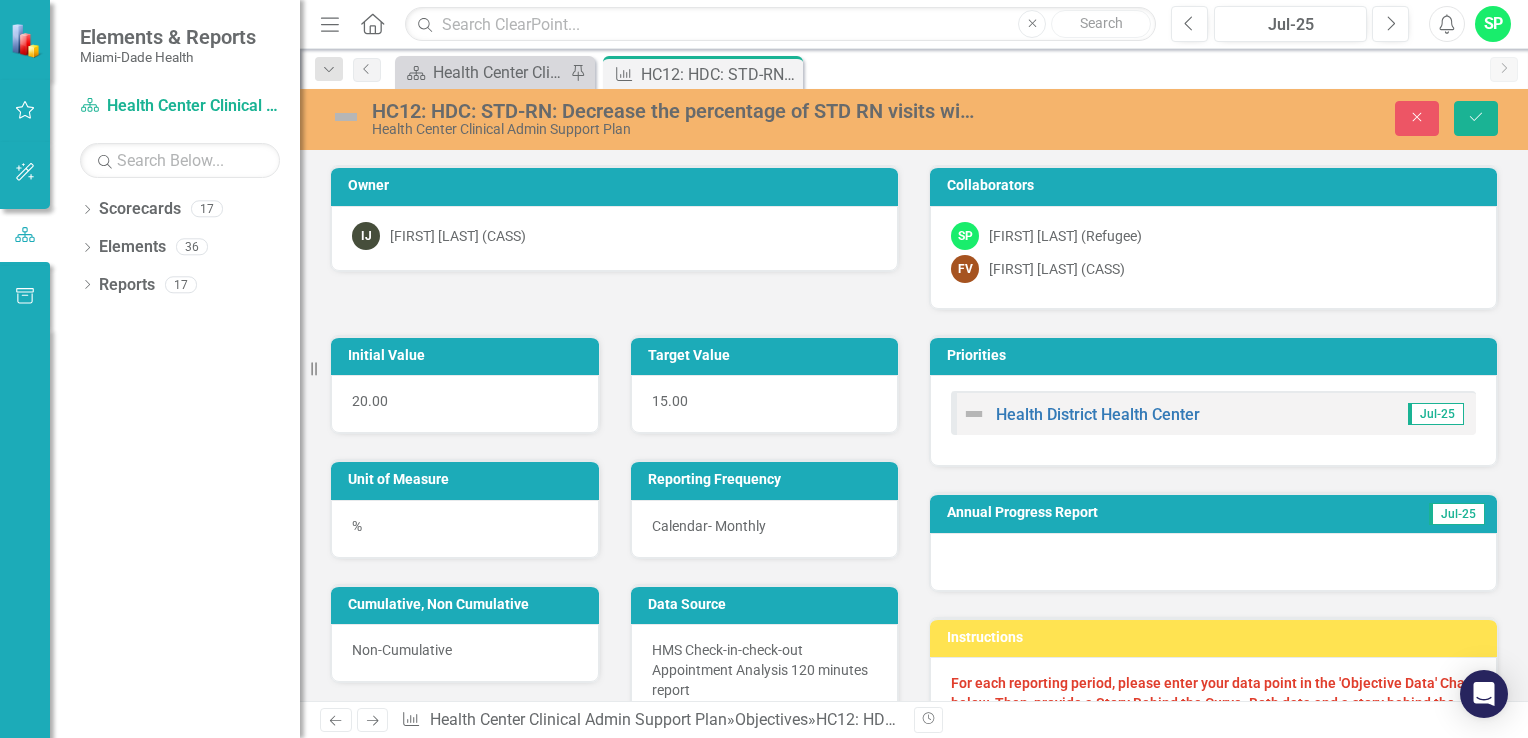 scroll, scrollTop: 0, scrollLeft: 0, axis: both 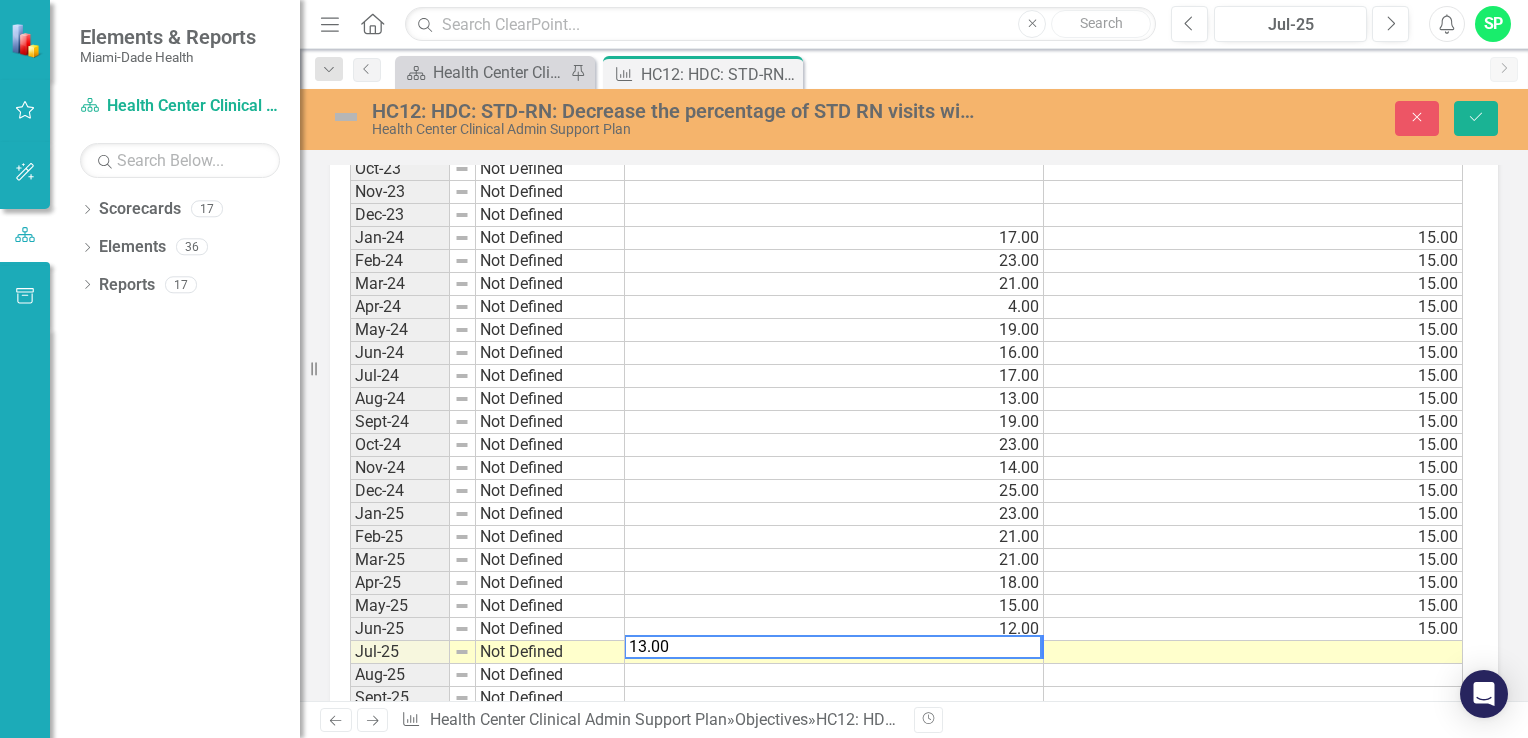 type on "13.00" 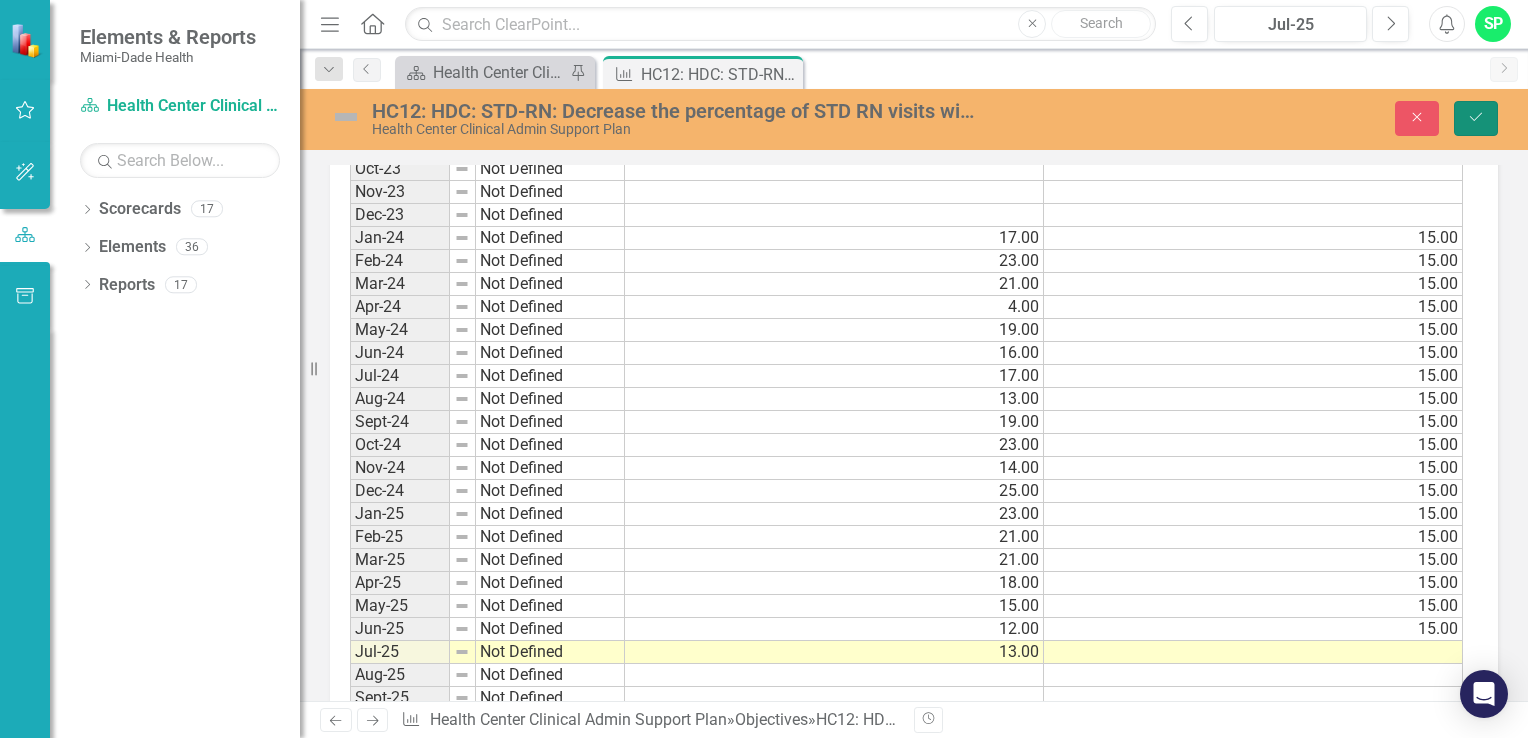 click 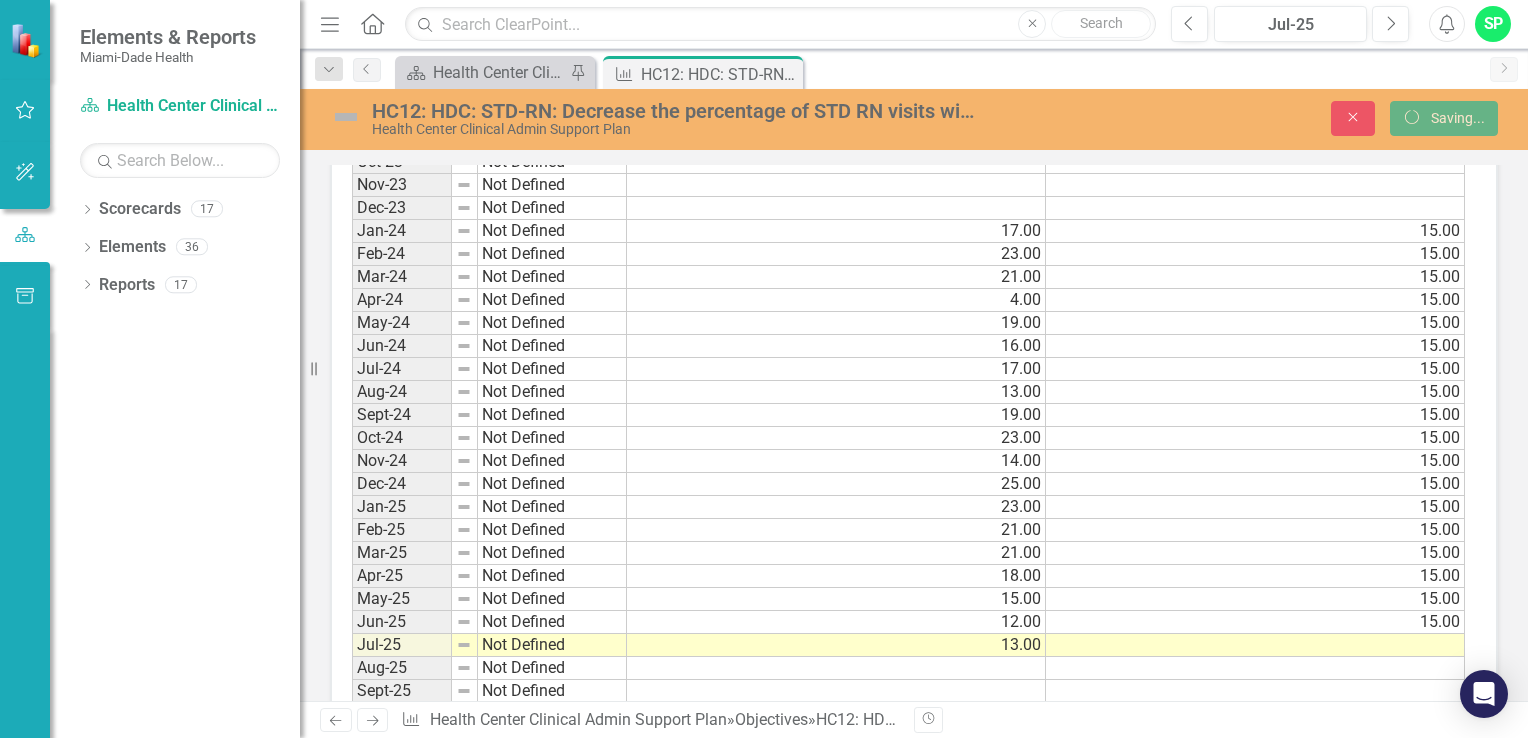scroll, scrollTop: 1700, scrollLeft: 0, axis: vertical 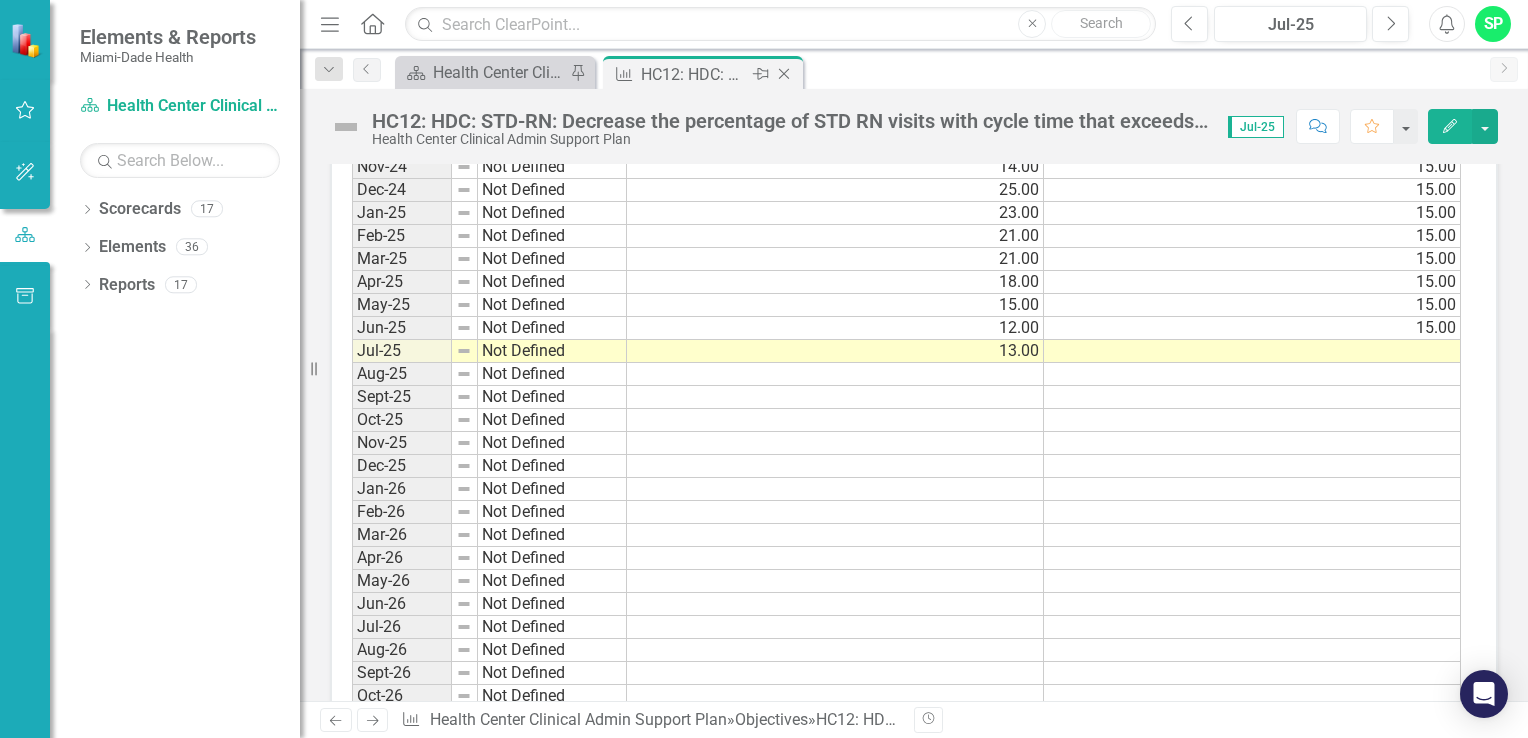 click on "Close" 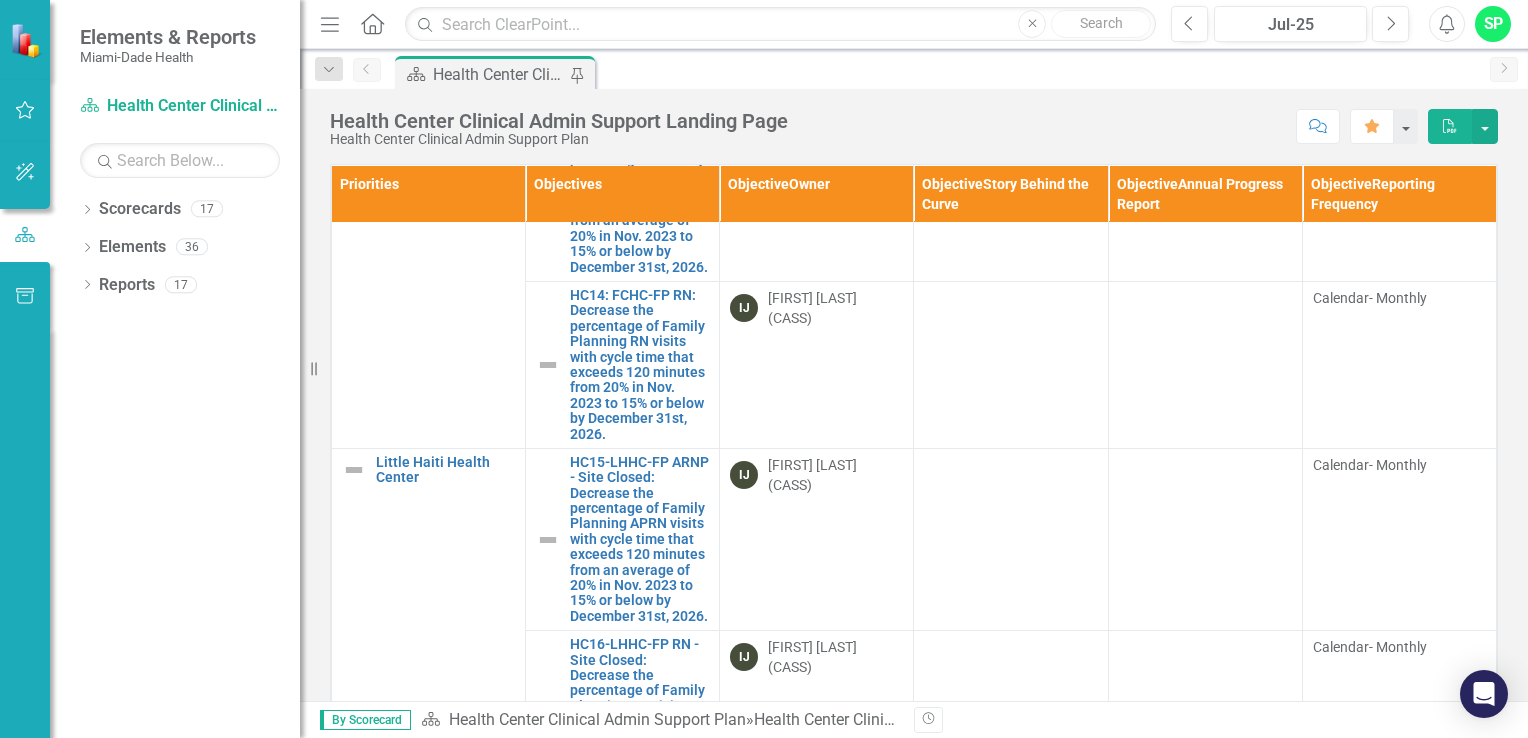 scroll, scrollTop: 2100, scrollLeft: 0, axis: vertical 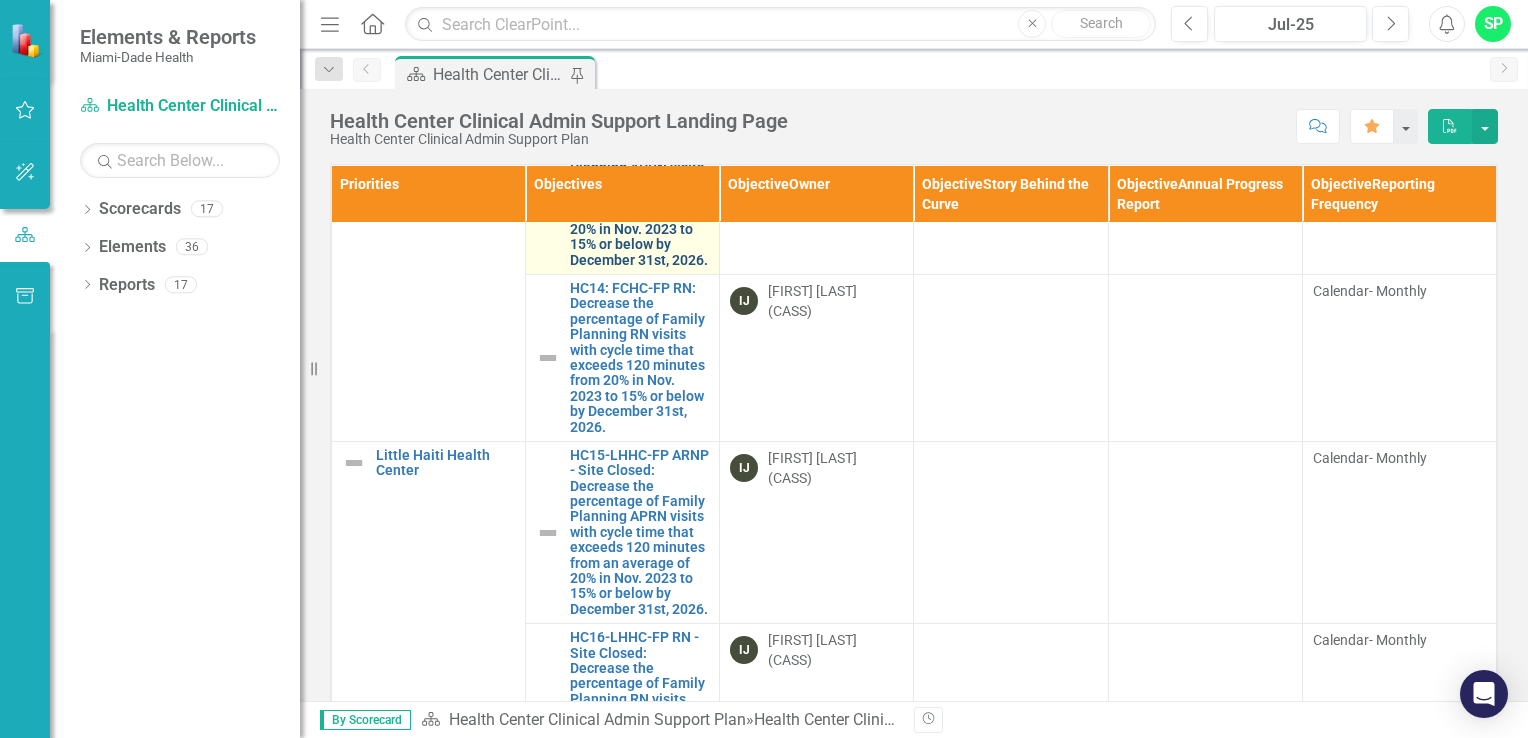 click on "HC13-FCHC-FP APRN: Decrease the percentage of Family Planning APRN visits with cycle time that exceeds 120 minutes from an average of 20% in [MONTH] [YEAR] to 15% or below by [DATE]." at bounding box center (639, 191) 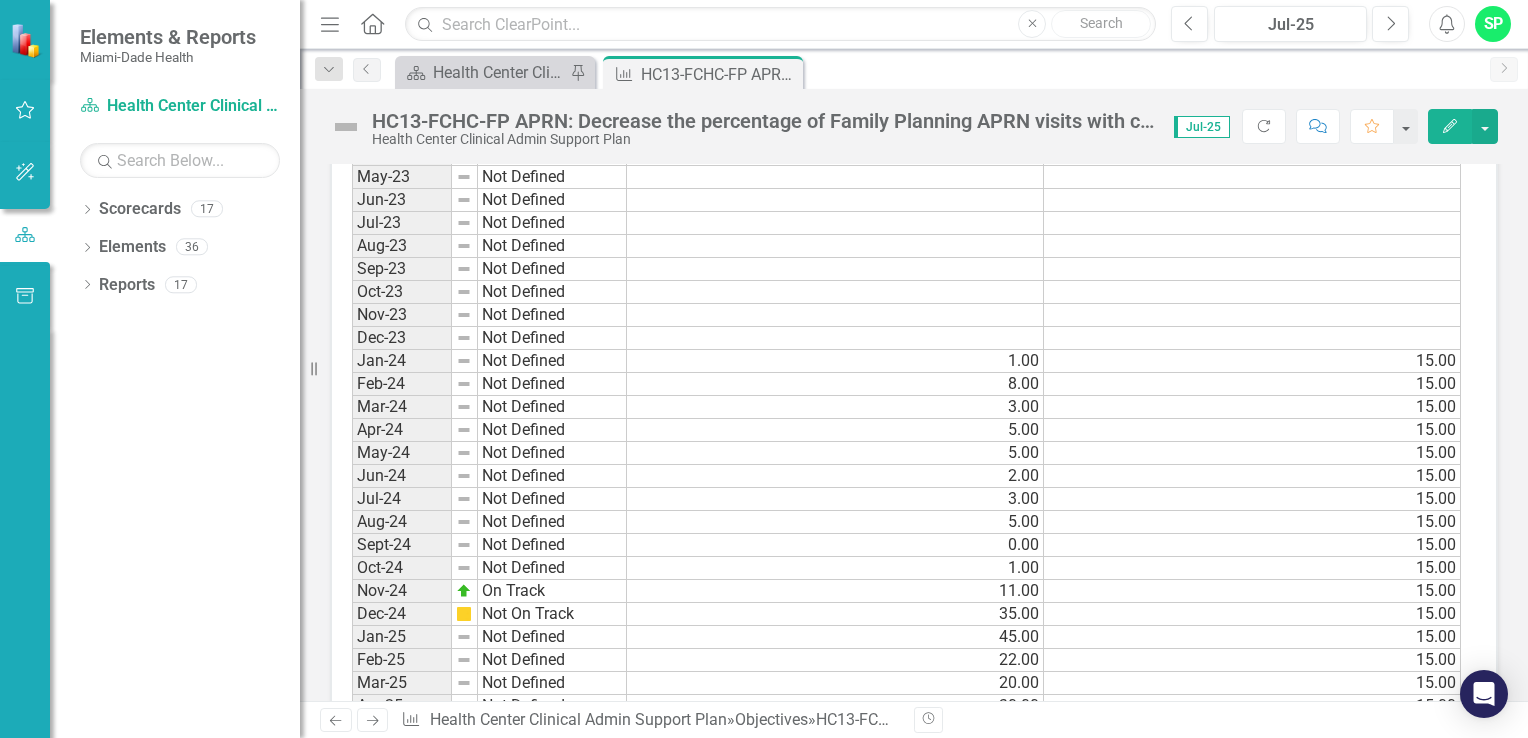 scroll, scrollTop: 1700, scrollLeft: 0, axis: vertical 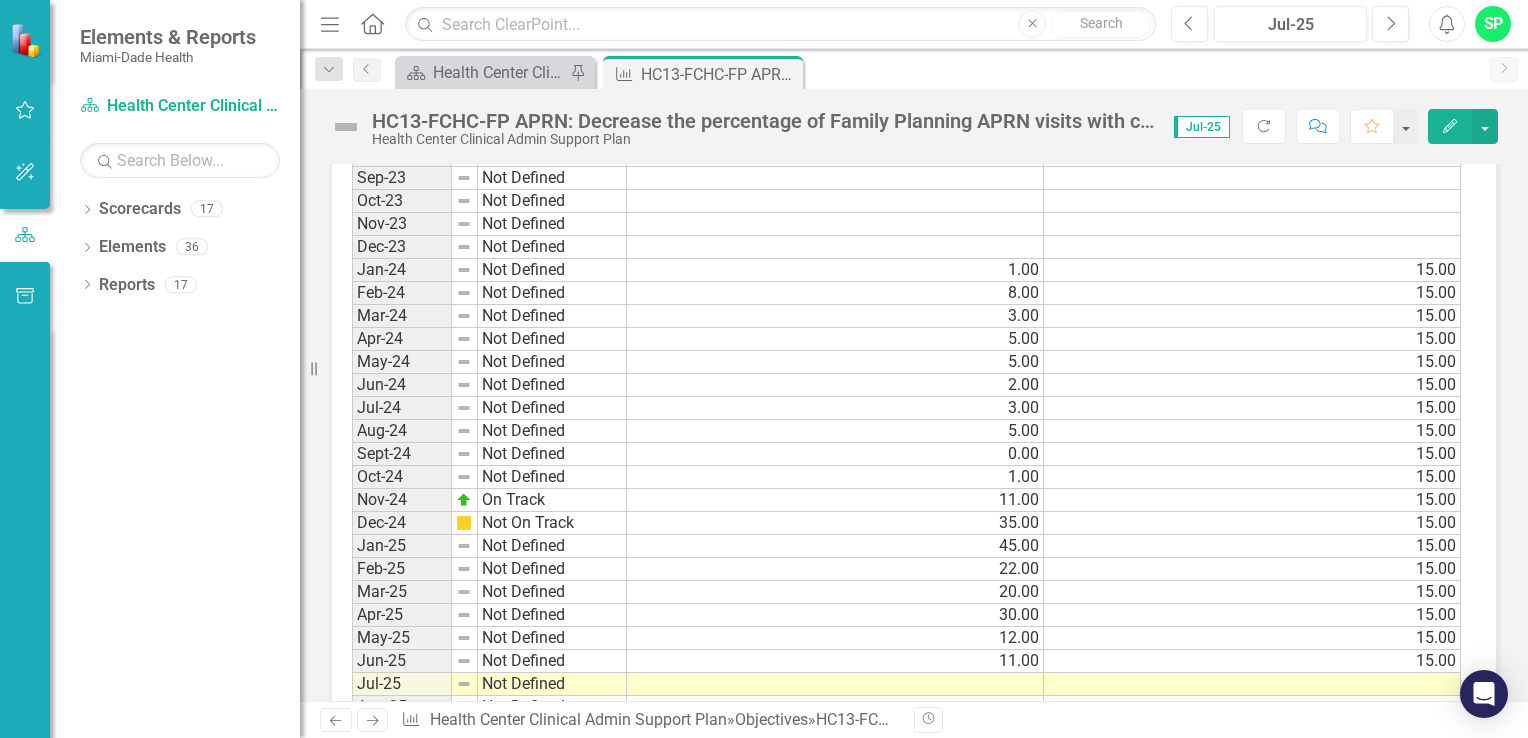 click at bounding box center [835, 684] 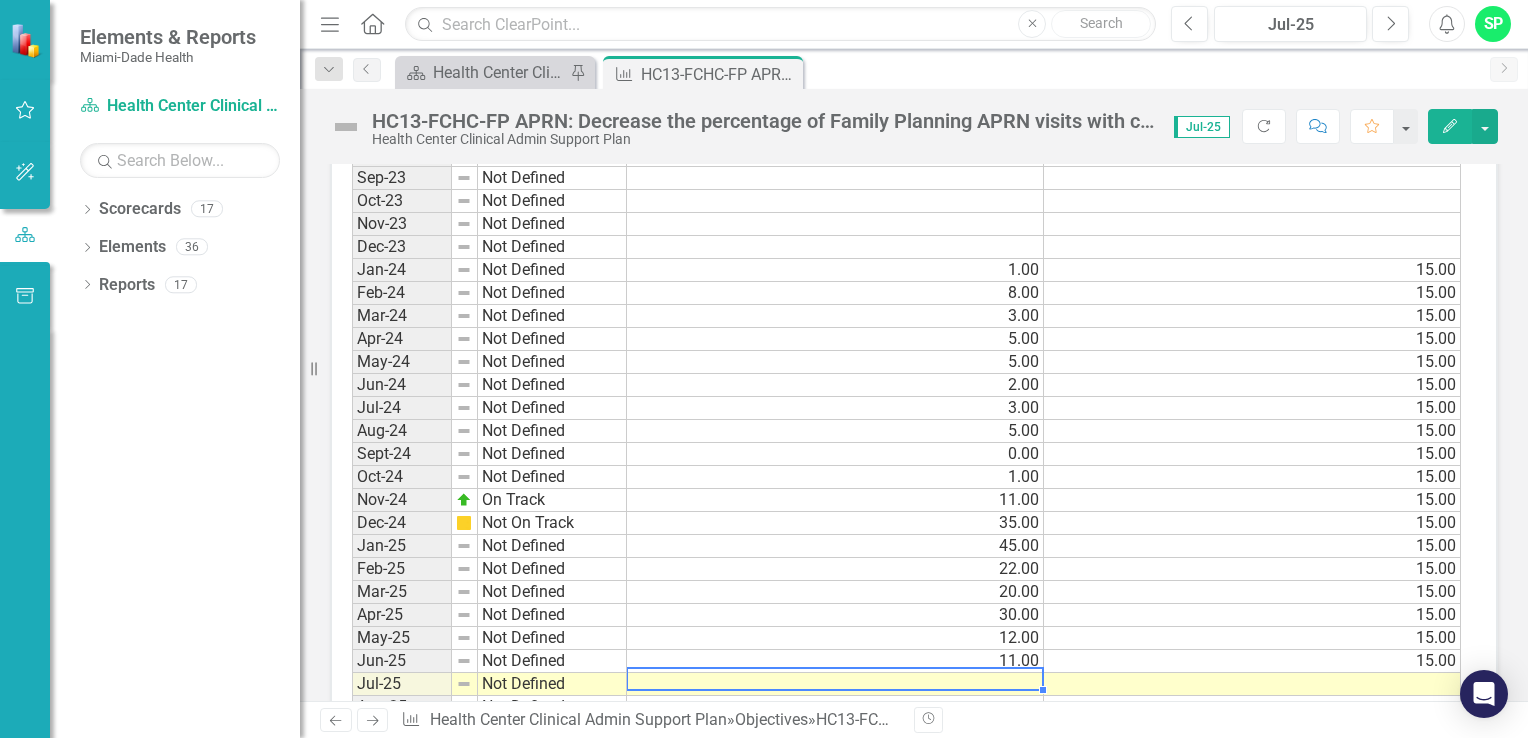 click at bounding box center [835, 684] 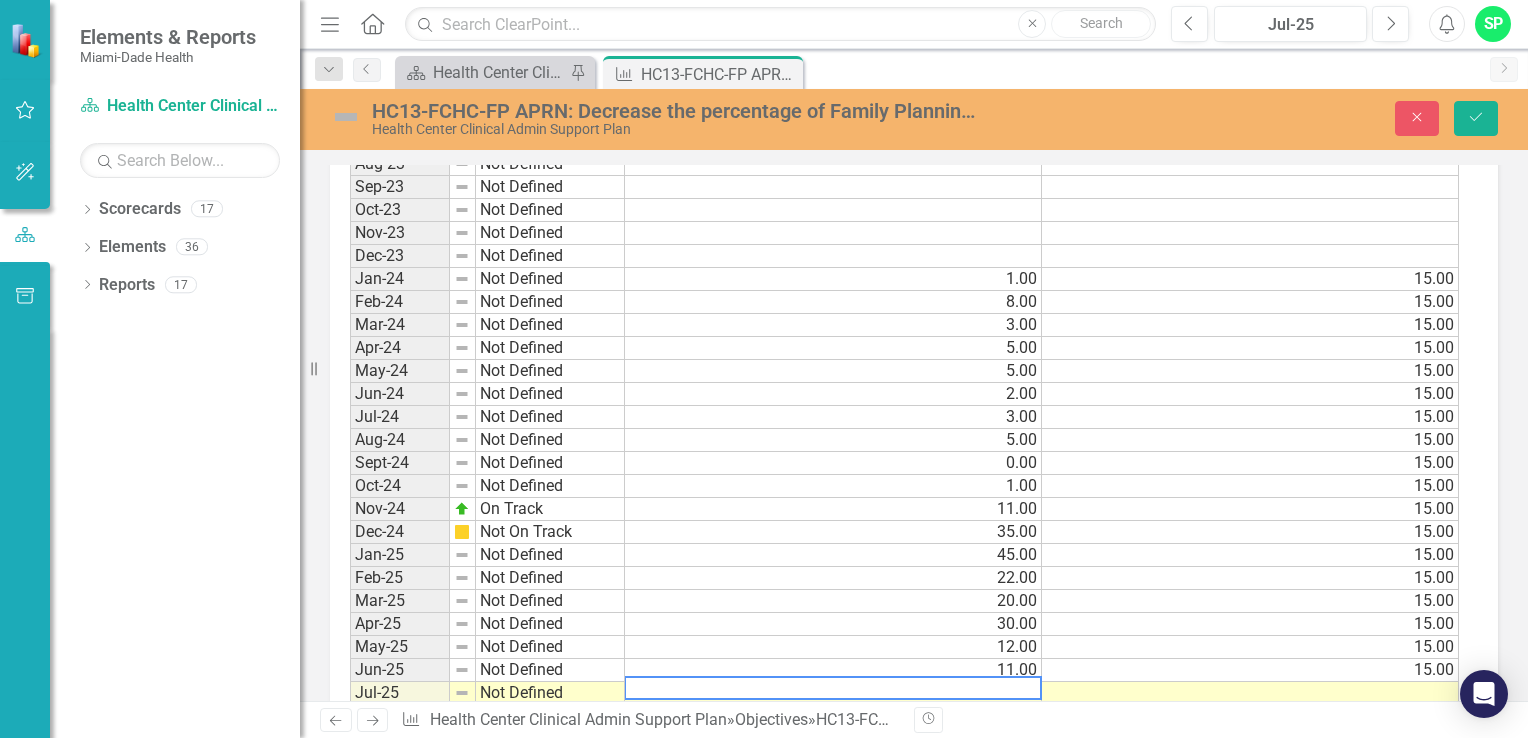 scroll, scrollTop: 1708, scrollLeft: 0, axis: vertical 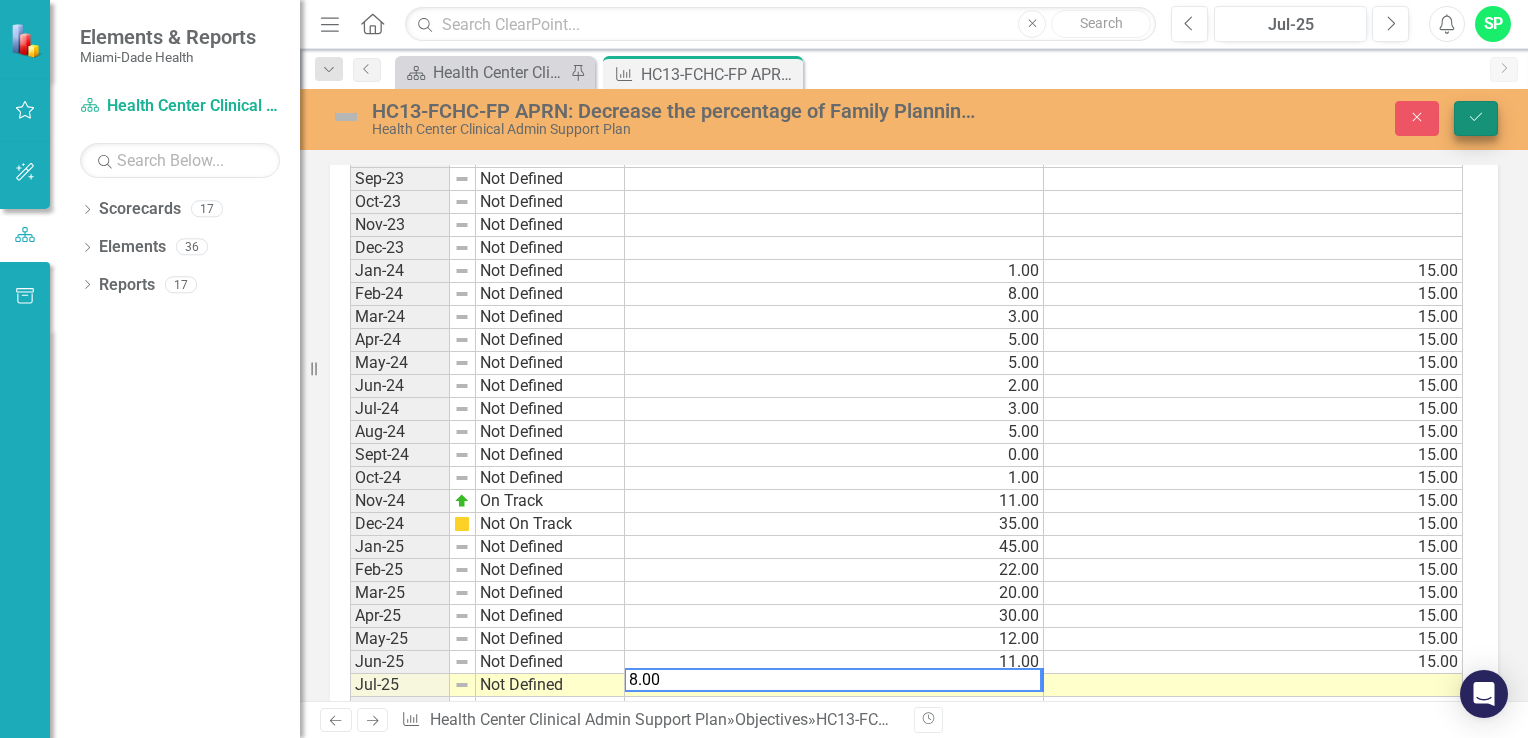 type on "8.00" 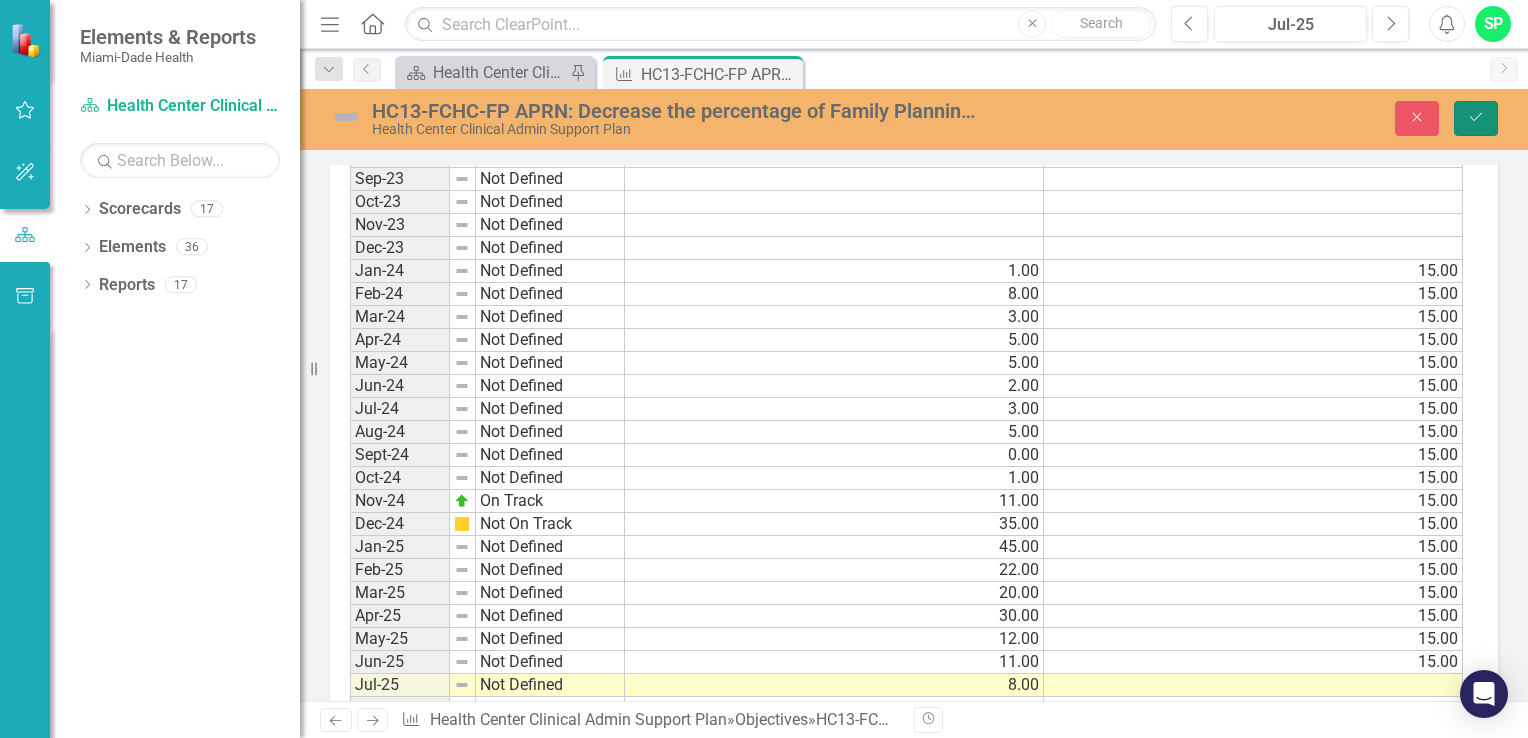 click on "Save" 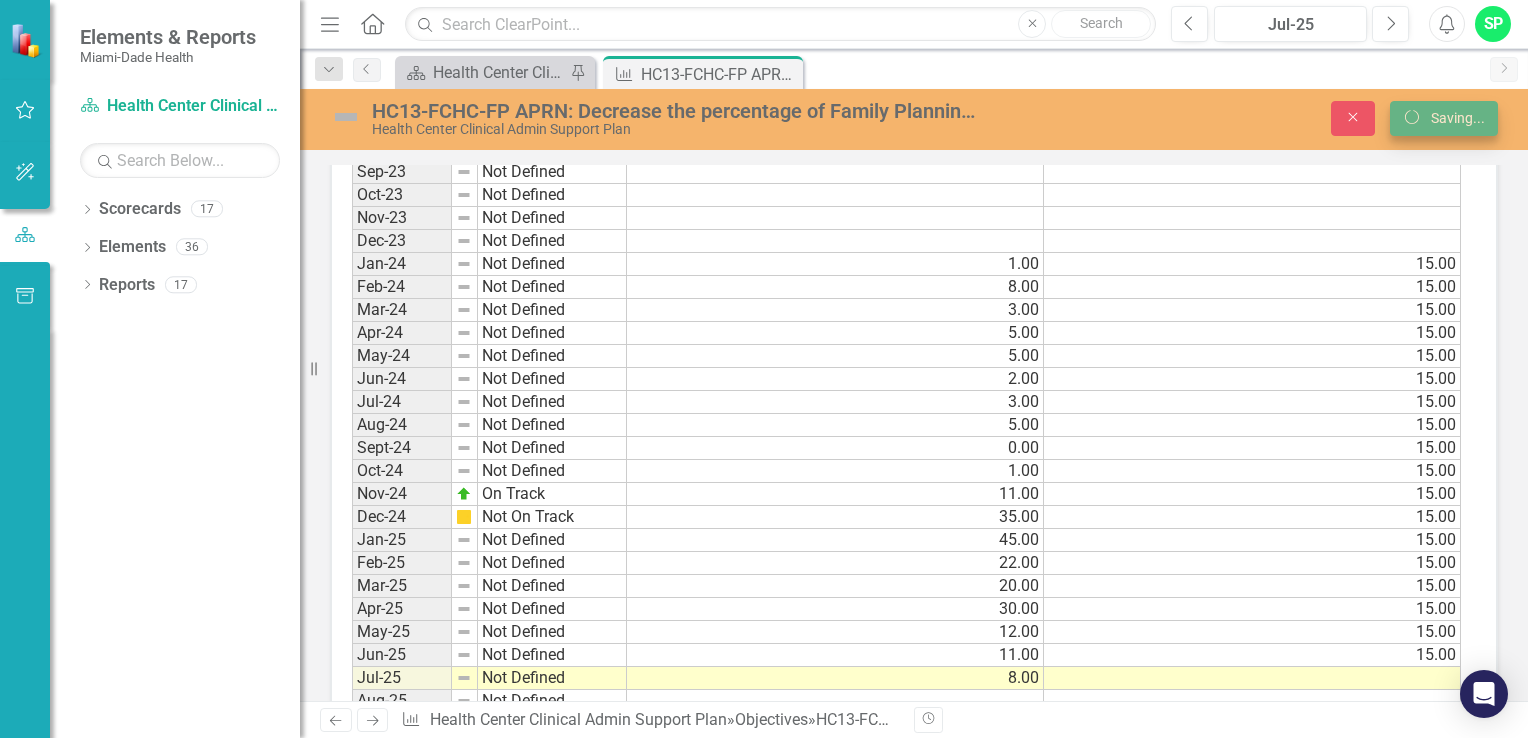 scroll, scrollTop: 0, scrollLeft: 0, axis: both 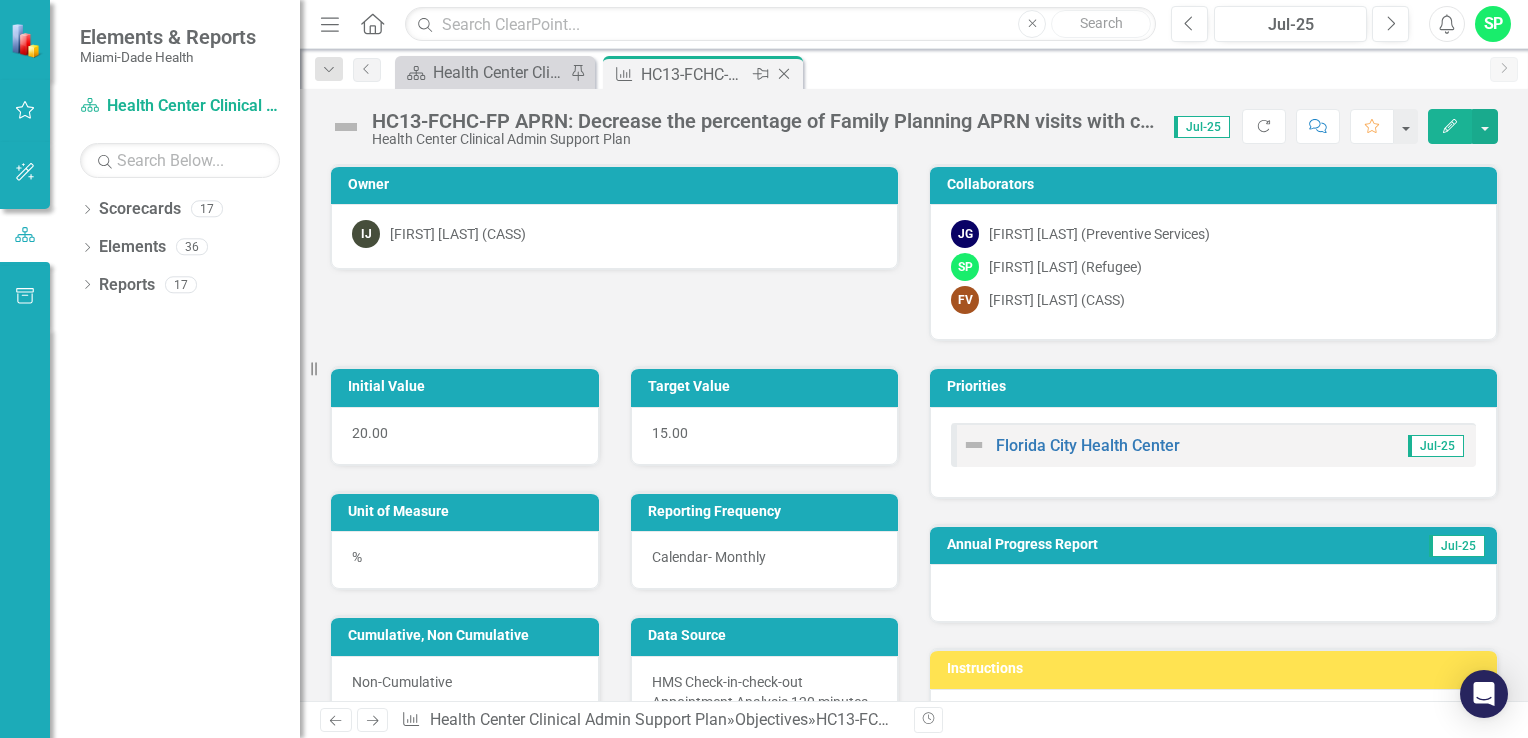 click 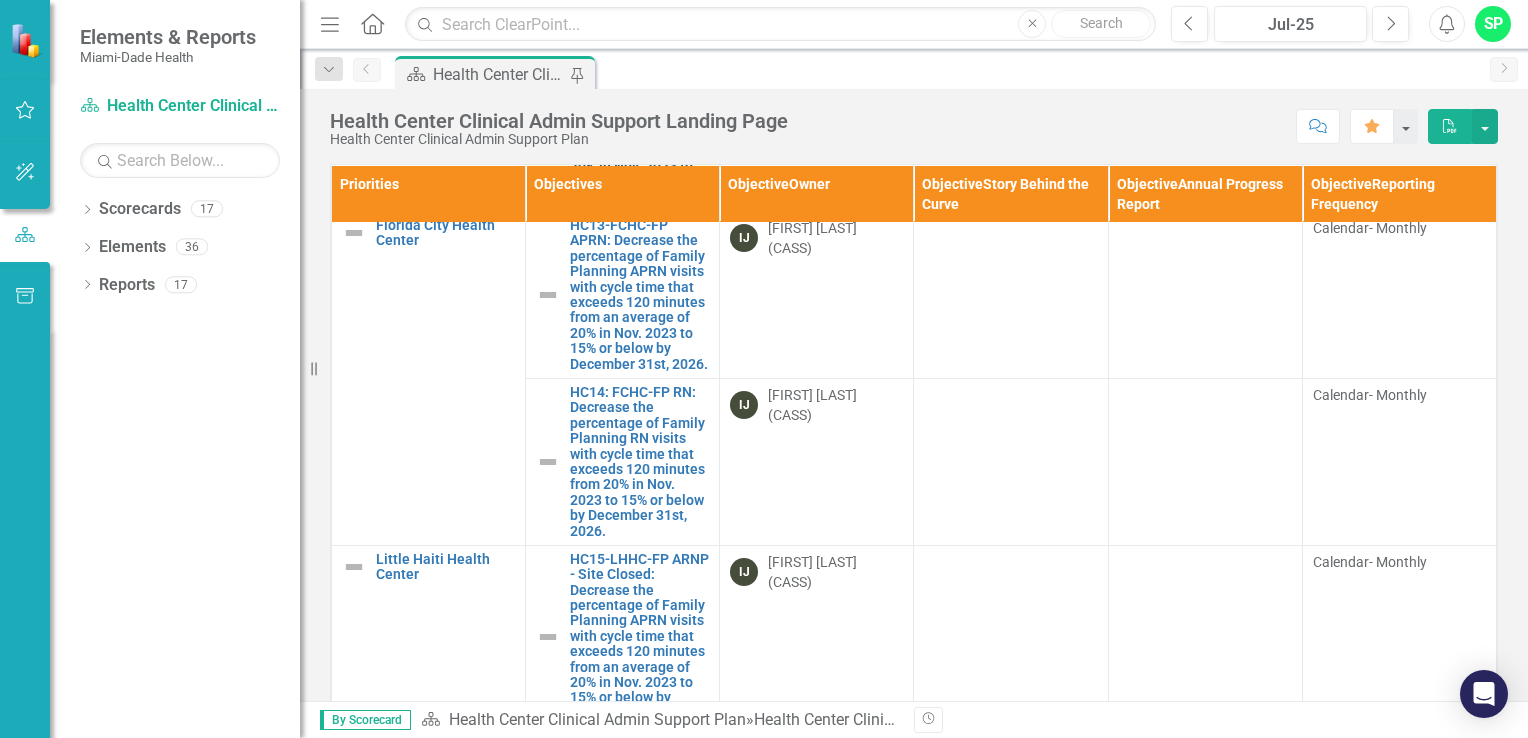 scroll, scrollTop: 2000, scrollLeft: 0, axis: vertical 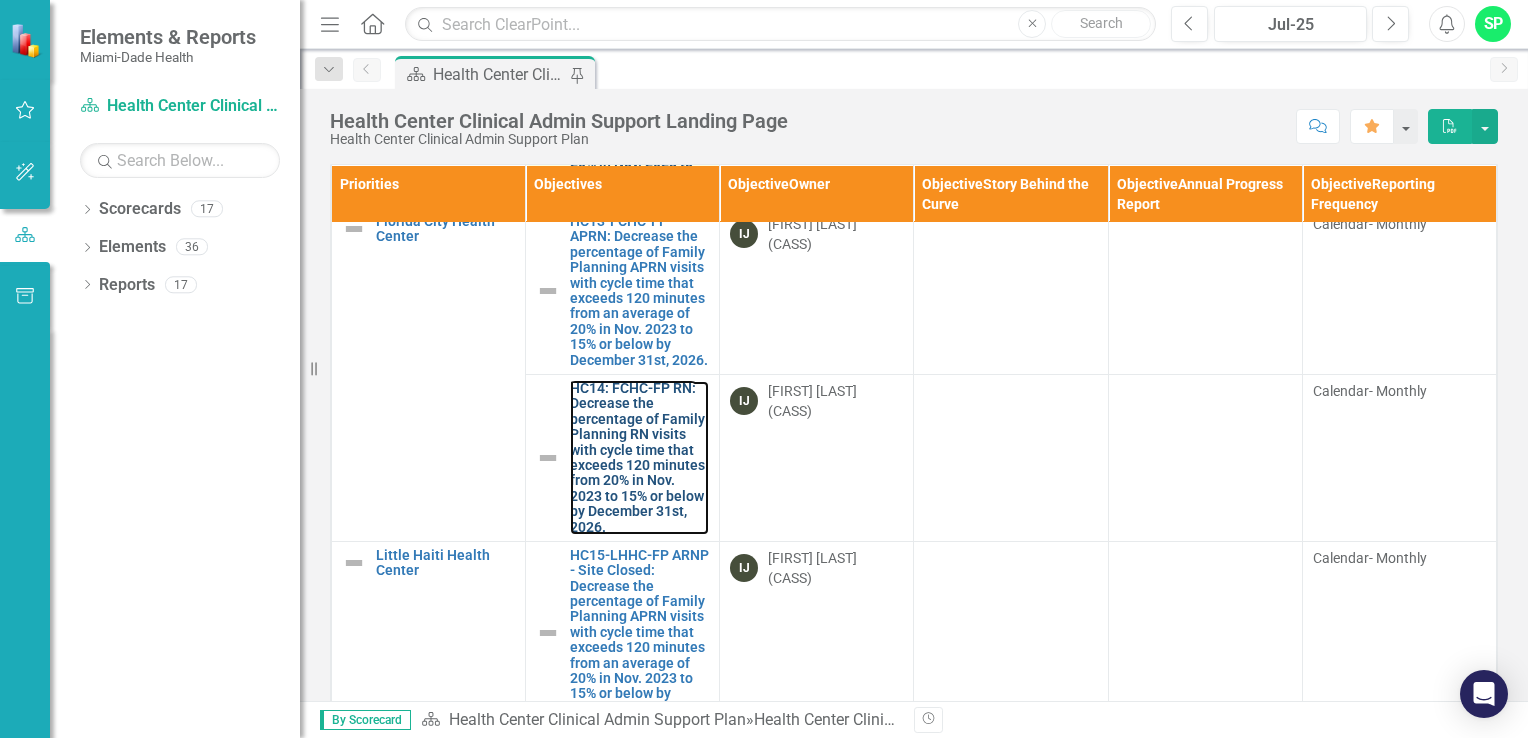 click on "FCHC-FP RN: Decrease the percentage of Family Planning RN visits with cycle time that exceeds 120 minutes from 20% in Nov. [YEAR] to 15% or below by December 31st, [YEAR]." at bounding box center [639, 458] 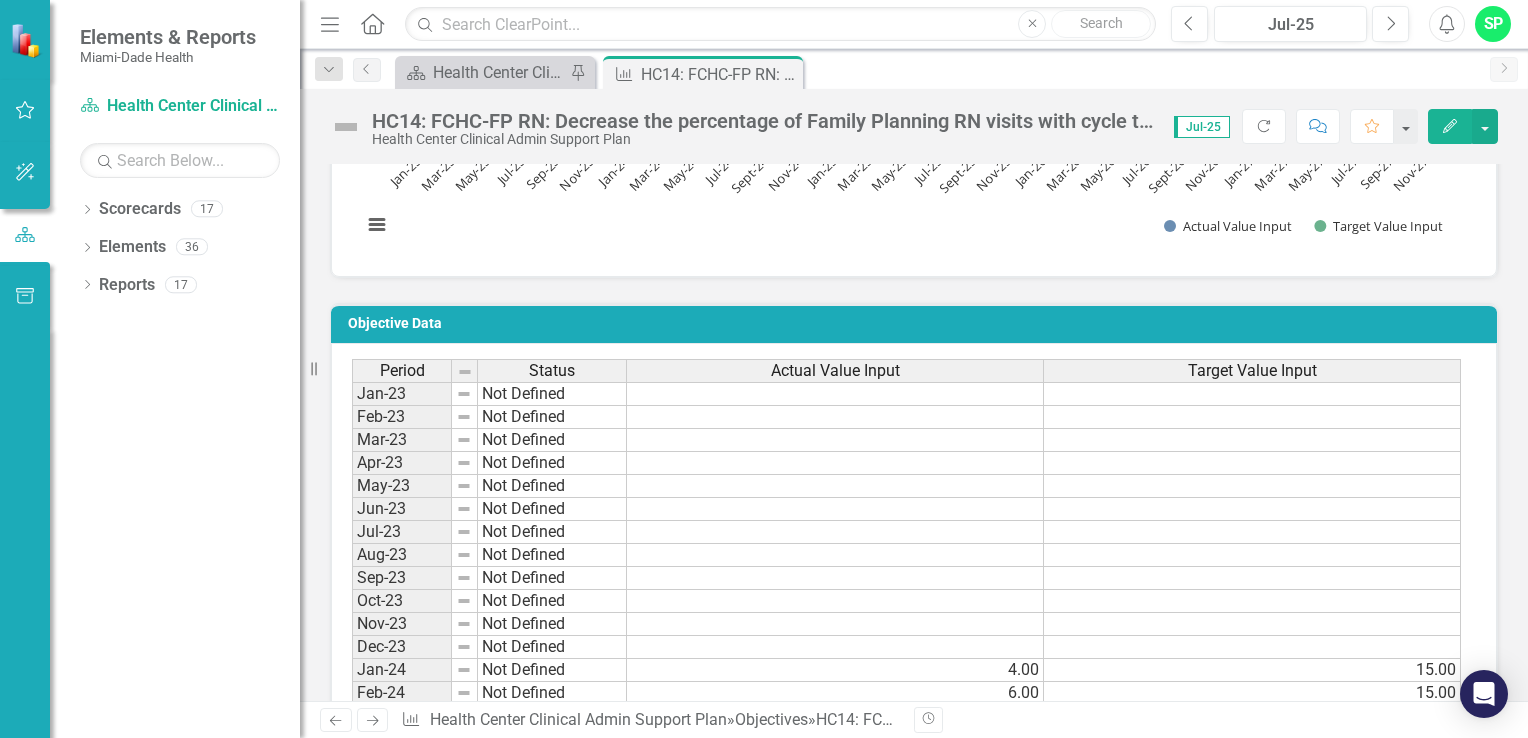 scroll, scrollTop: 1900, scrollLeft: 0, axis: vertical 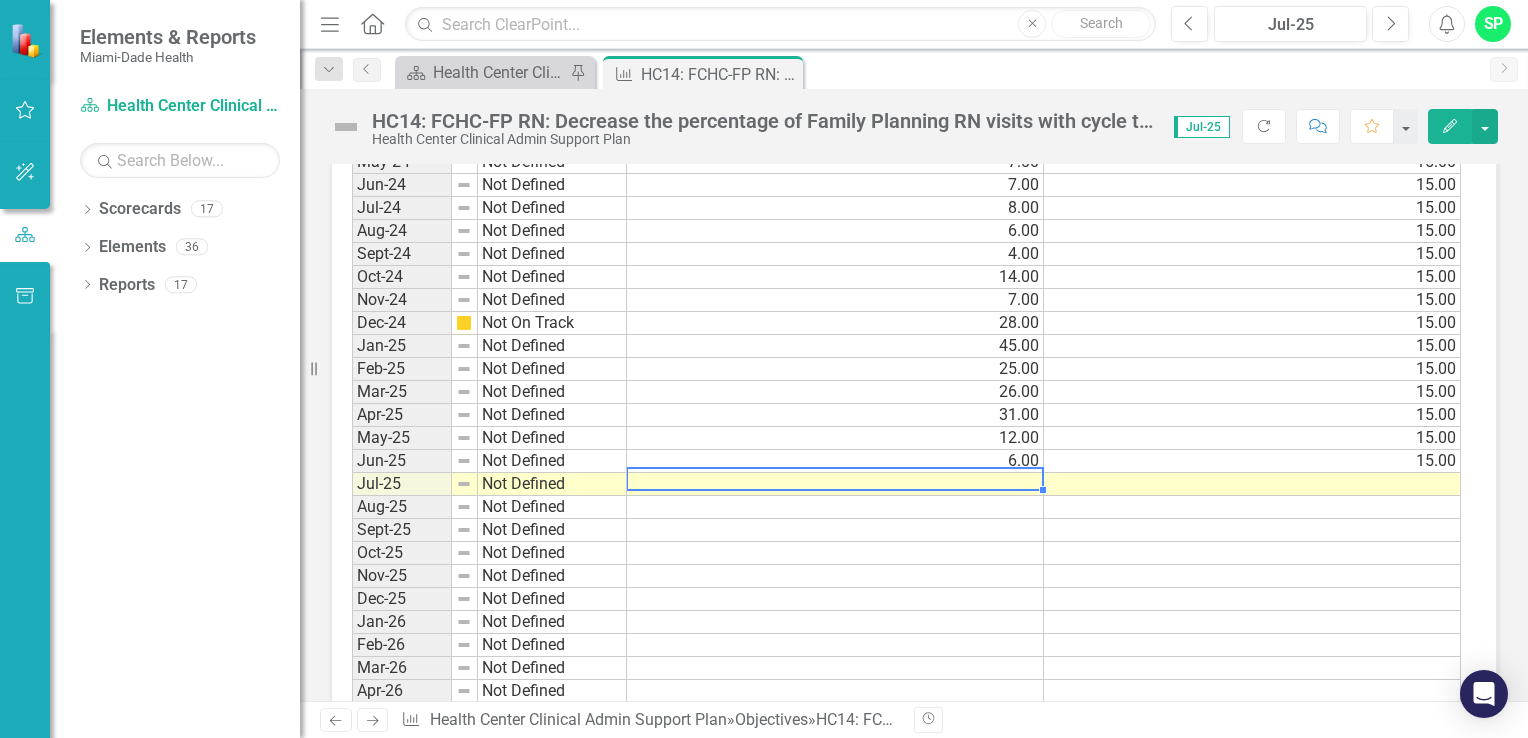 click at bounding box center [835, 484] 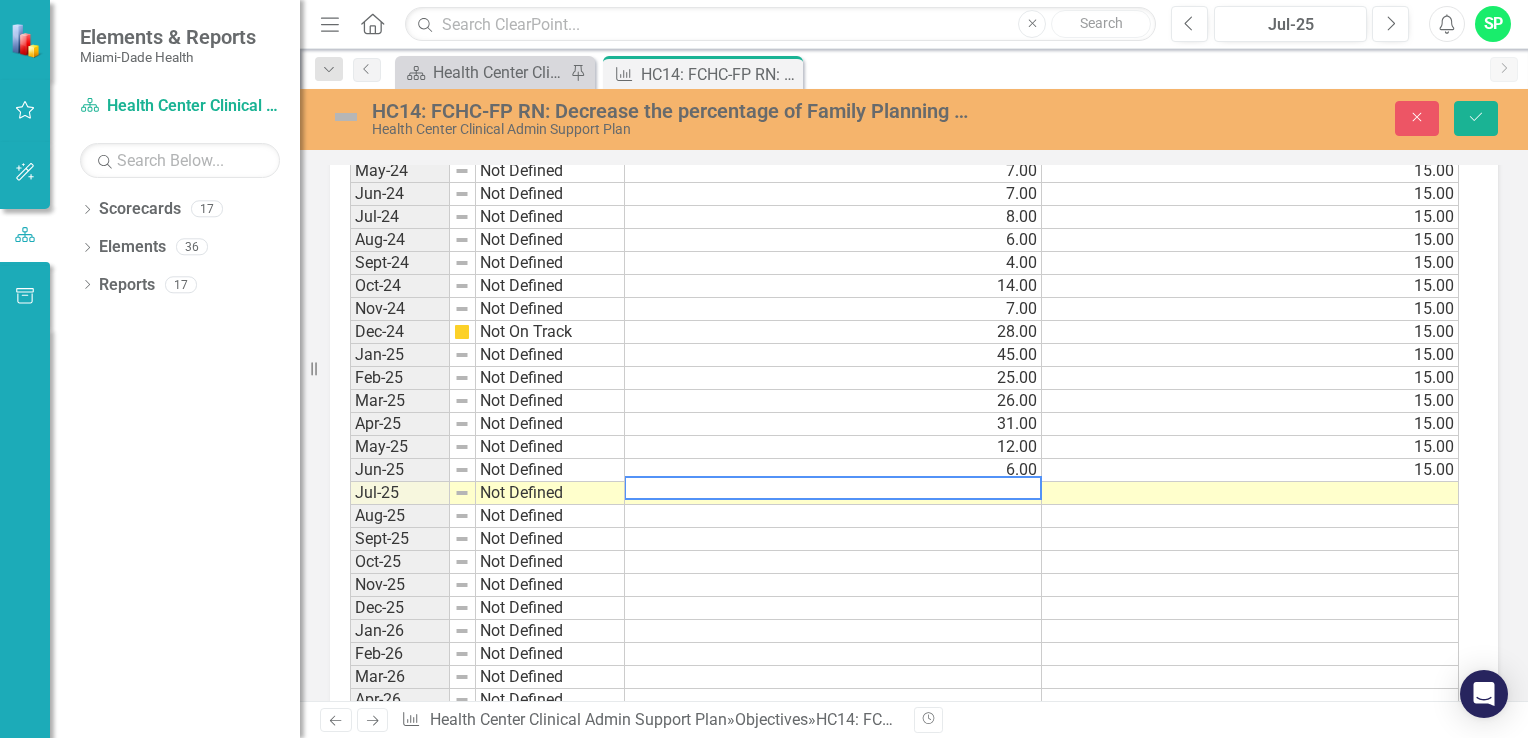 scroll, scrollTop: 1908, scrollLeft: 0, axis: vertical 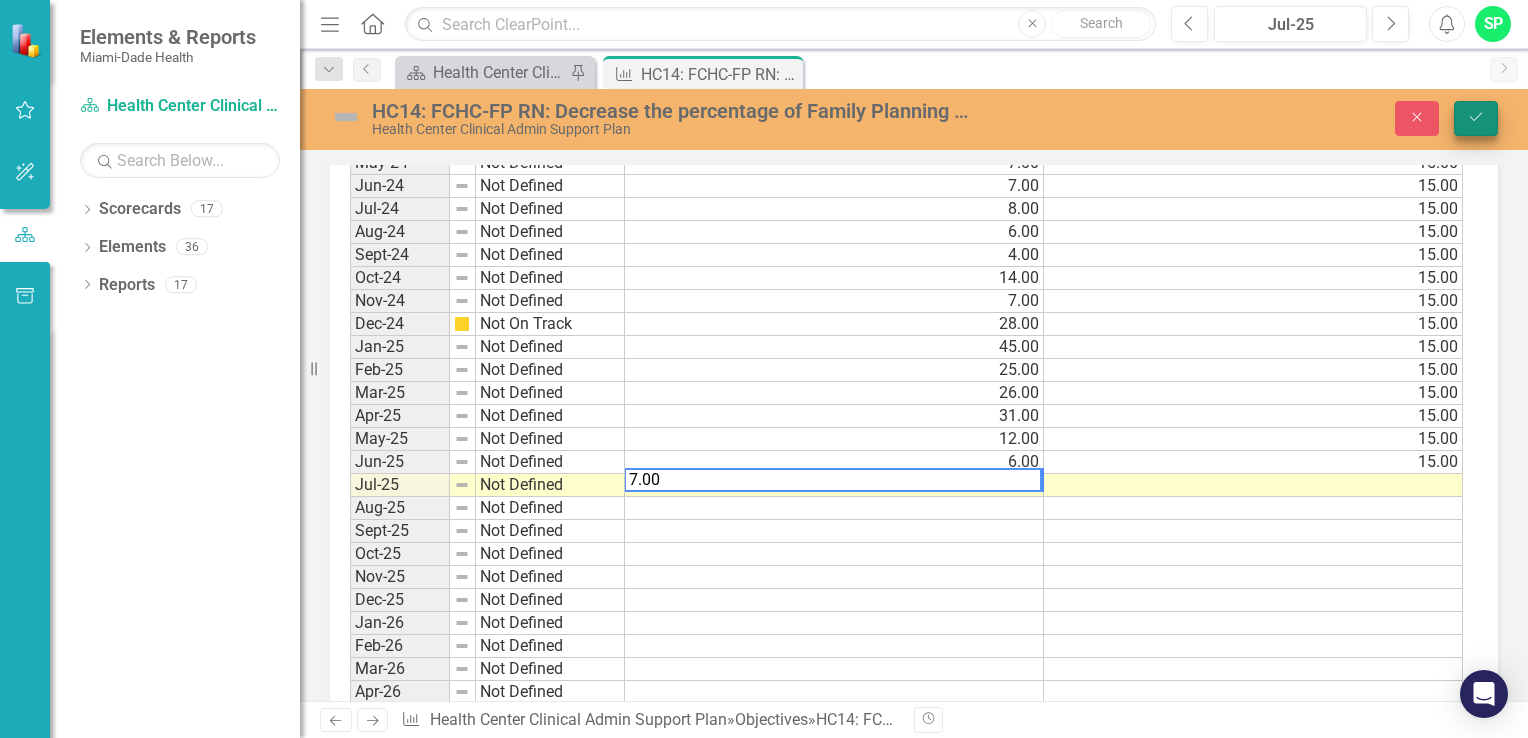 type on "7.00" 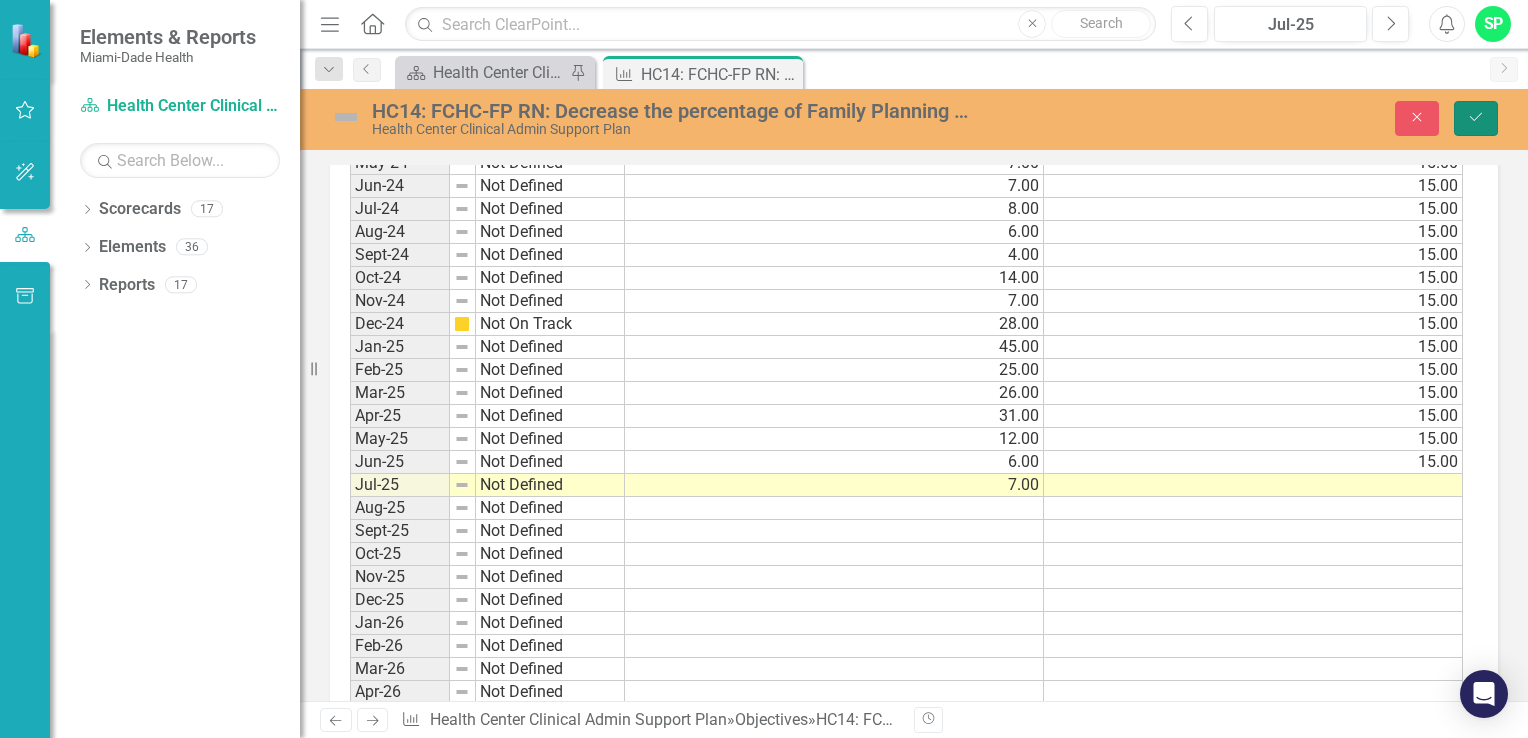 click on "Save" 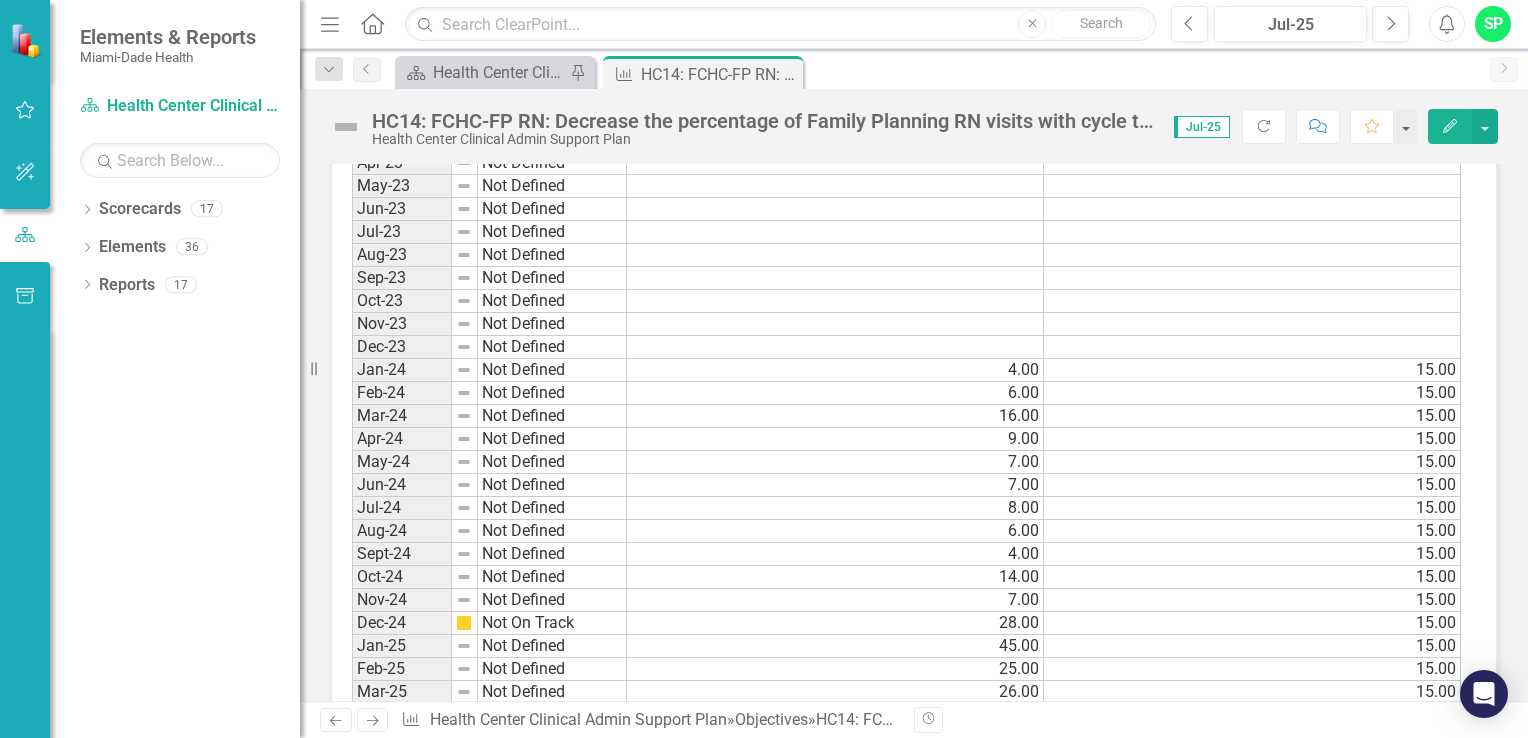 scroll, scrollTop: 1900, scrollLeft: 0, axis: vertical 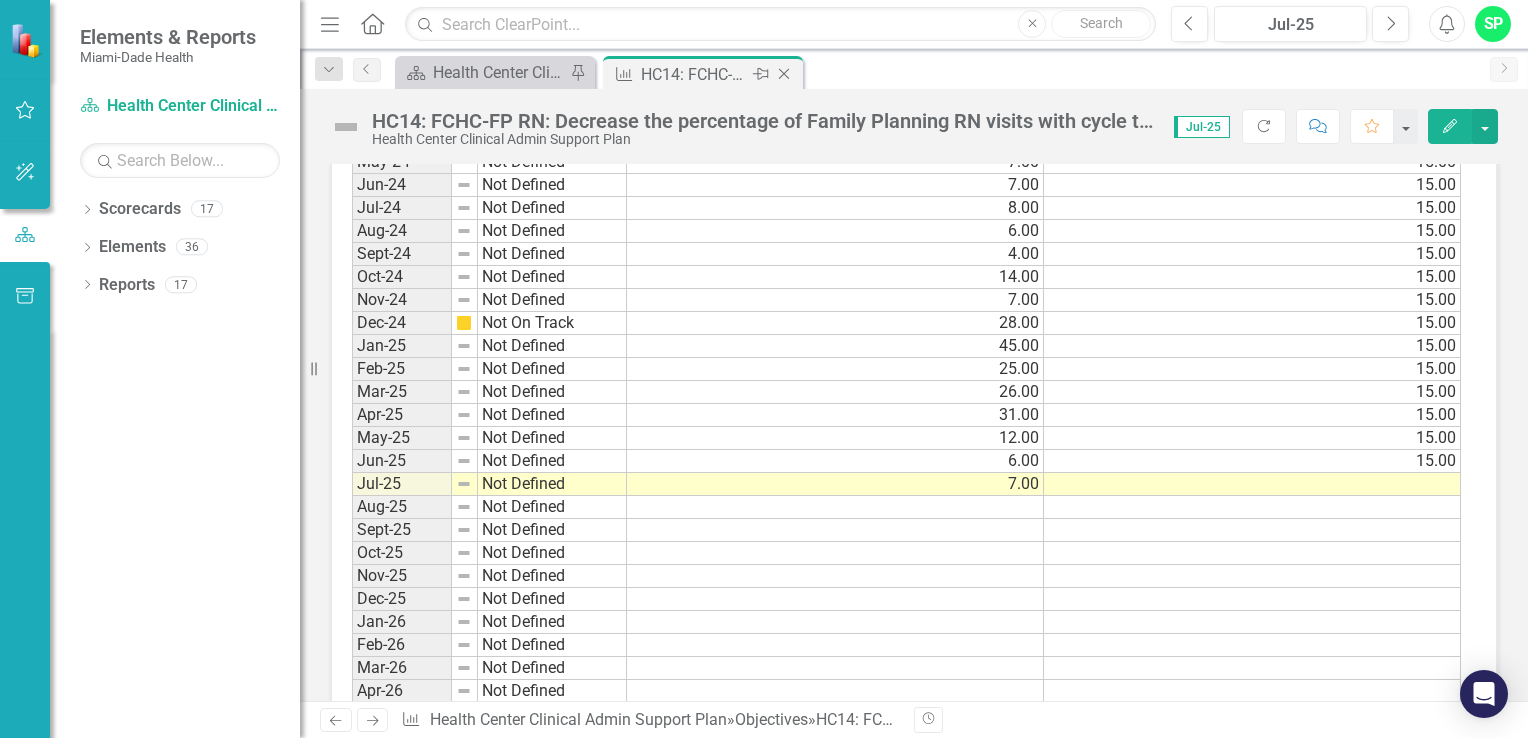 click on "Close" 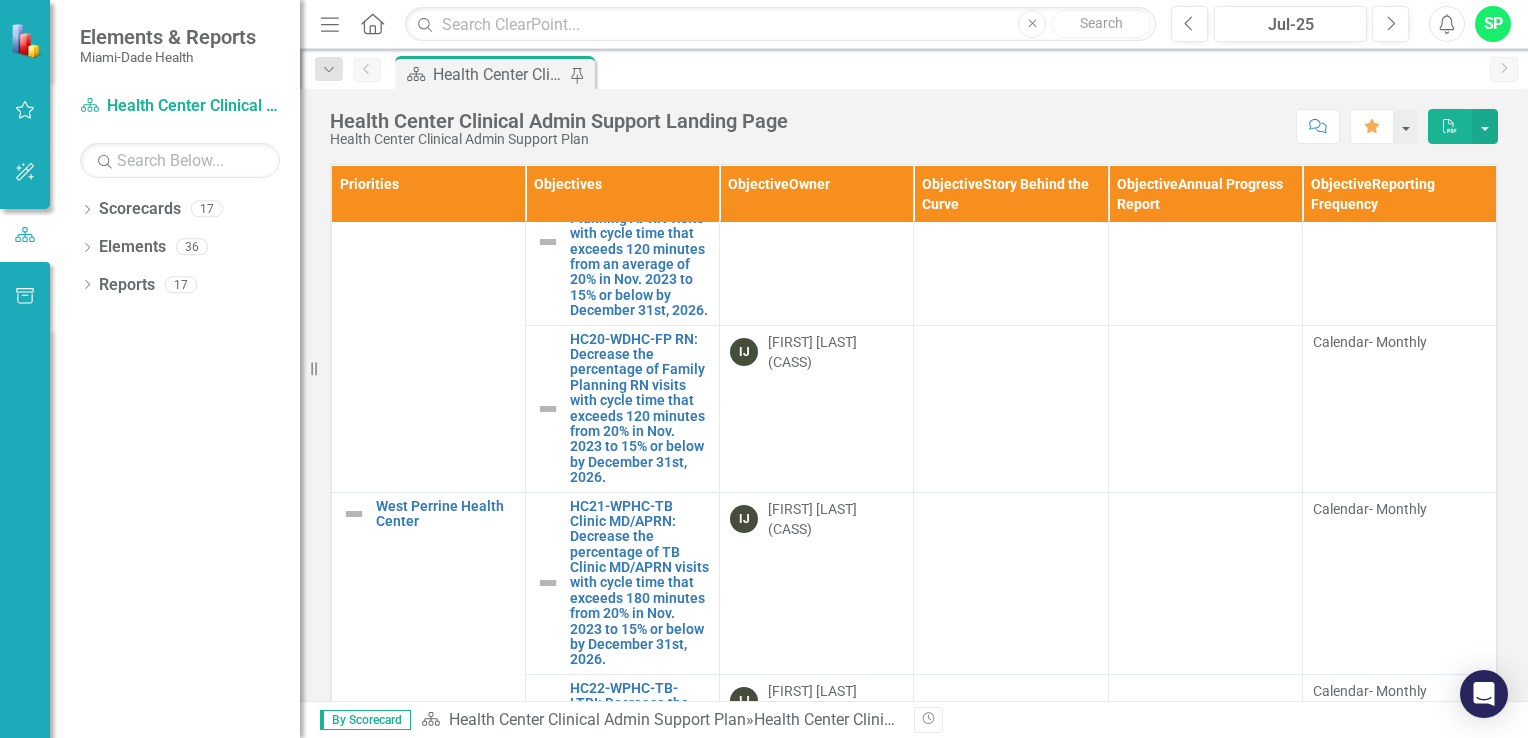 scroll, scrollTop: 3100, scrollLeft: 0, axis: vertical 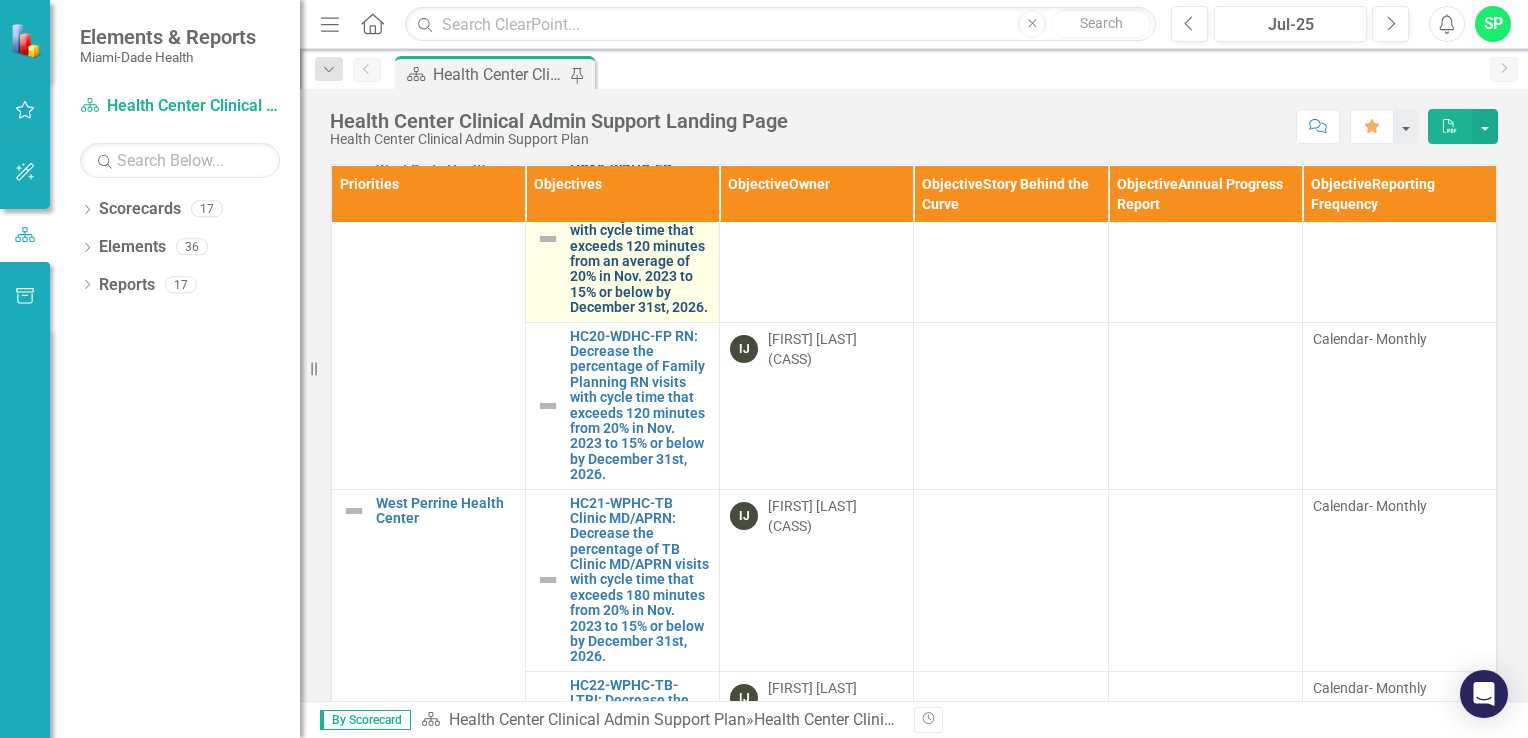 click on "HC19-WDHC-FP APRN: Decrease the percentage of Family Planning APRN visits with cycle time that exceeds 120 minutes from an average of 20% in Nov. 2023 to 15% or below by December 31st, 2026." at bounding box center (639, 239) 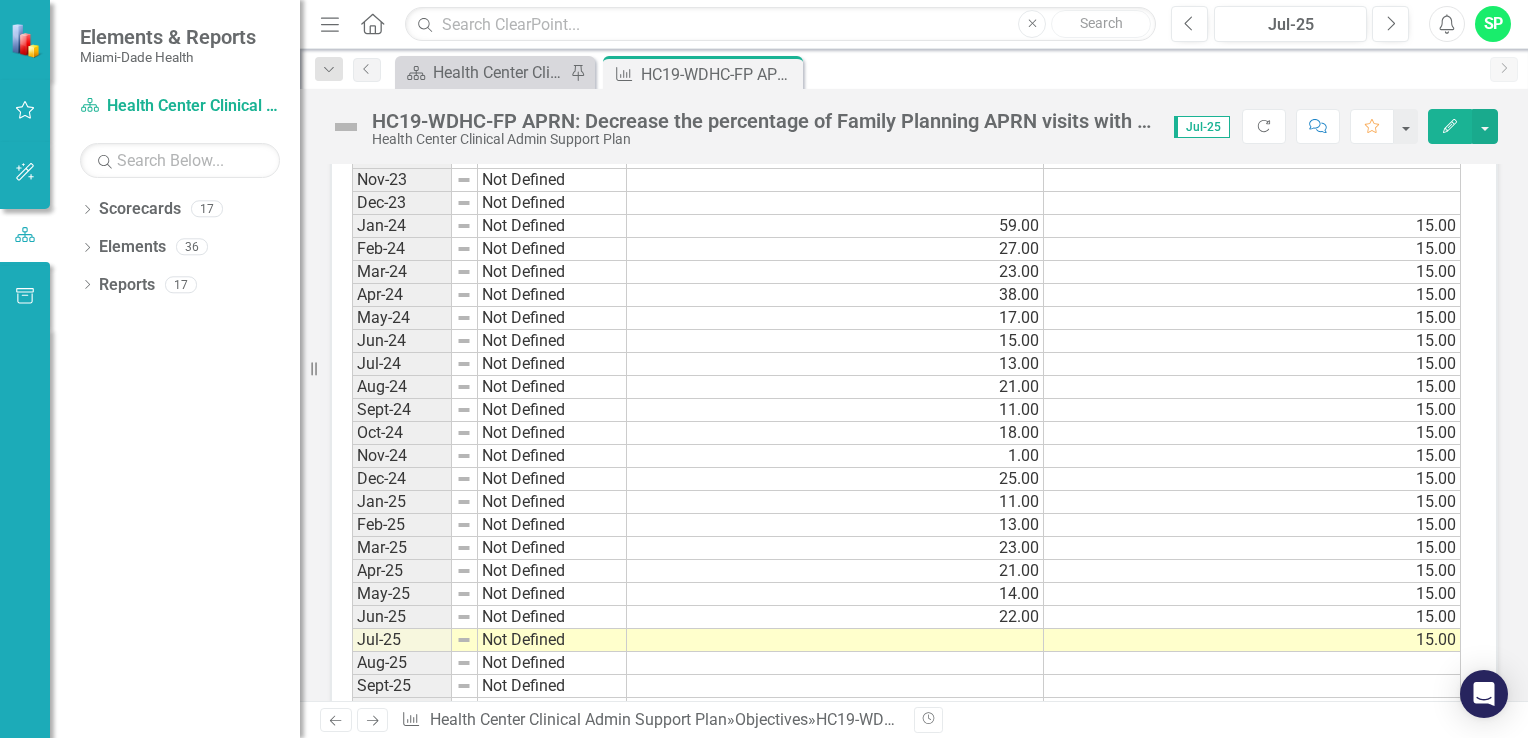 scroll, scrollTop: 2000, scrollLeft: 0, axis: vertical 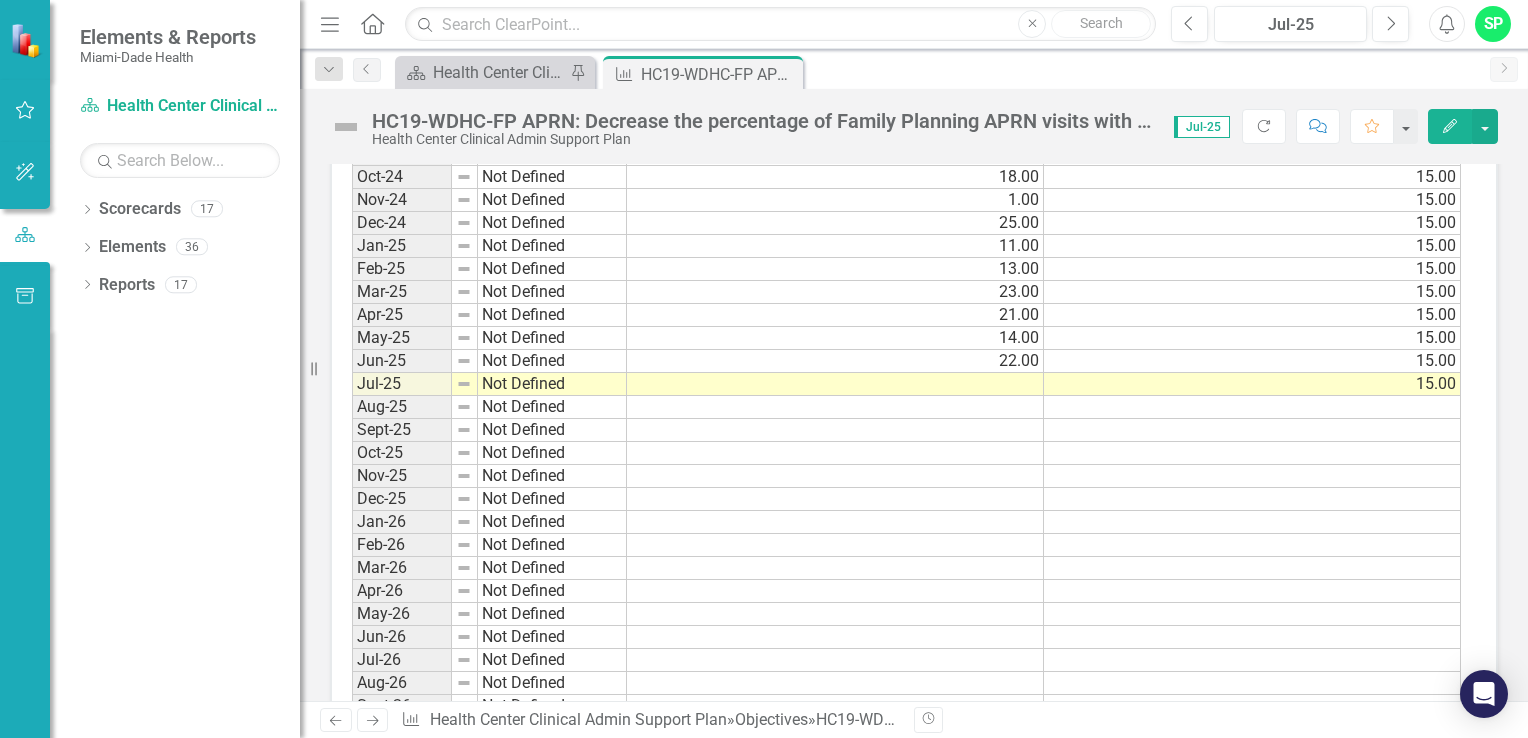 click at bounding box center [835, 384] 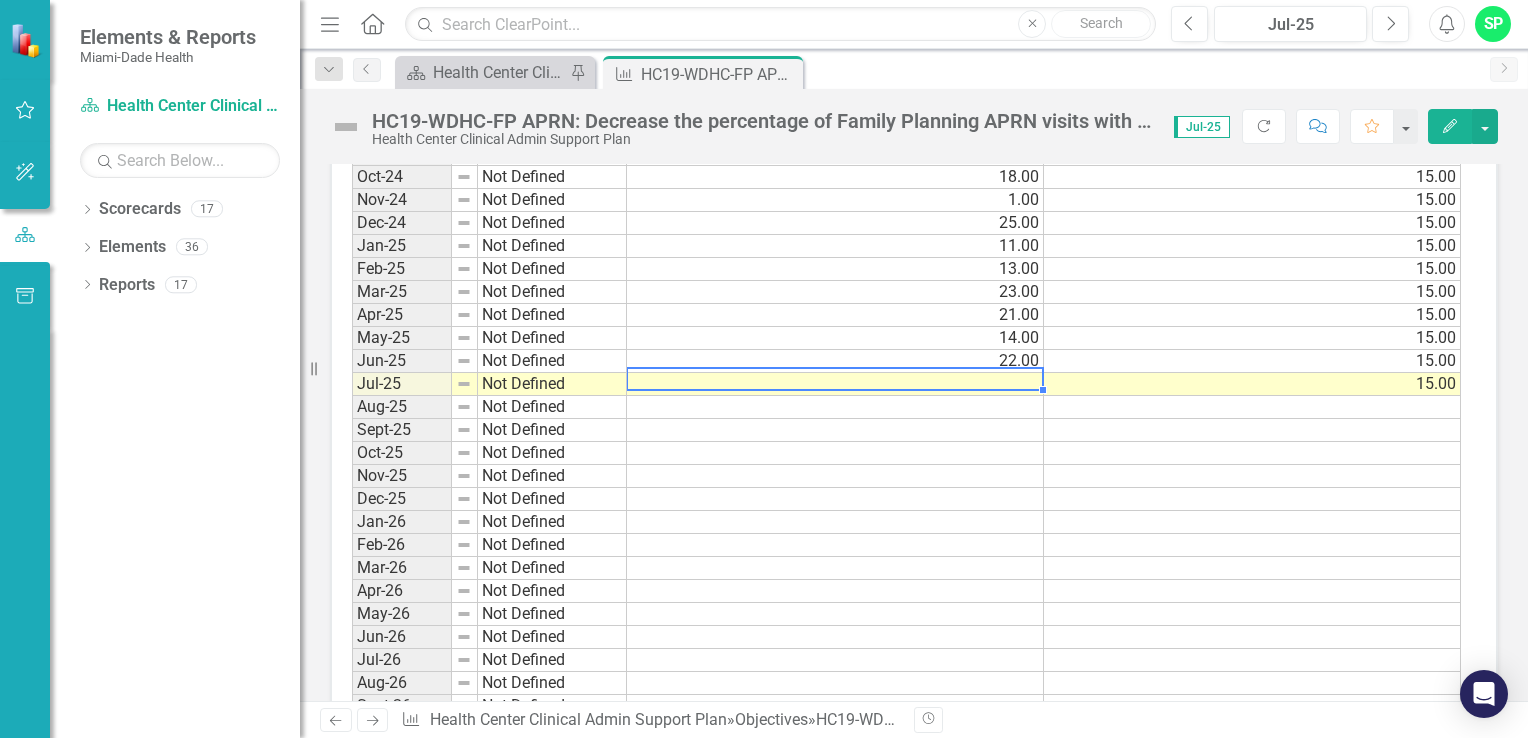click at bounding box center (835, 384) 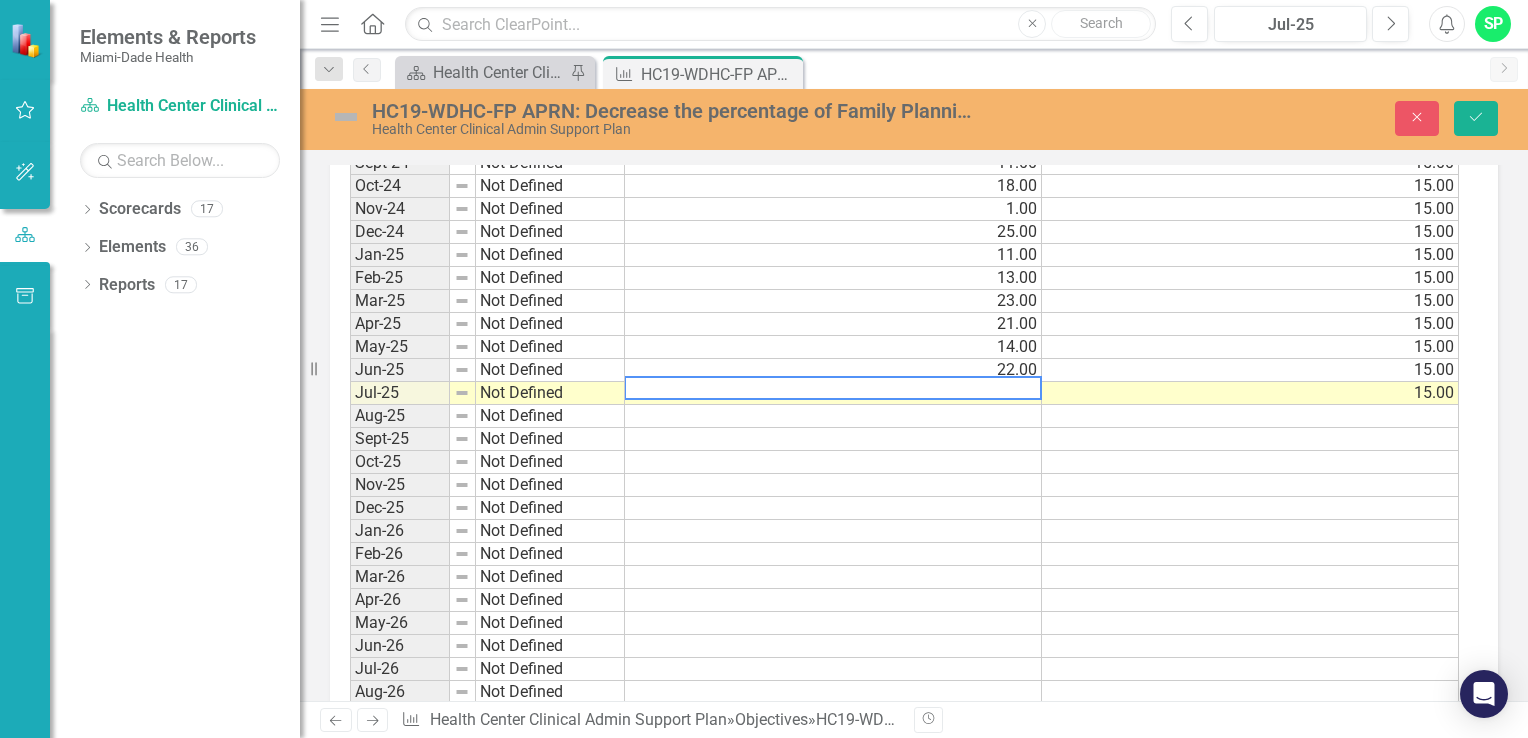 scroll, scrollTop: 2008, scrollLeft: 0, axis: vertical 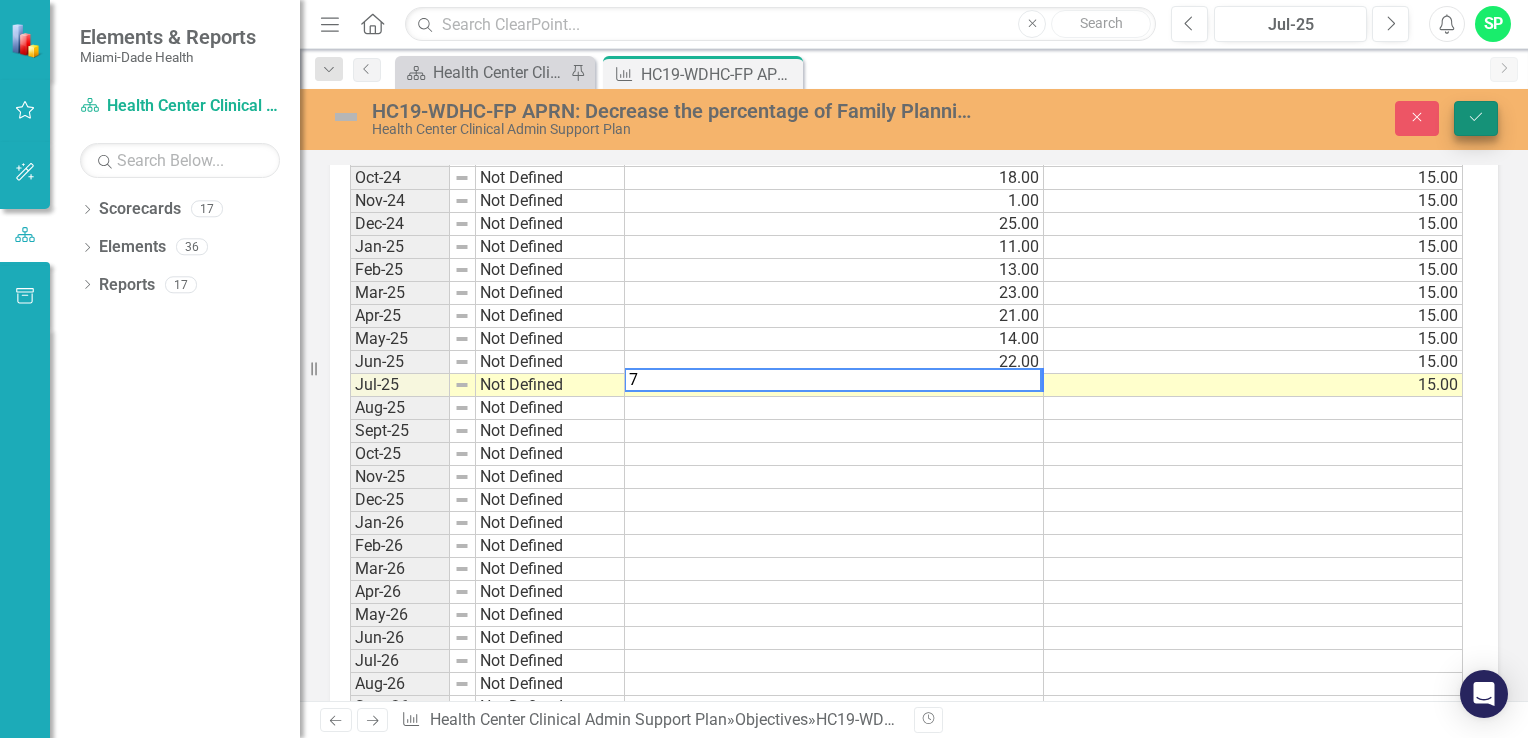 type on "7" 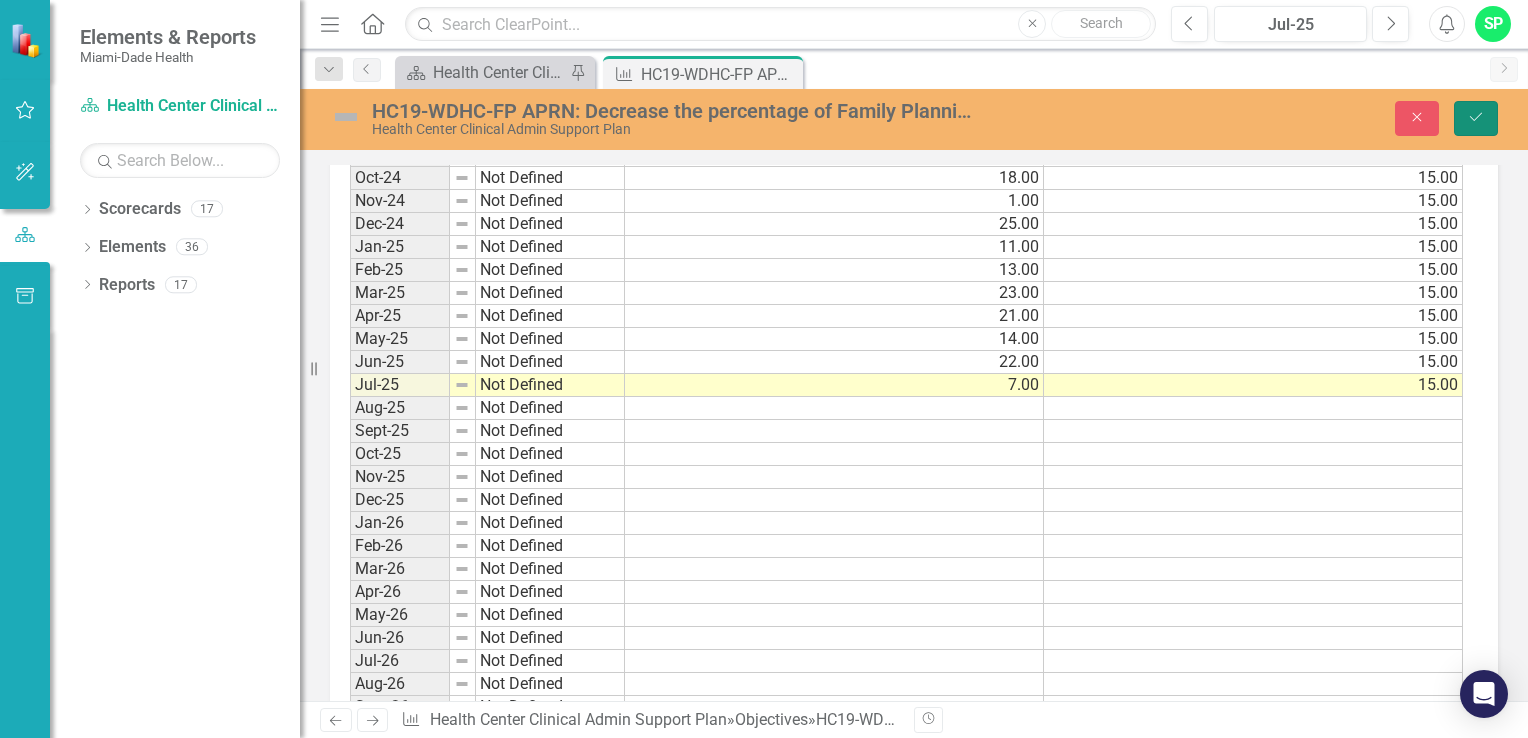 click on "Save" at bounding box center (1476, 118) 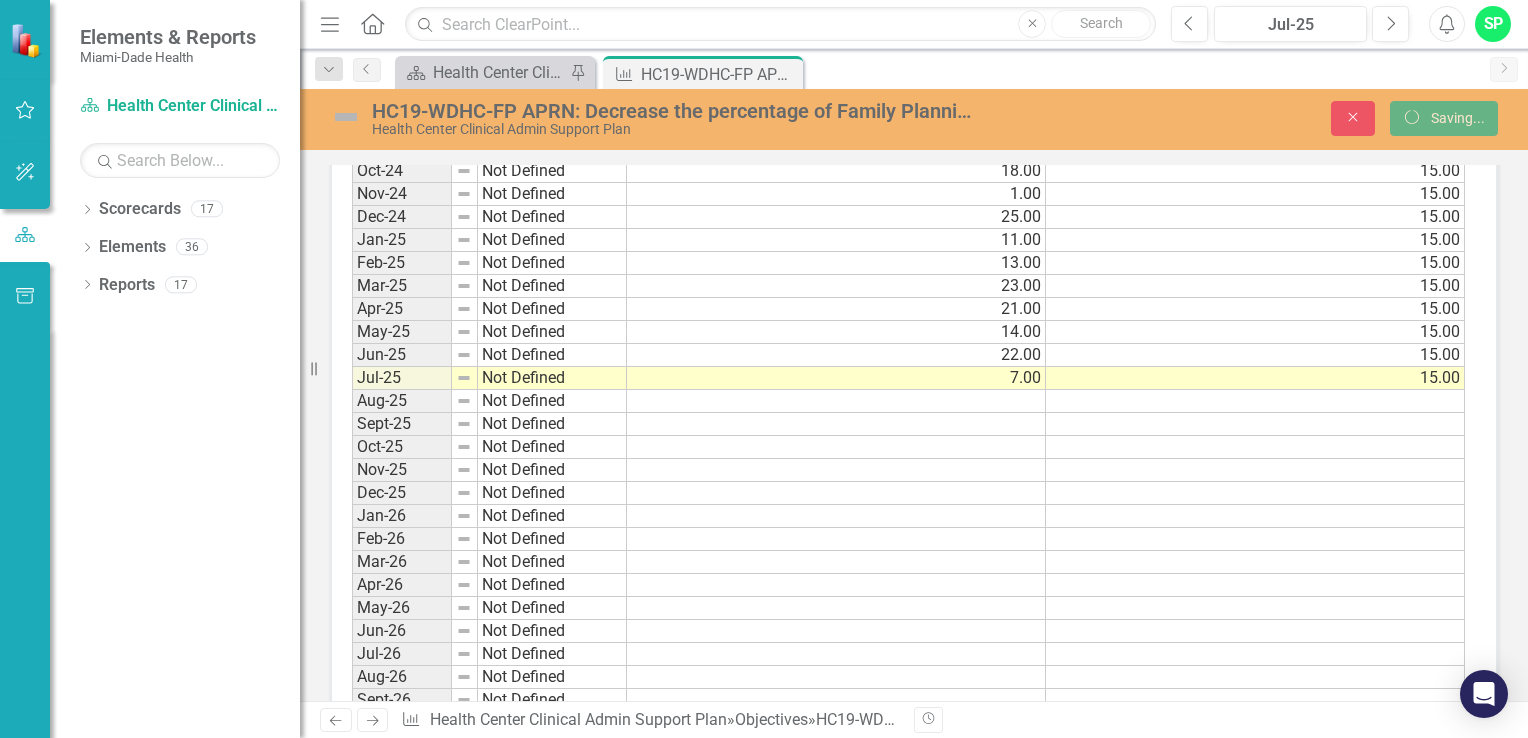 scroll, scrollTop: 2000, scrollLeft: 0, axis: vertical 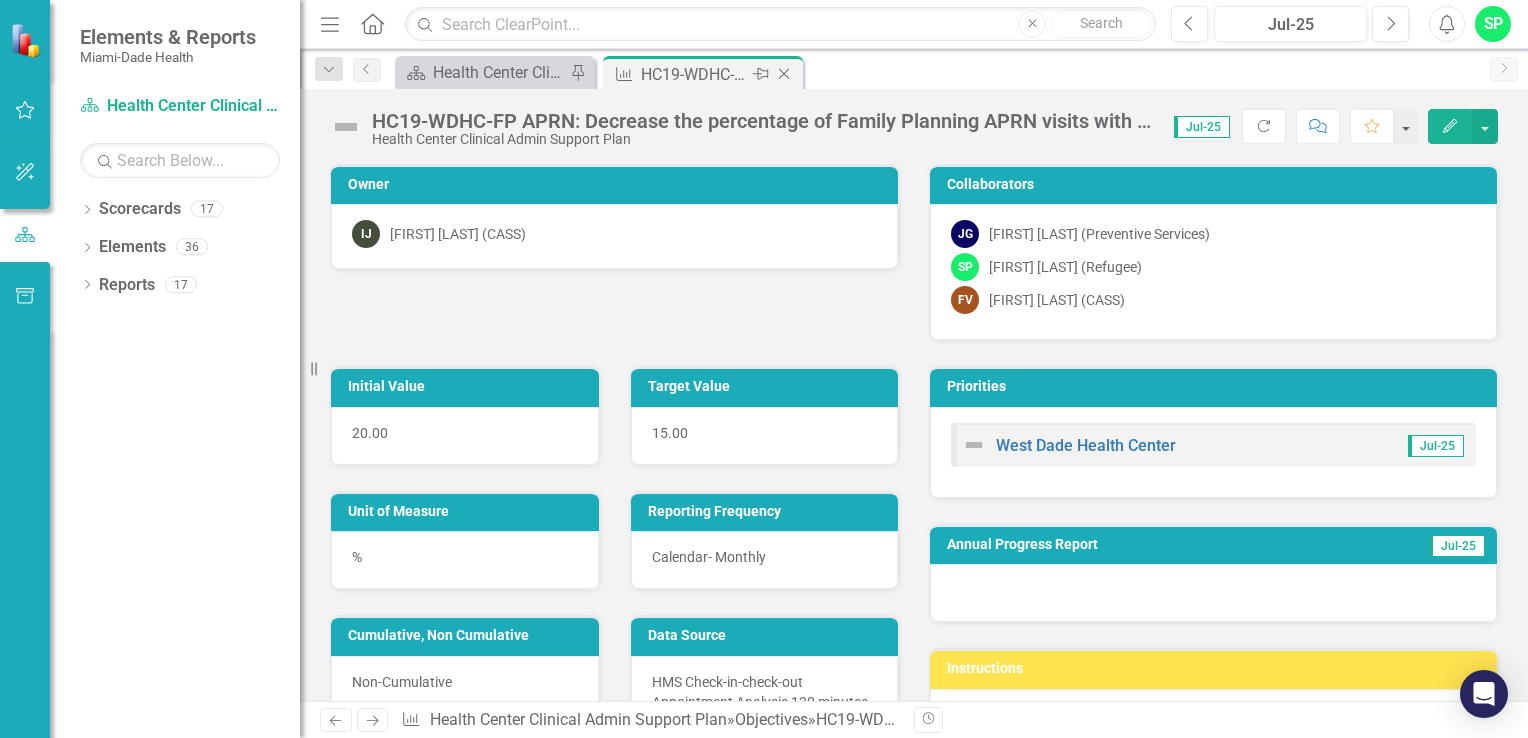 click on "Close" 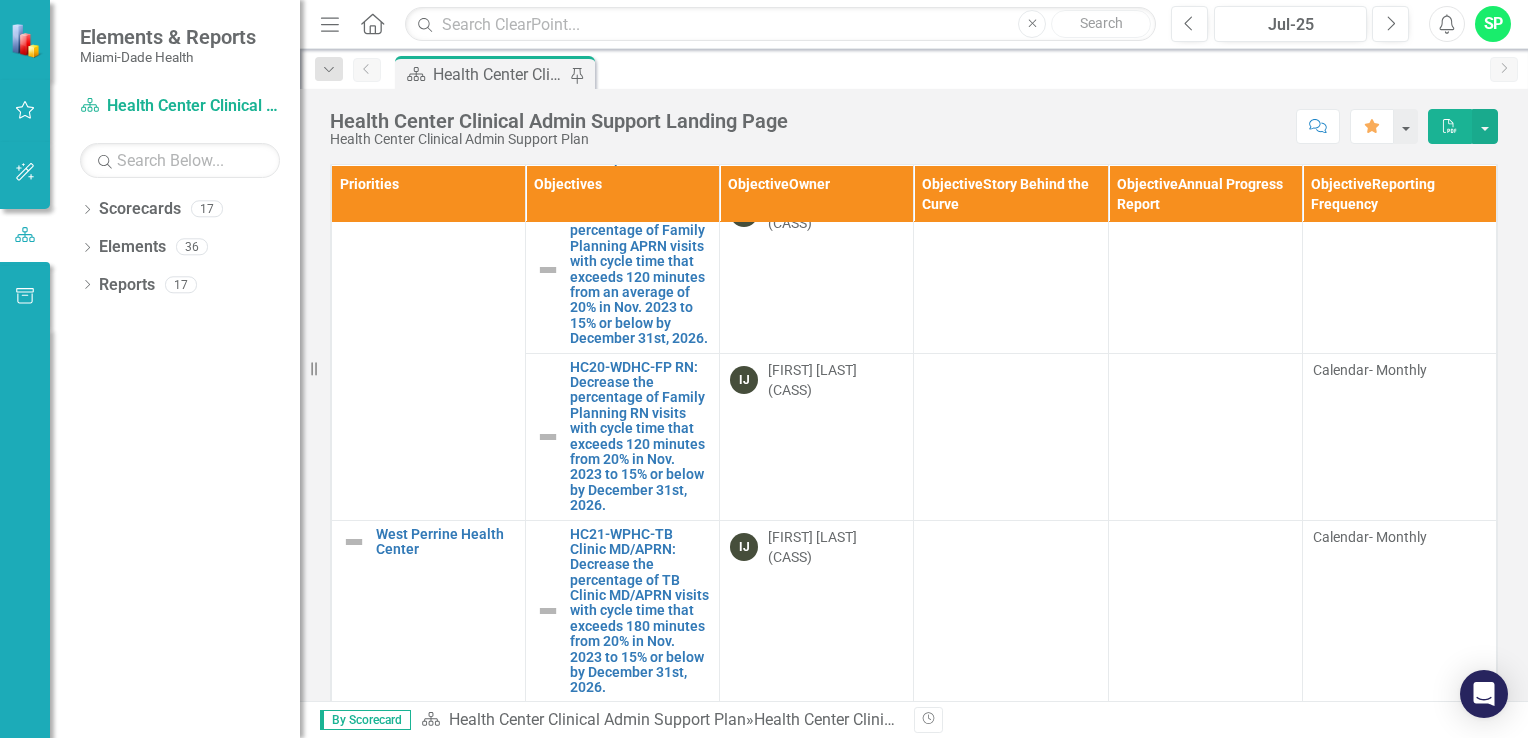 scroll, scrollTop: 3100, scrollLeft: 0, axis: vertical 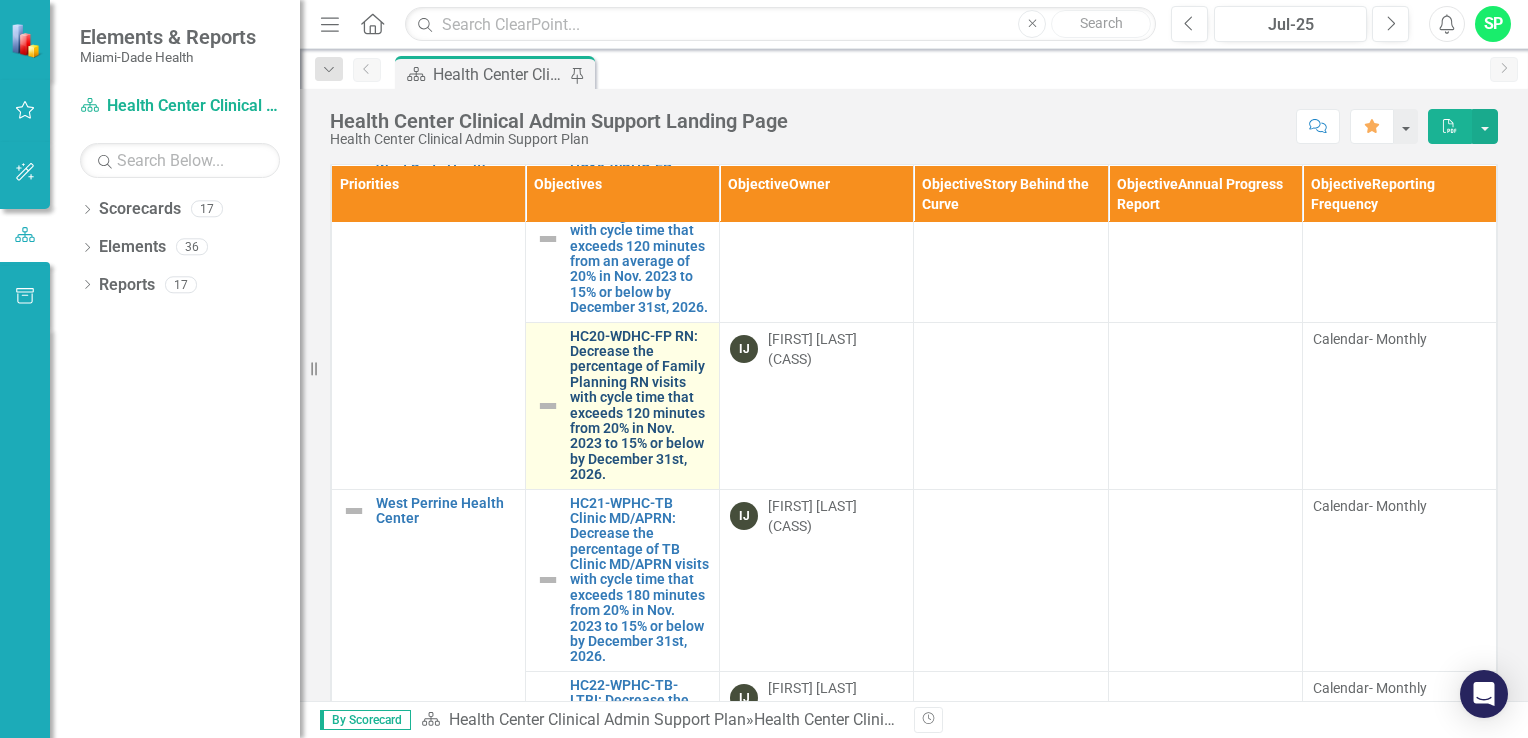 click on "HC20-WDHC-FP RN: Decrease the percentage of Family Planning RN visits with cycle time that exceeds 120 minutes from 20% in [MONTH] 2023 to 15% or below by December 31st, 2026." at bounding box center (639, 406) 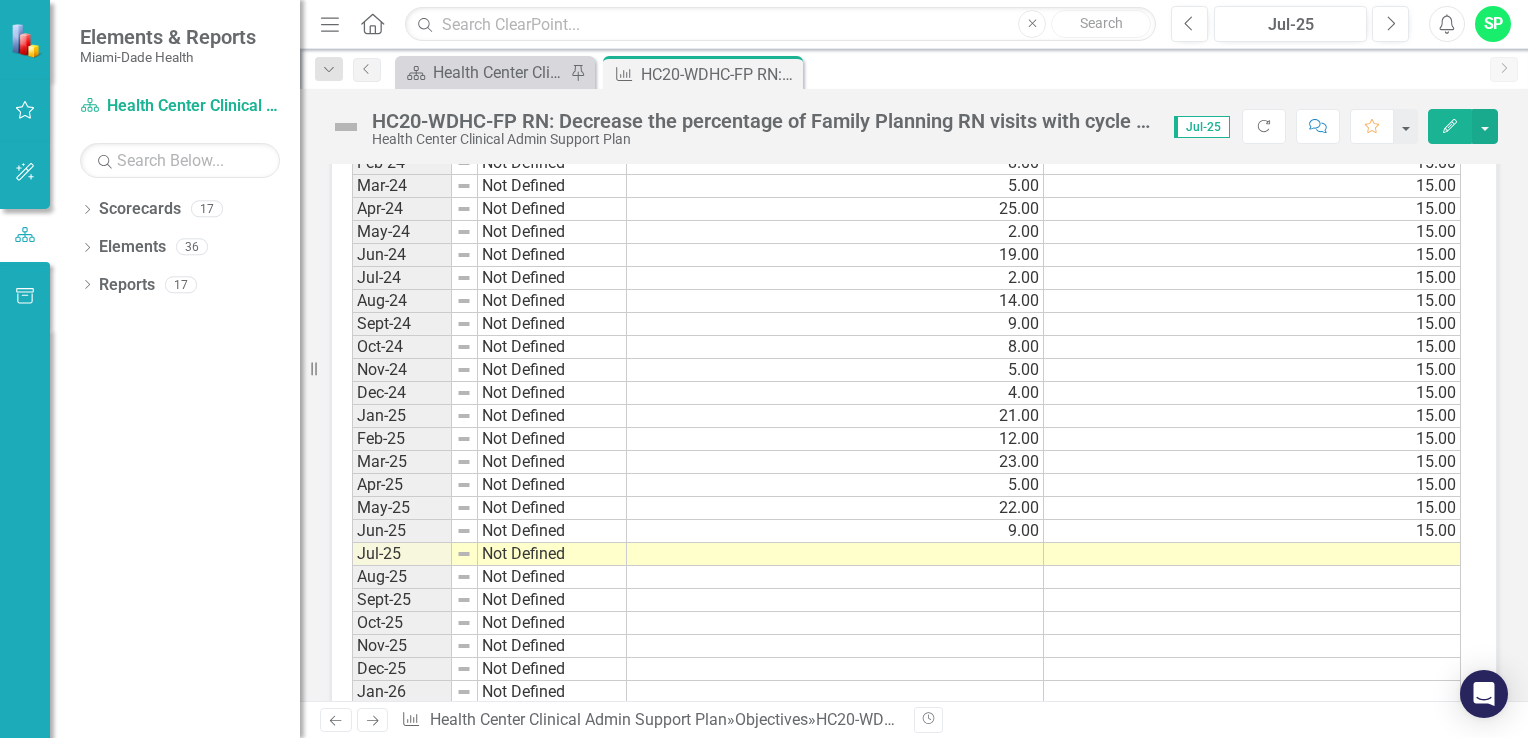 scroll, scrollTop: 1900, scrollLeft: 0, axis: vertical 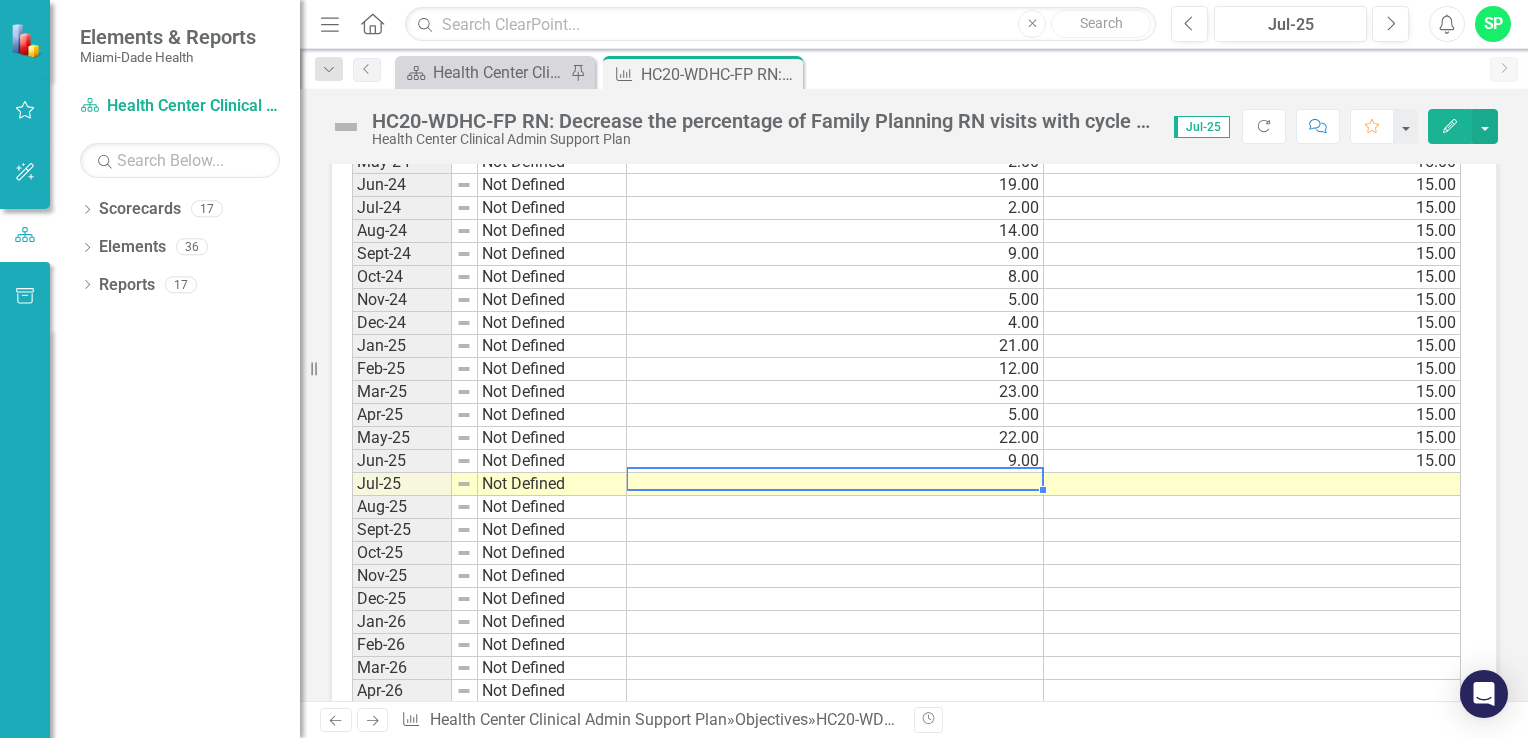 click at bounding box center (835, 484) 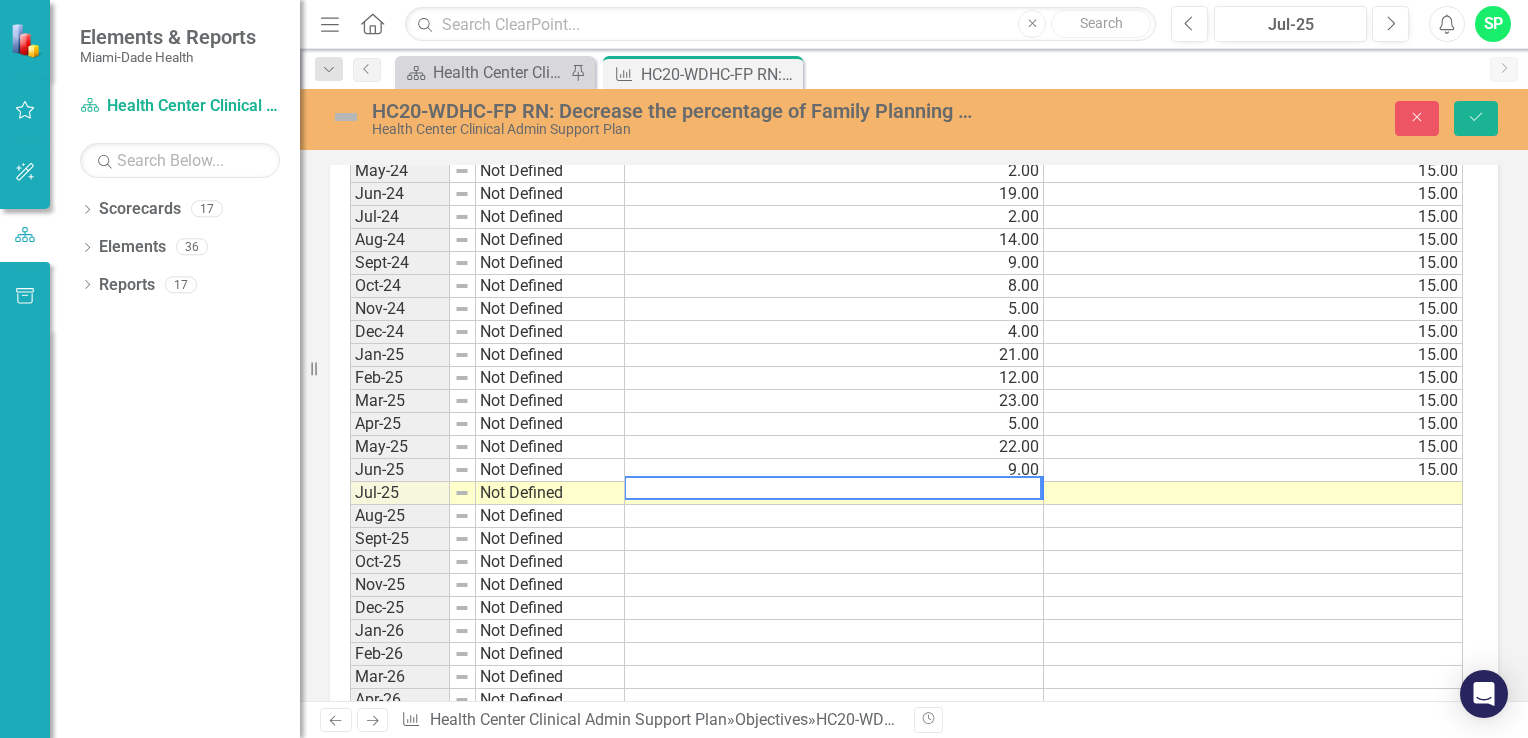 scroll, scrollTop: 1908, scrollLeft: 0, axis: vertical 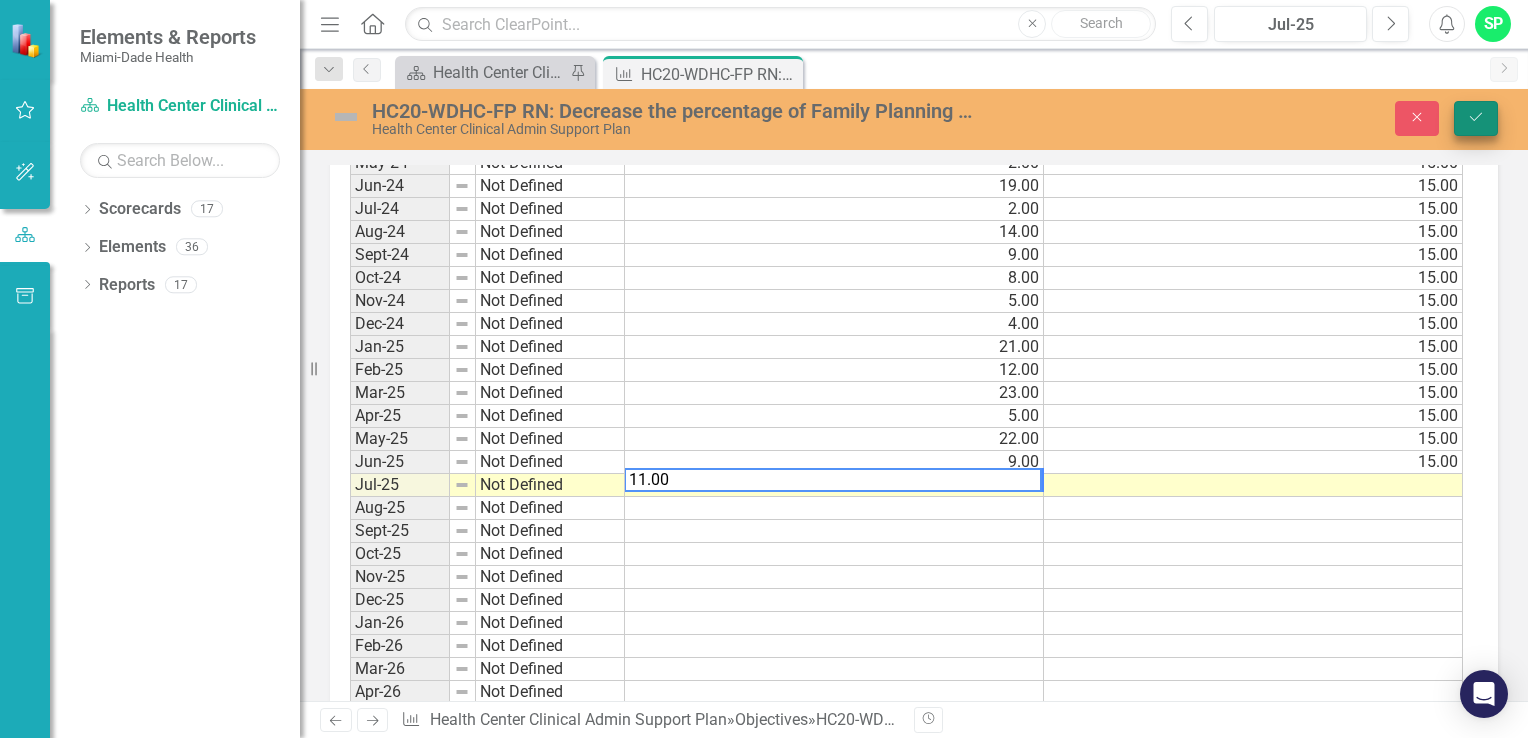 type on "11.00" 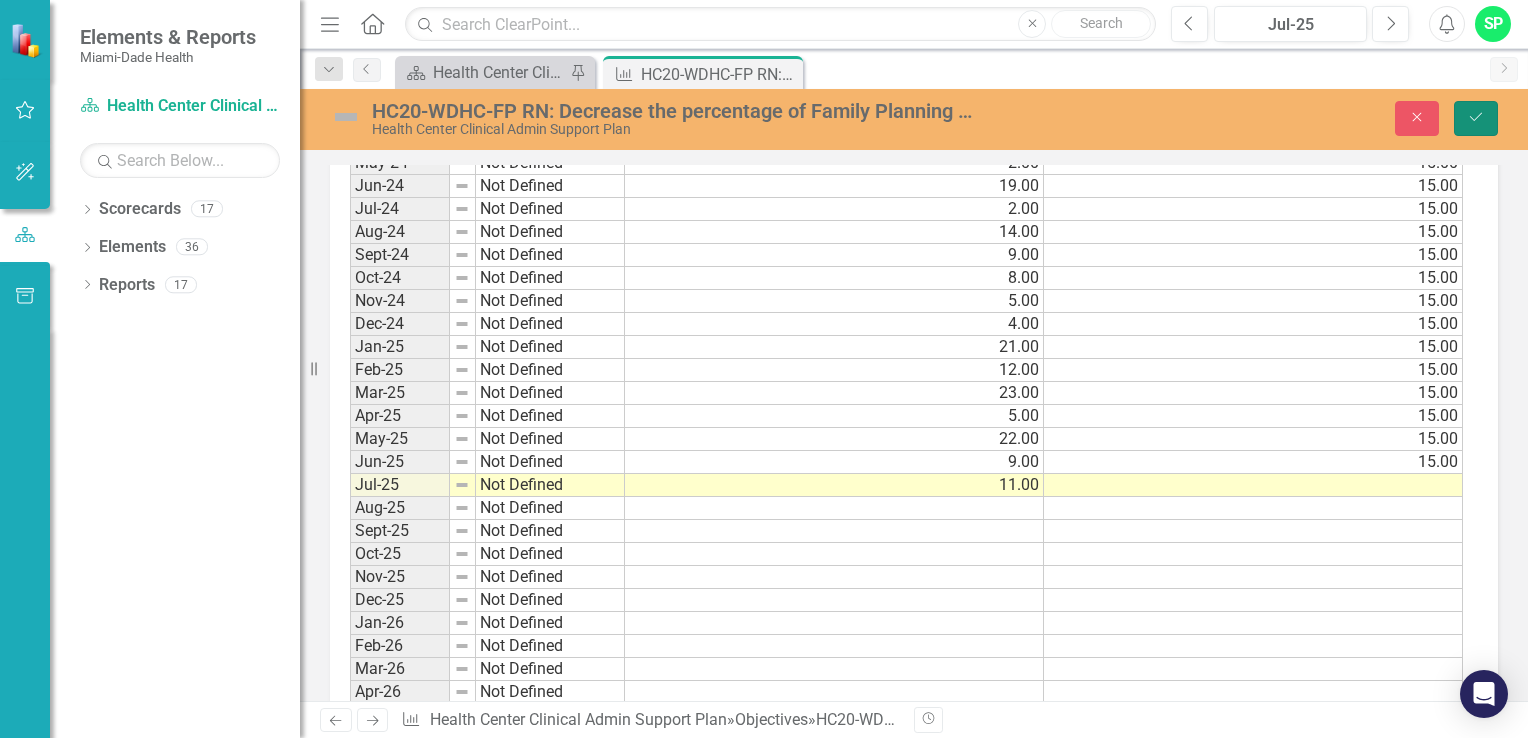 click on "Save" 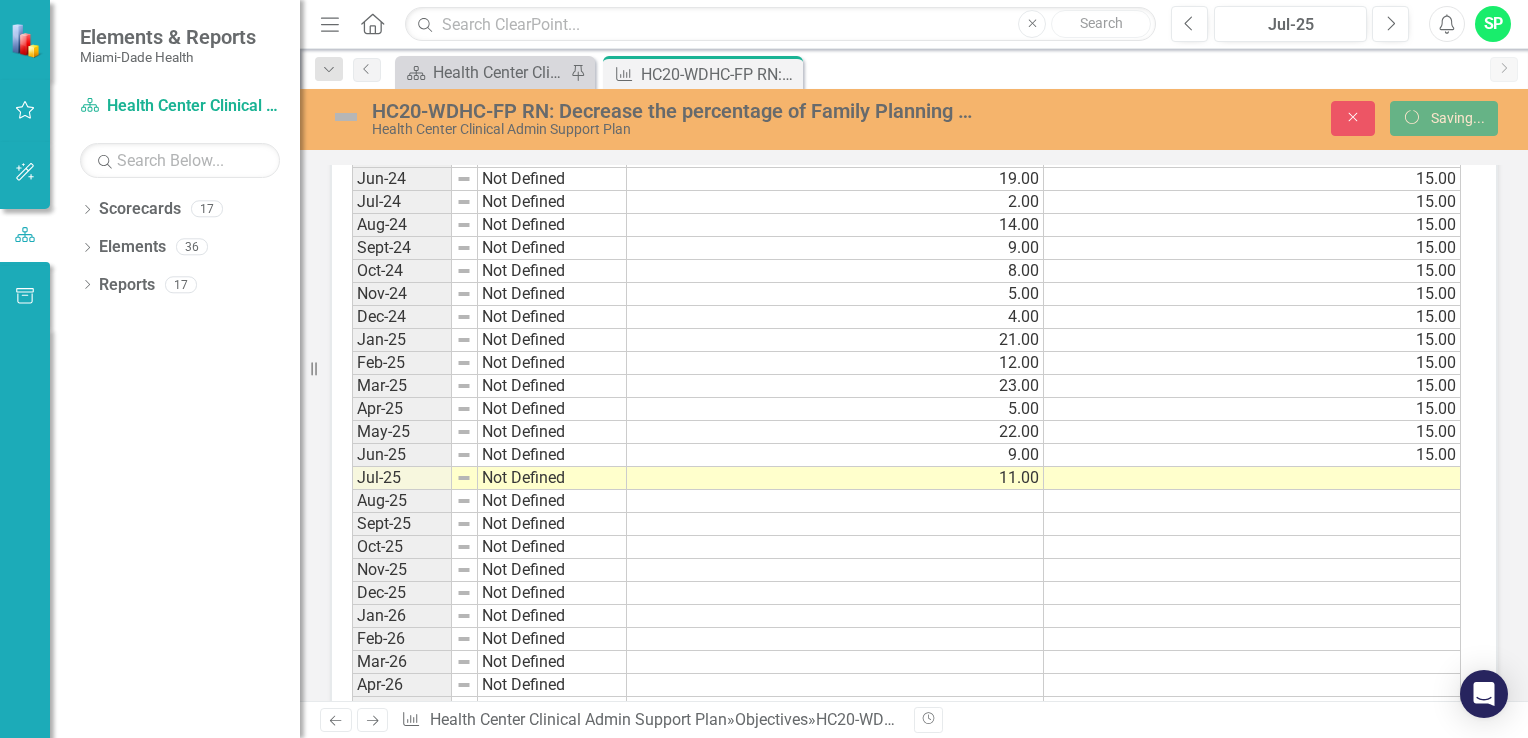 scroll, scrollTop: 1900, scrollLeft: 0, axis: vertical 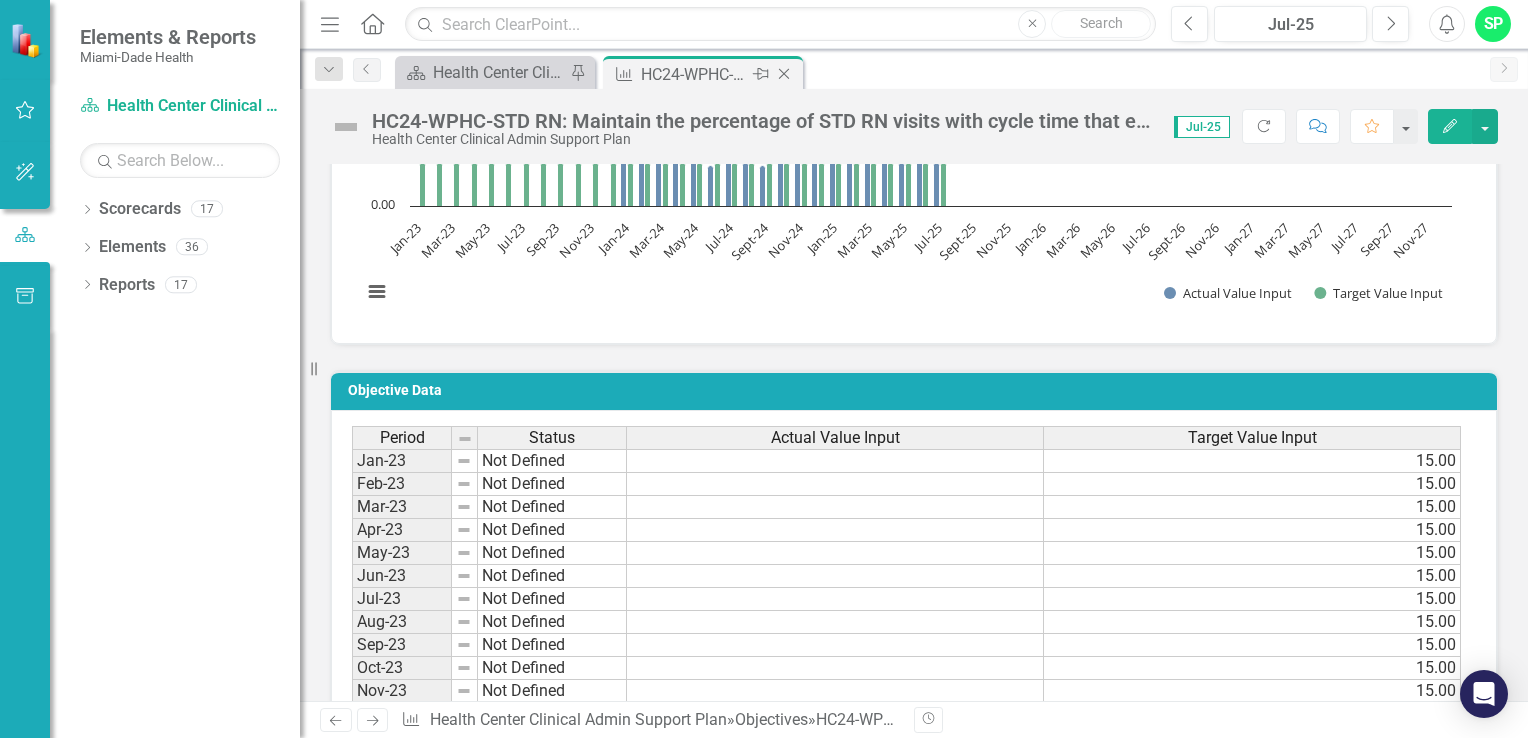 click on "Close" 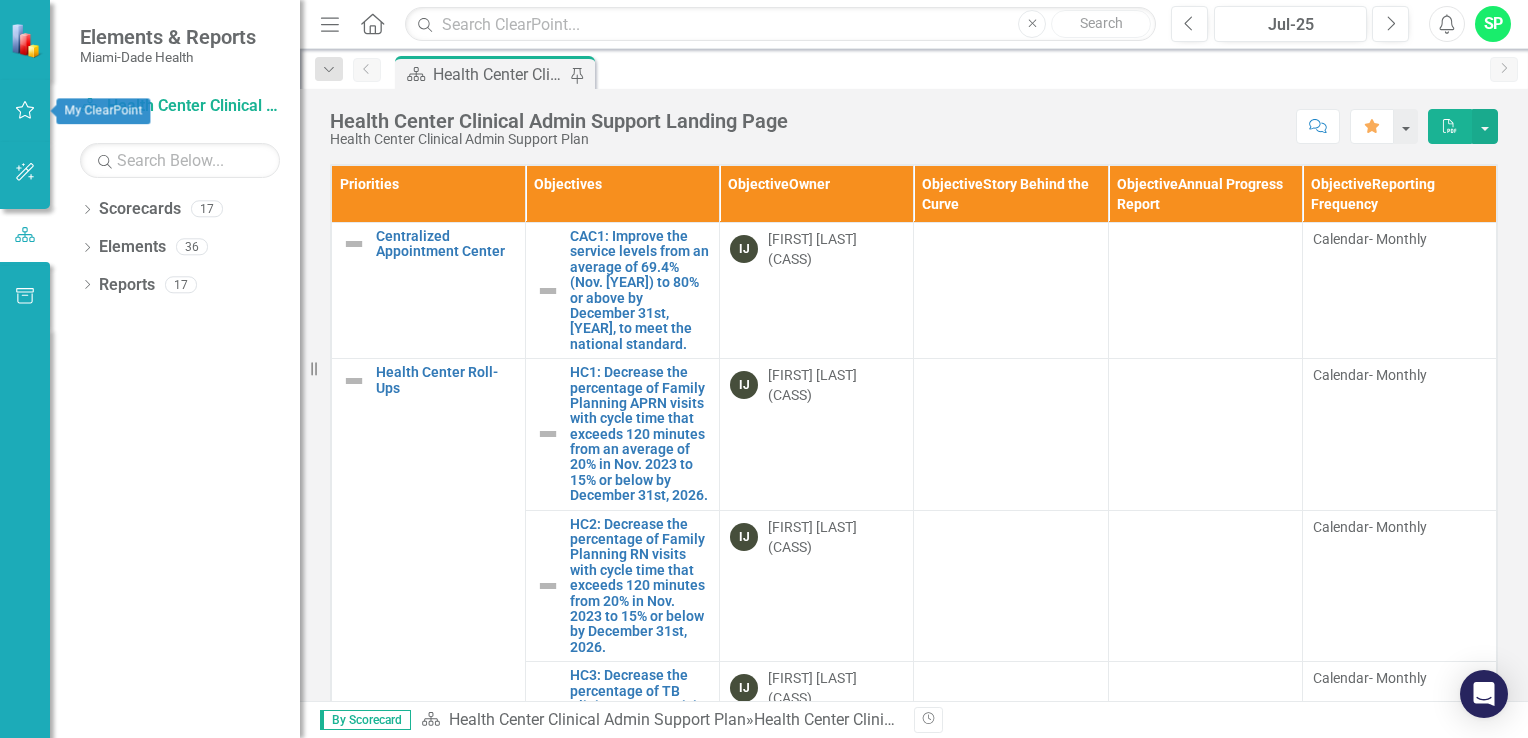 click 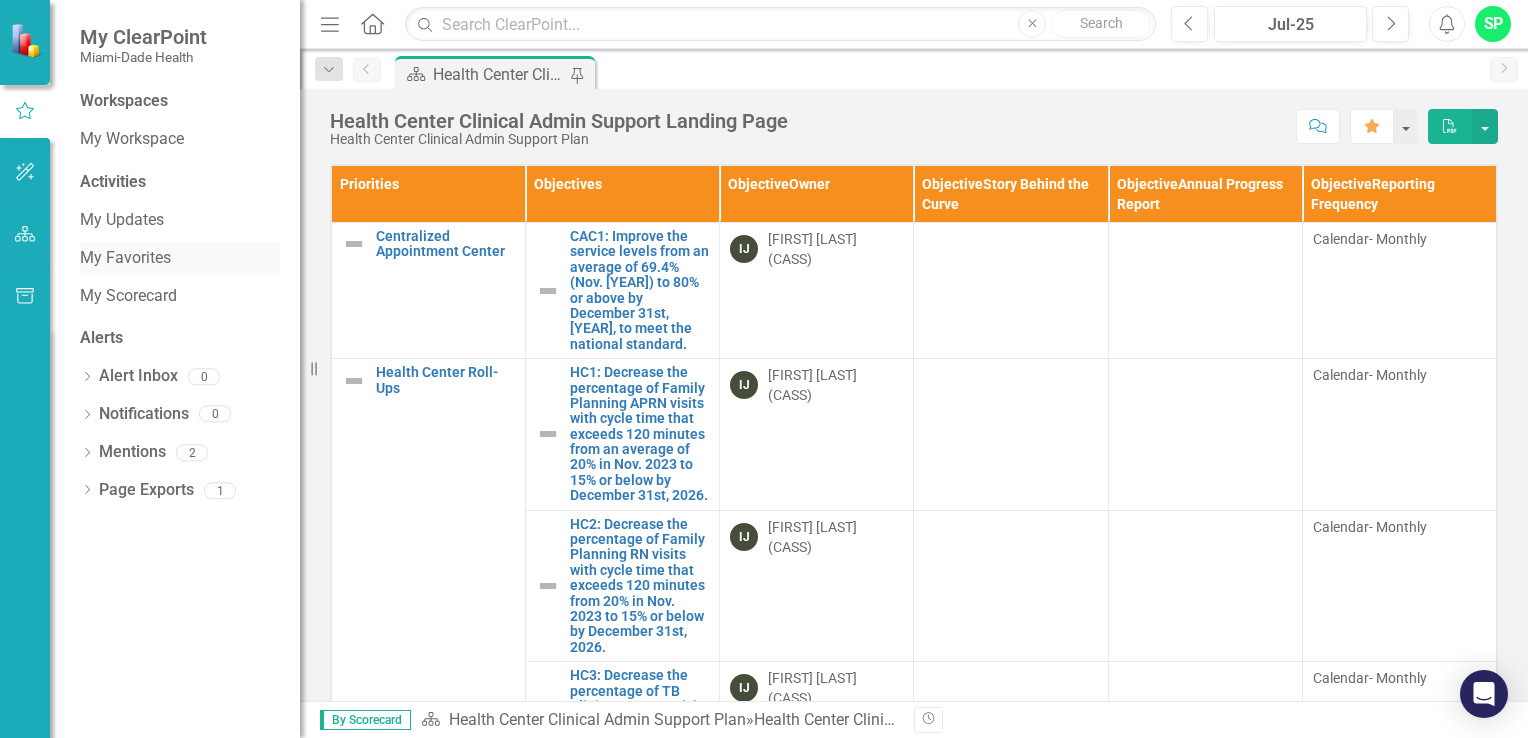 click on "My Favorites" at bounding box center (180, 258) 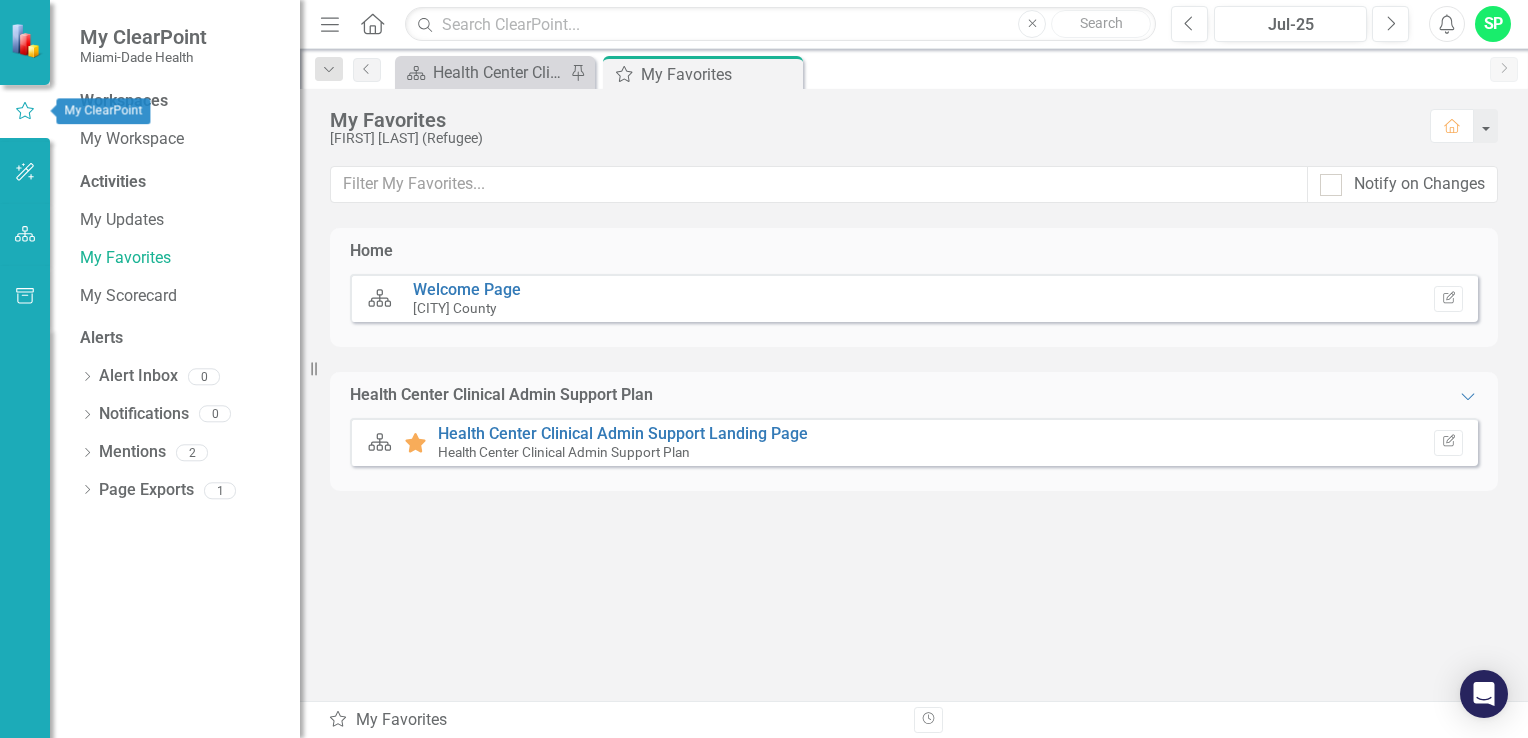click 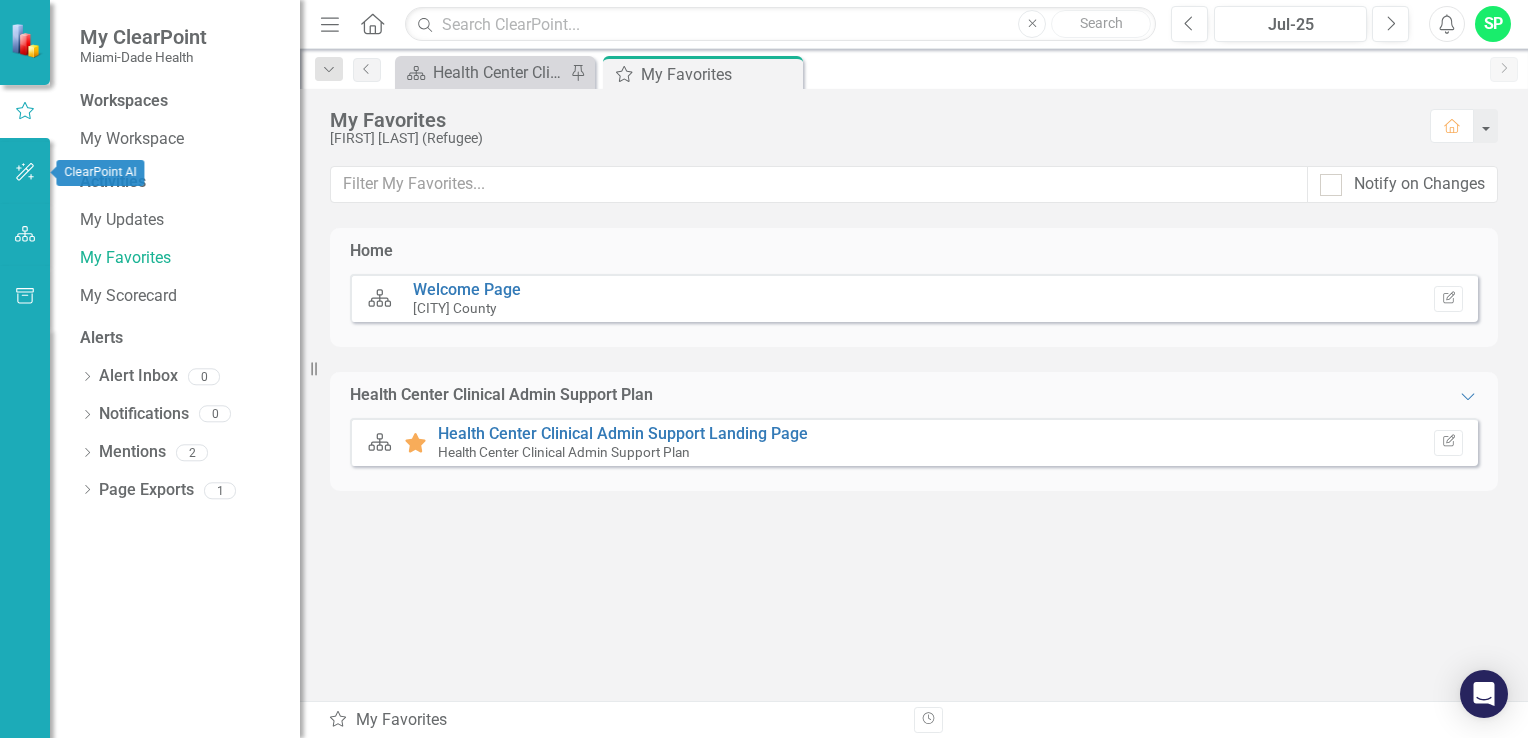 click 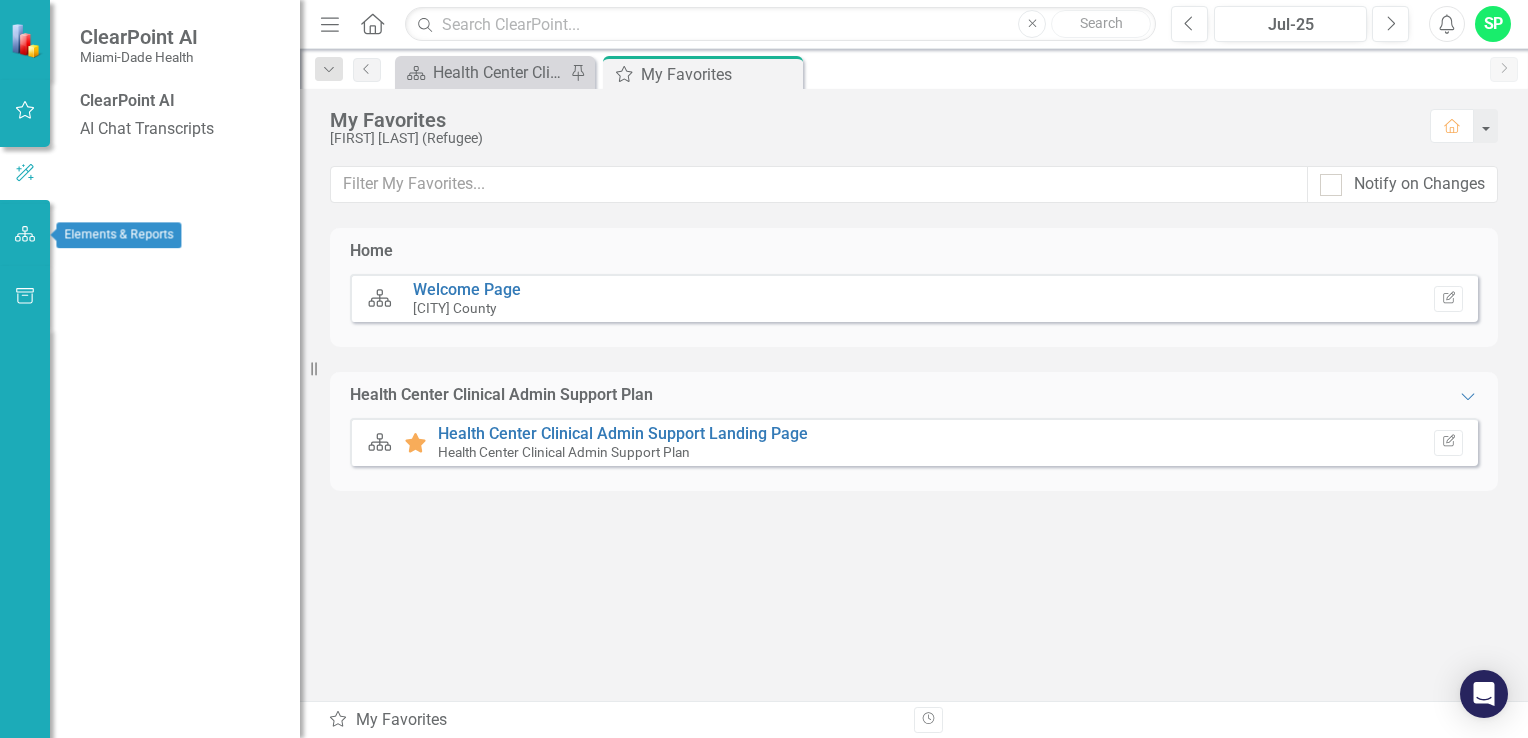 click at bounding box center [25, 235] 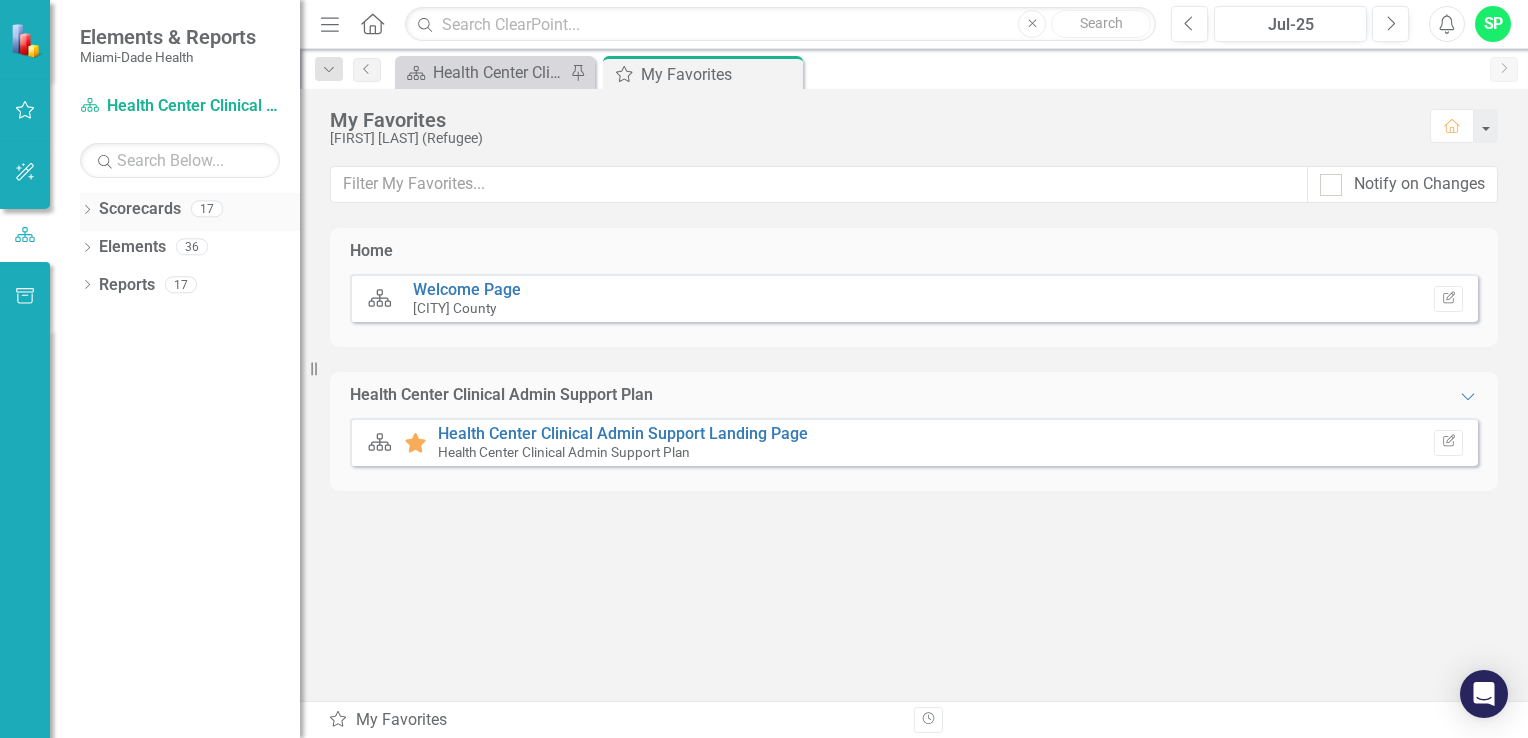 click on "Dropdown" at bounding box center [87, 211] 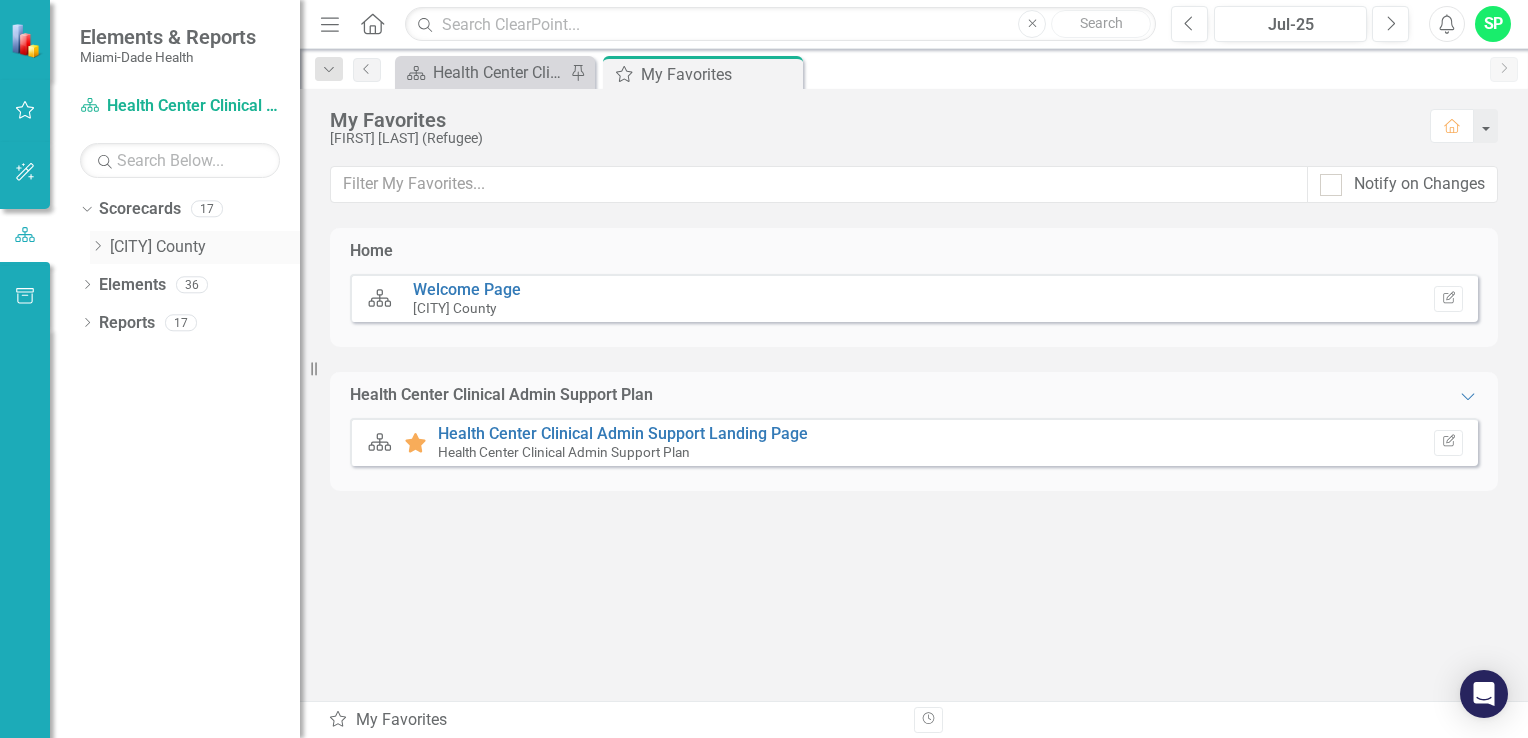 click on "Dropdown" 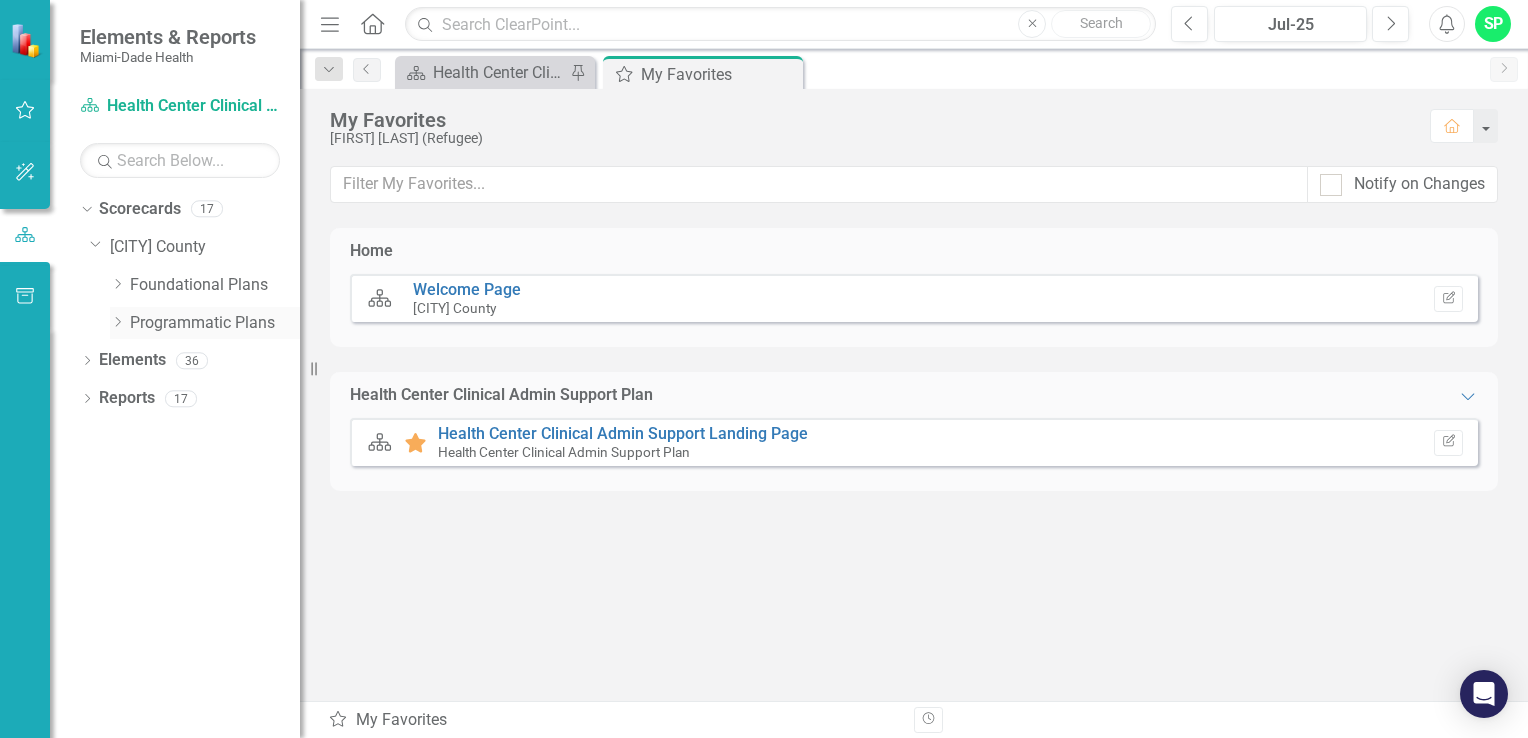 click on "Programmatic Plans" at bounding box center [215, 323] 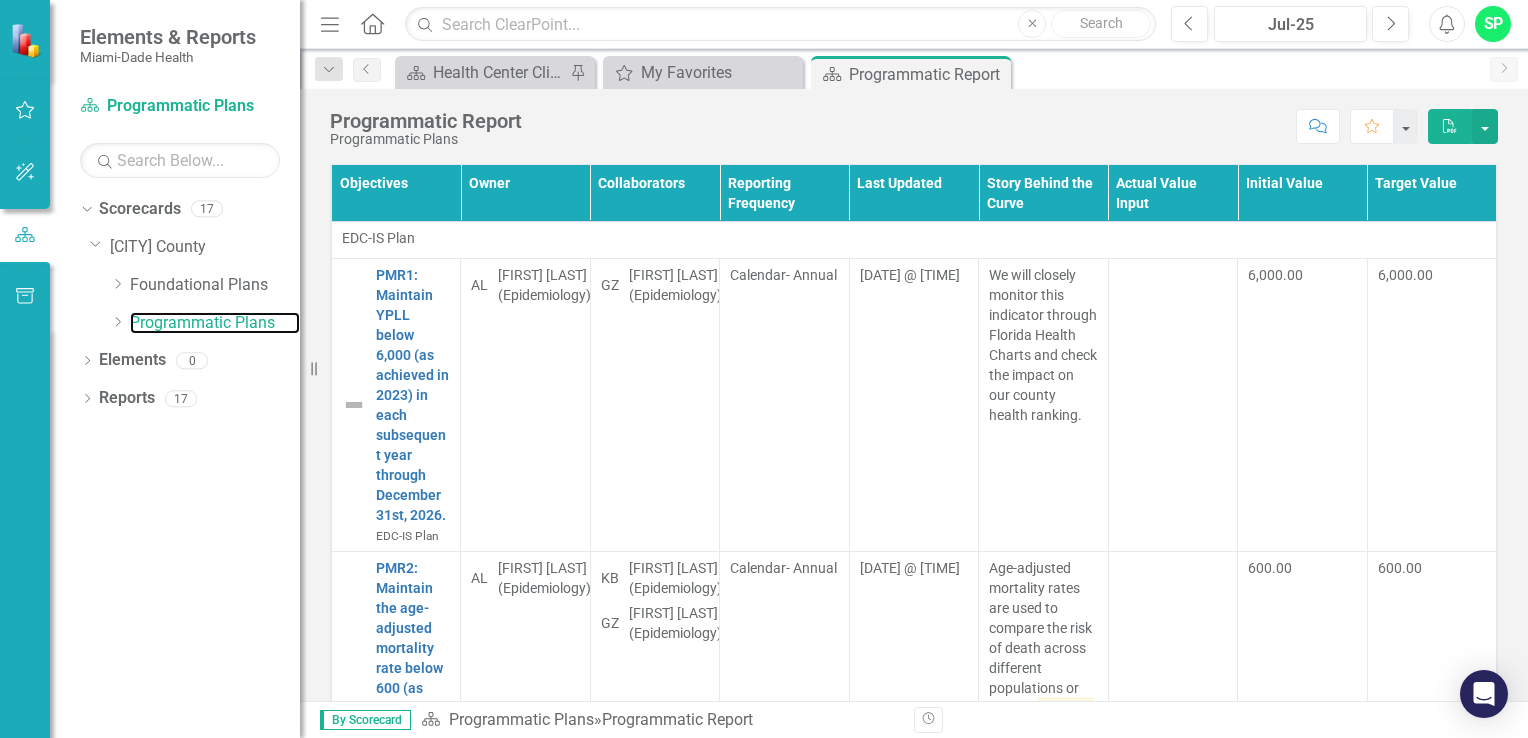 scroll, scrollTop: 0, scrollLeft: 0, axis: both 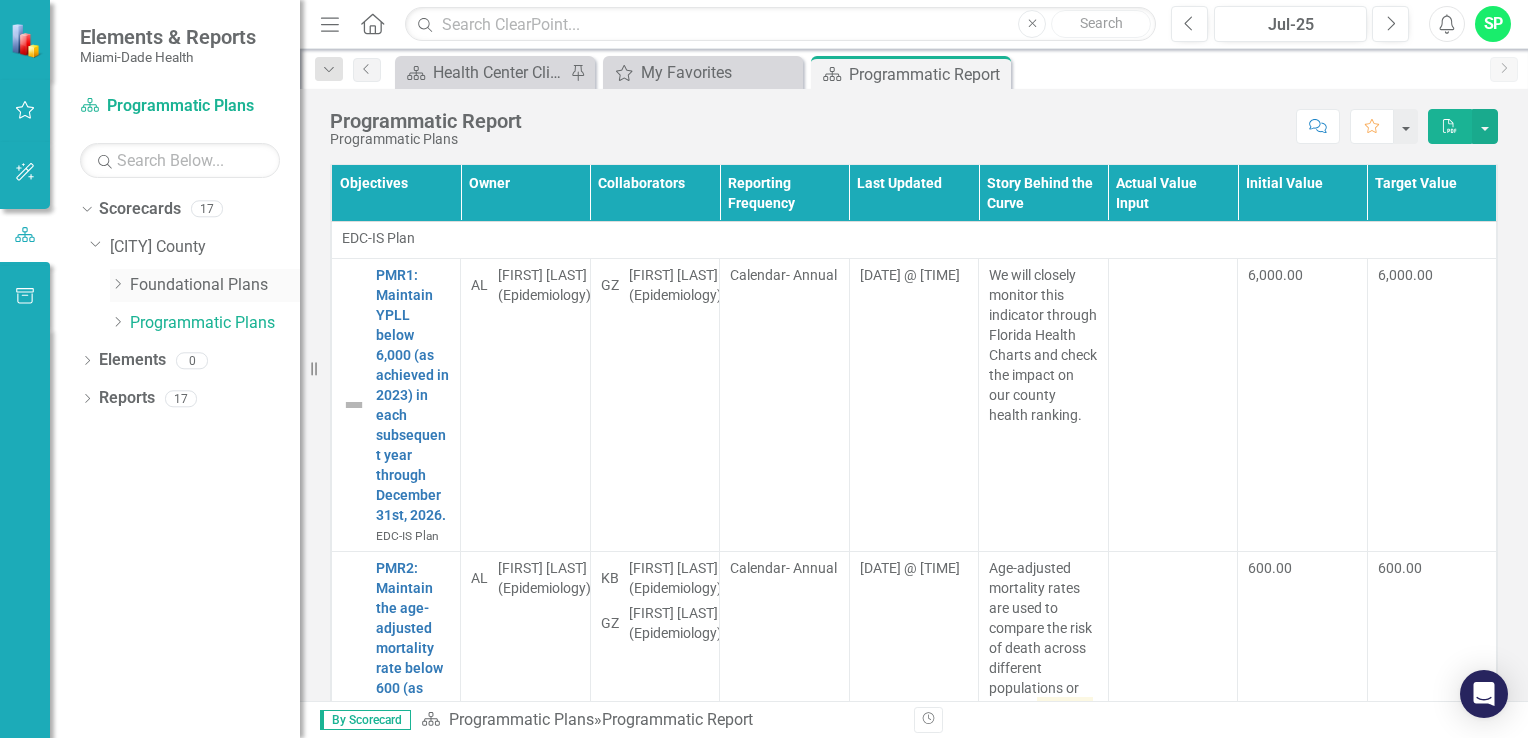 click on "Foundational Plans" at bounding box center (215, 285) 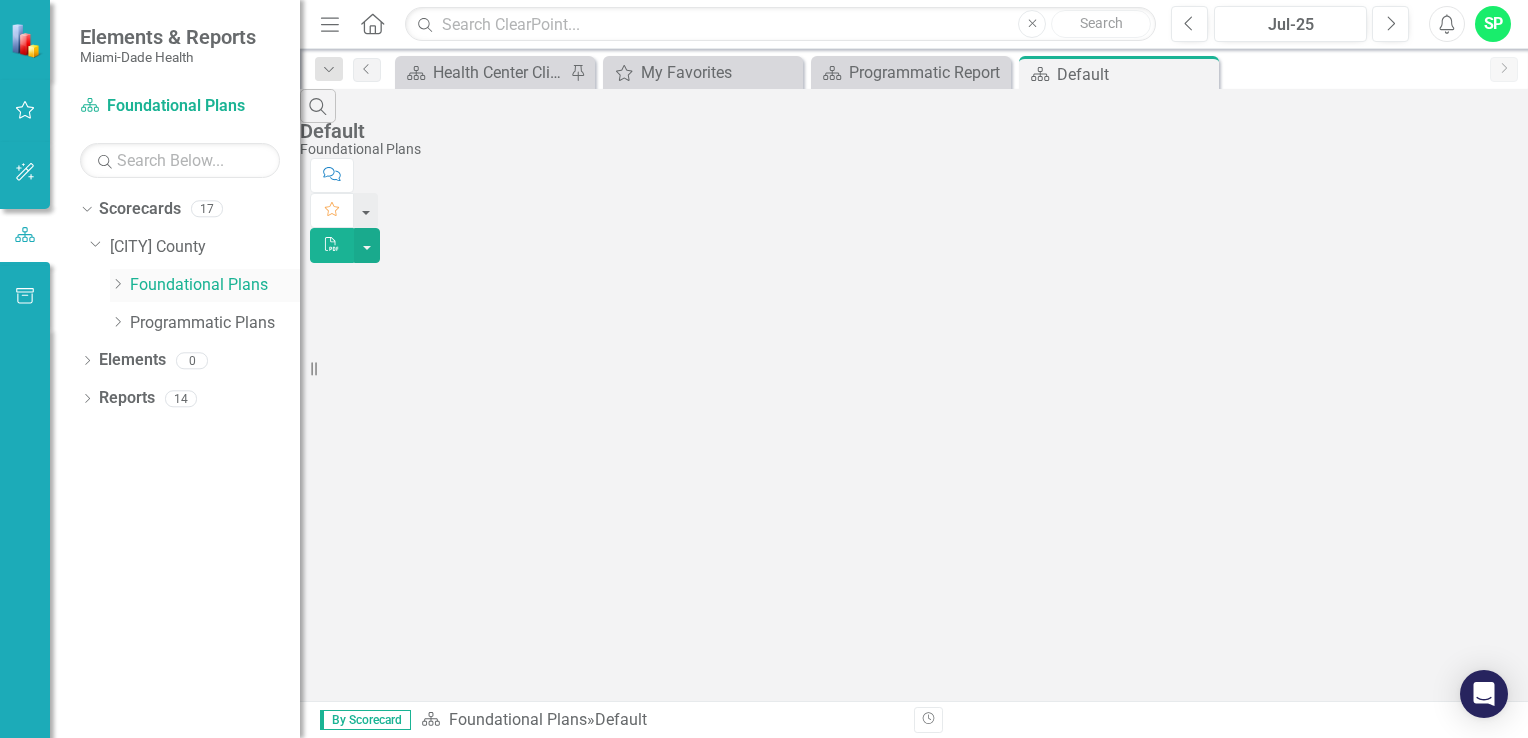 click on "Dropdown" 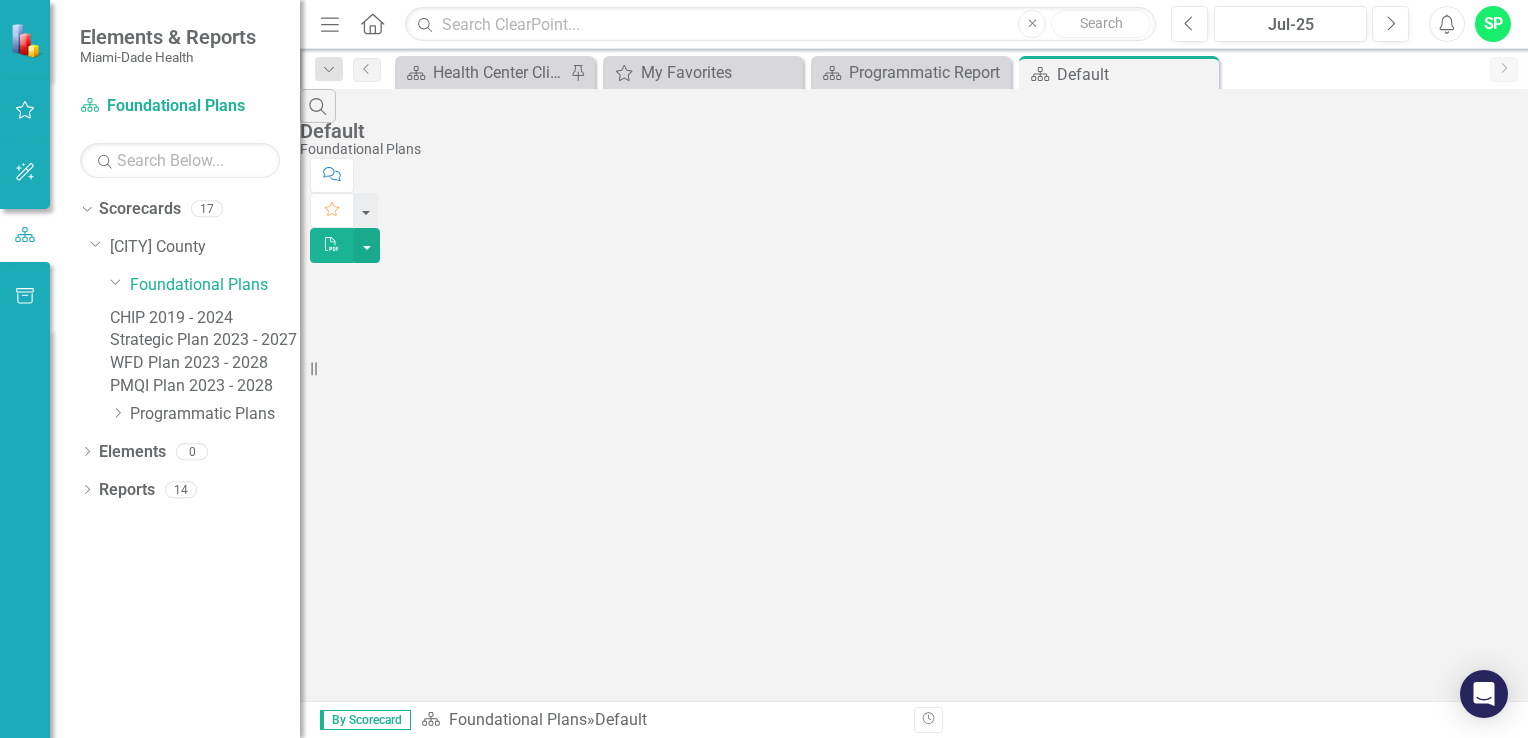 click on "CHIP 2019 - 2024" at bounding box center [205, 318] 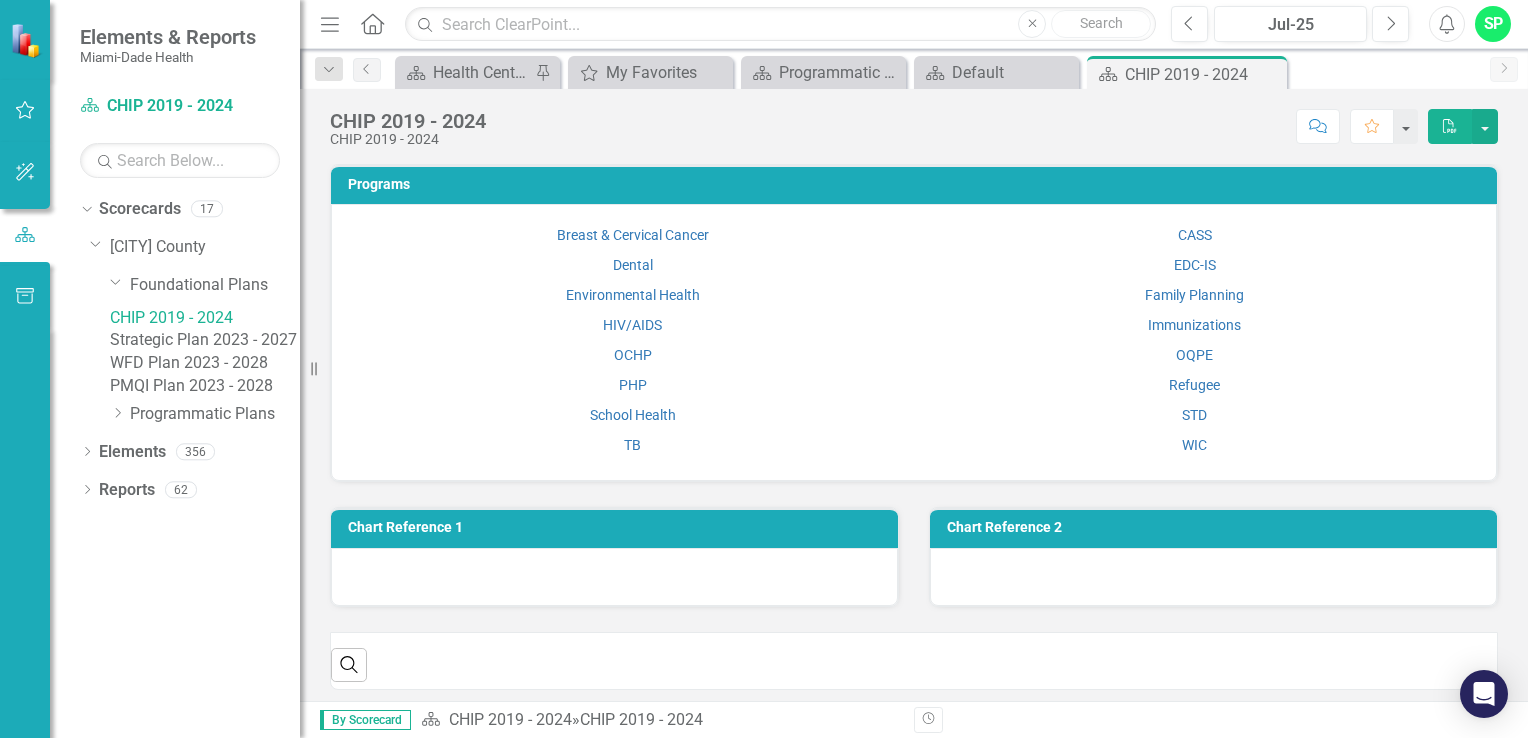 click on "Strategic Plan 2023 - 2027" at bounding box center (205, 340) 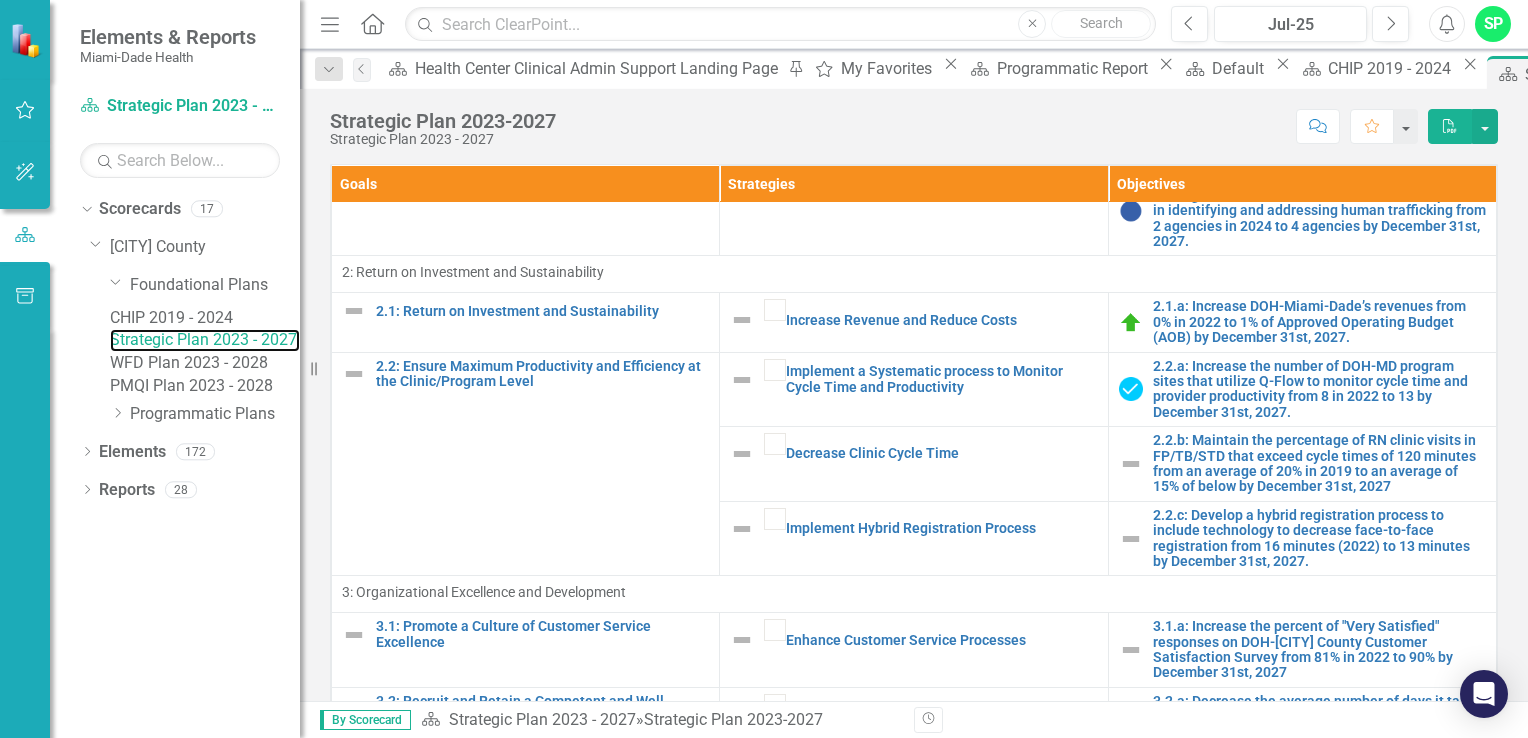 scroll, scrollTop: 1200, scrollLeft: 0, axis: vertical 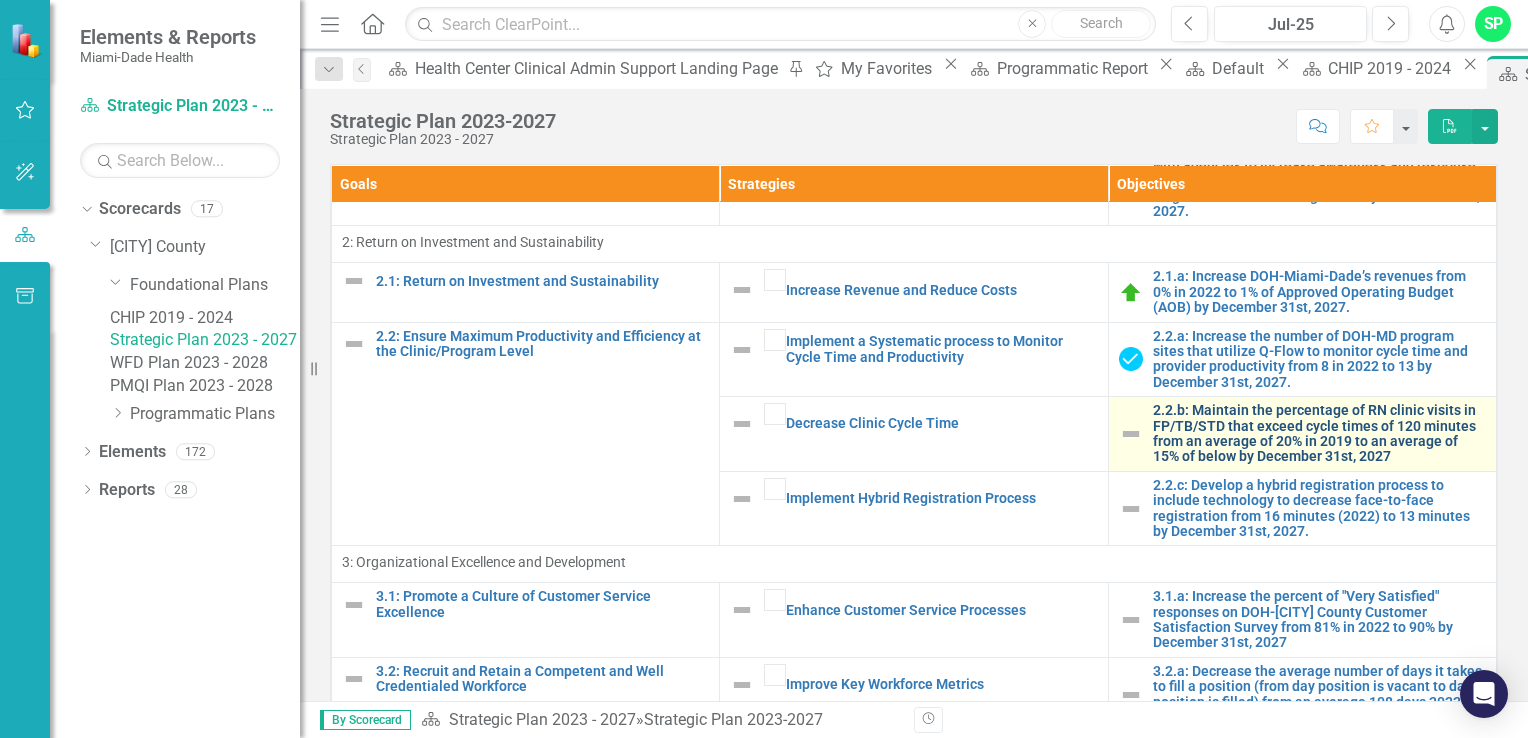click on "2.2.b: Maintain the percentage of RN clinic visits in FP/TB/STD that exceed cycle times of 120 minutes from an average of 20% in 2019 to an average of 15% of below by December 31st, 2027" at bounding box center (1319, 434) 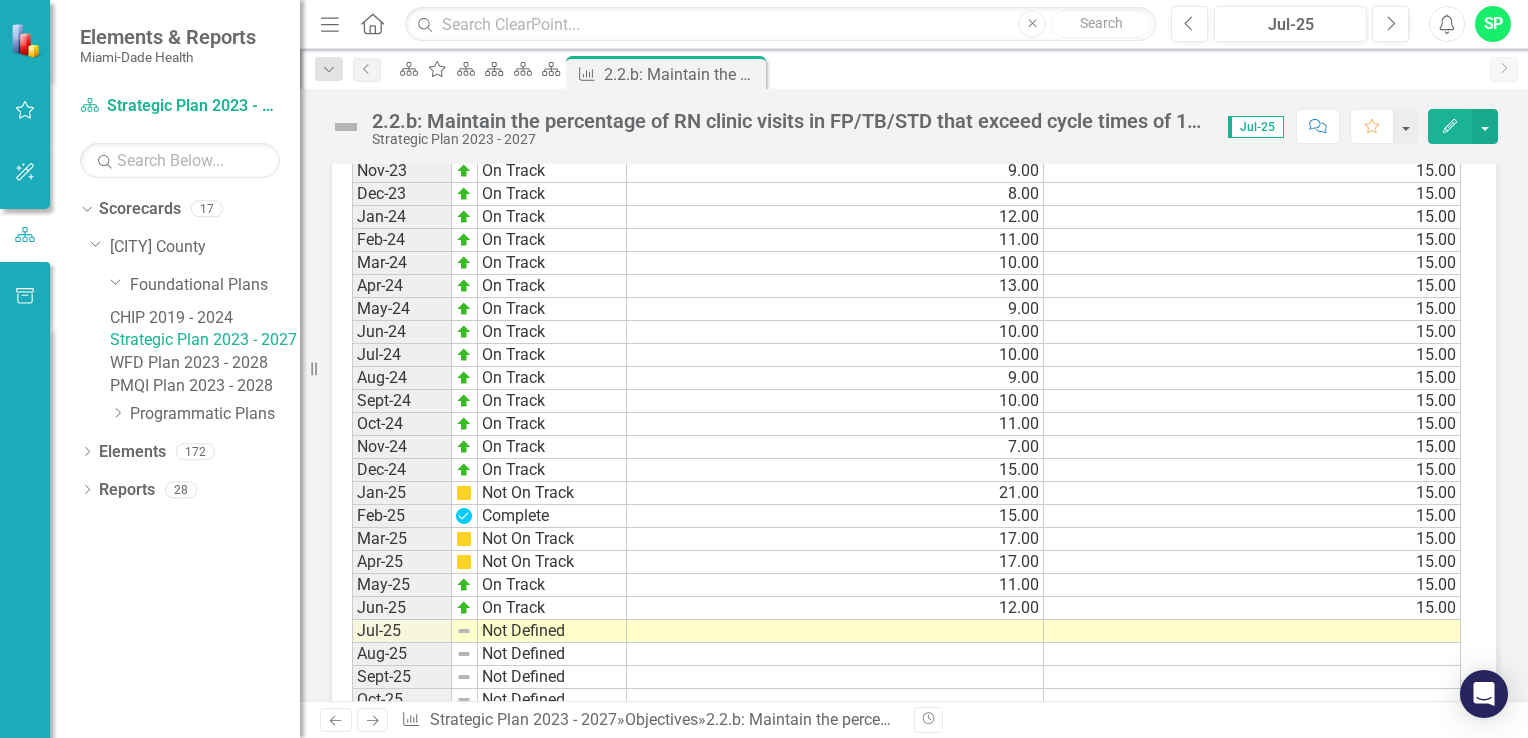 scroll, scrollTop: 2200, scrollLeft: 0, axis: vertical 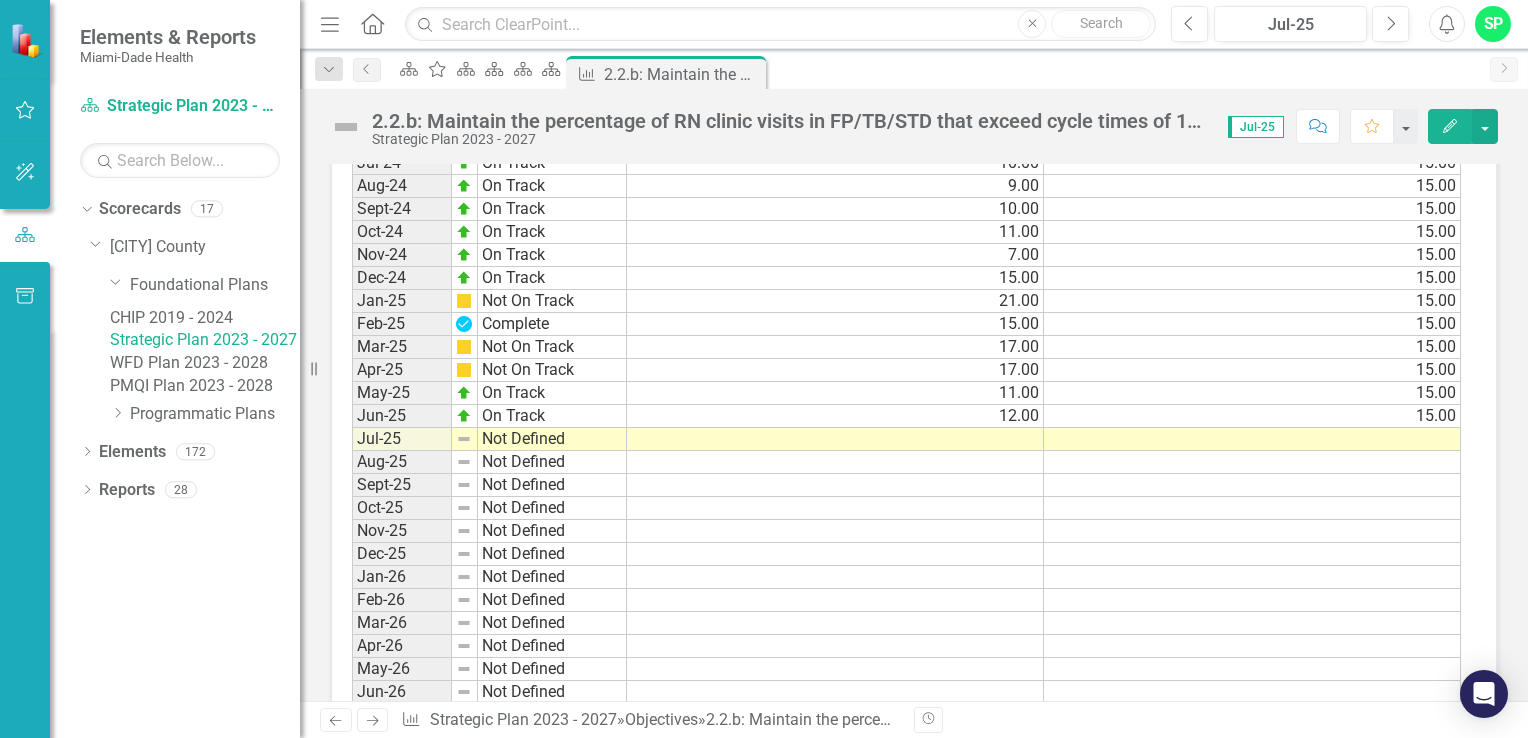 click on "12.00" at bounding box center [835, 416] 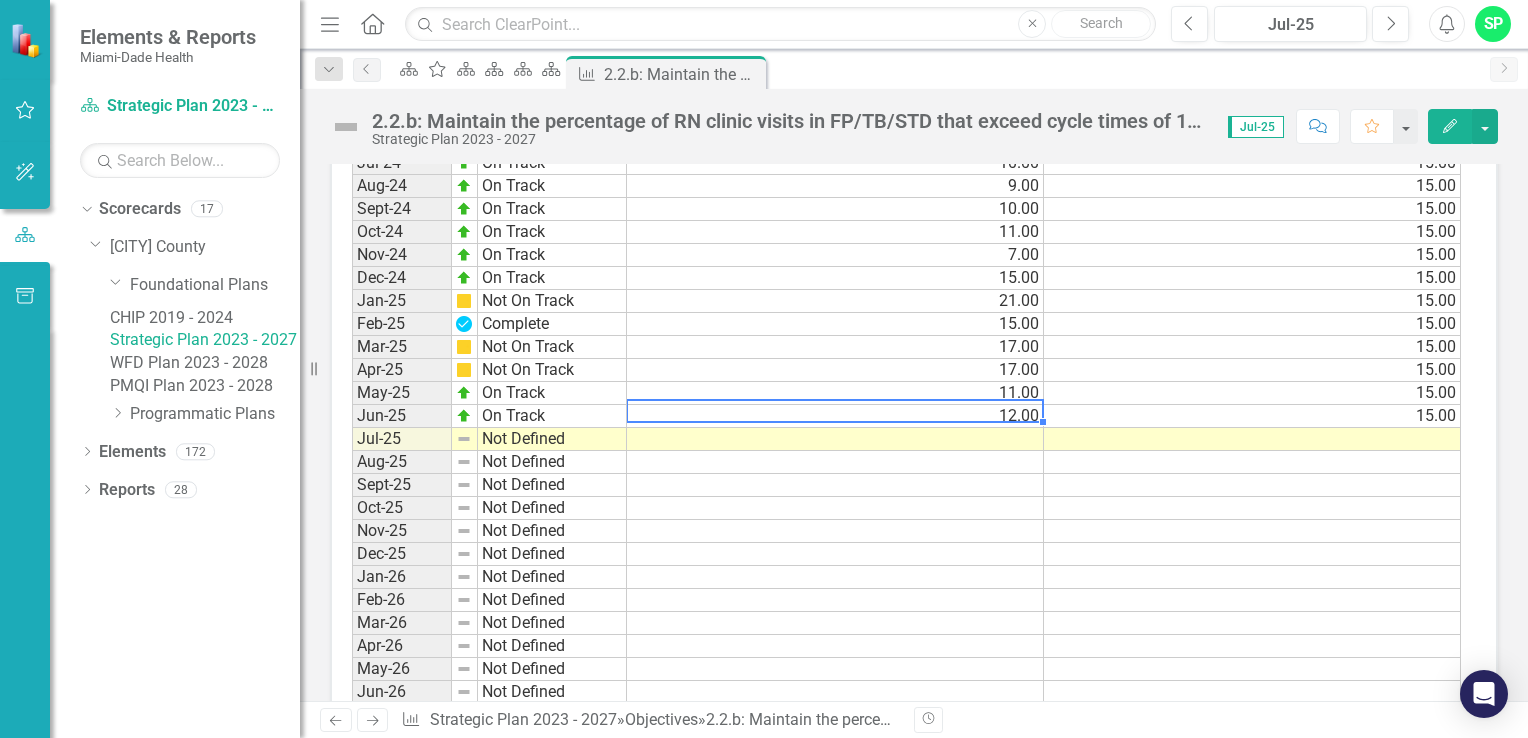 click on "12.00" at bounding box center (835, 416) 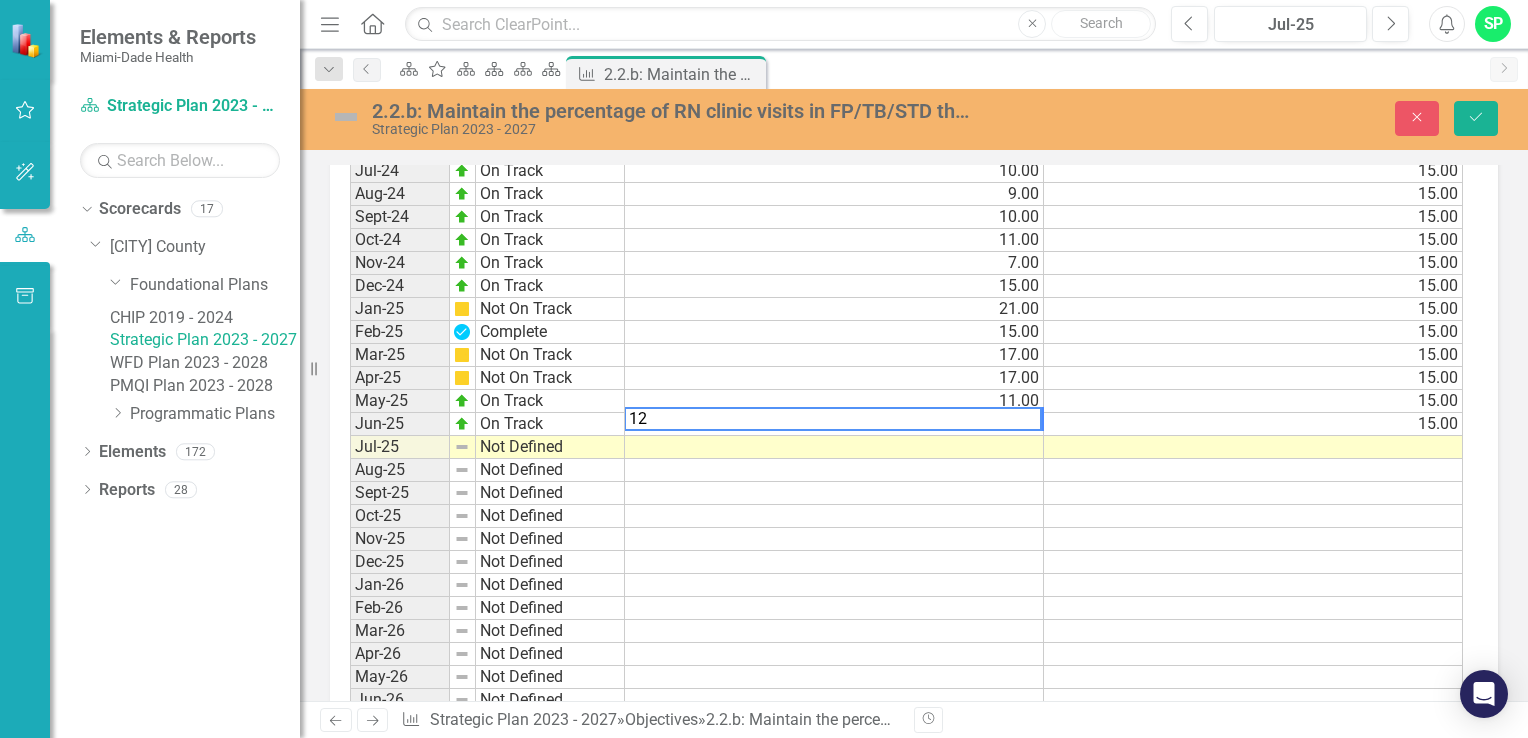 scroll, scrollTop: 2208, scrollLeft: 0, axis: vertical 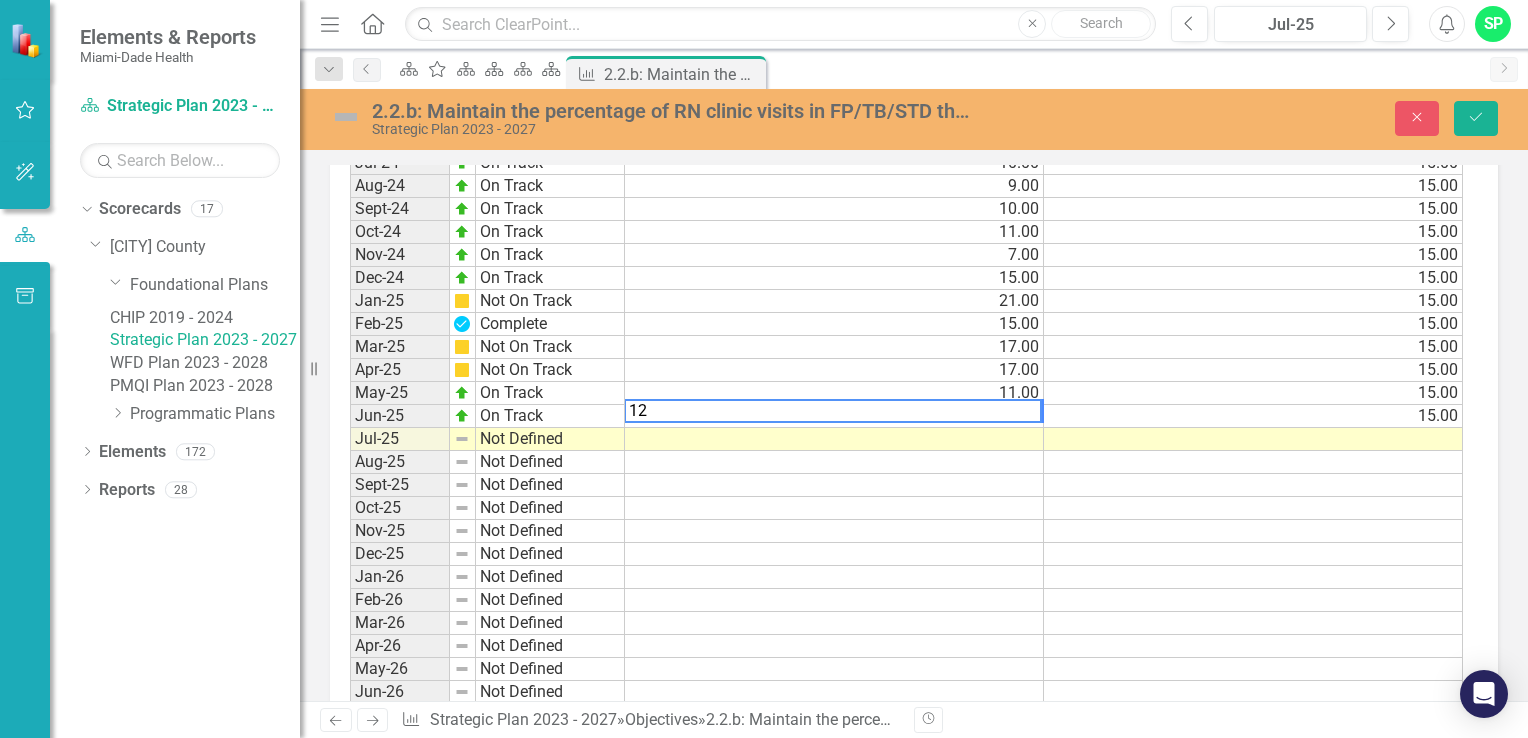 type 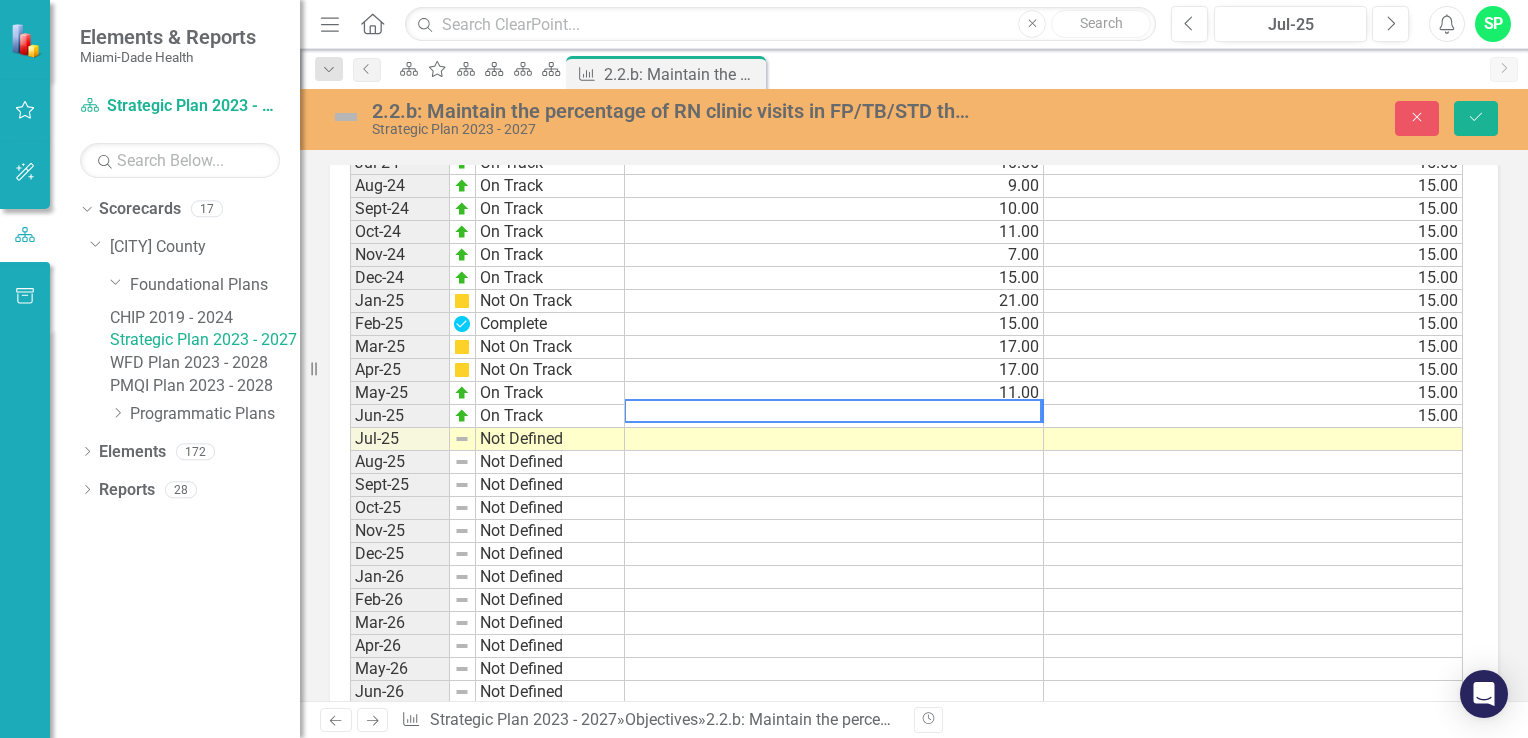 click at bounding box center [834, 485] 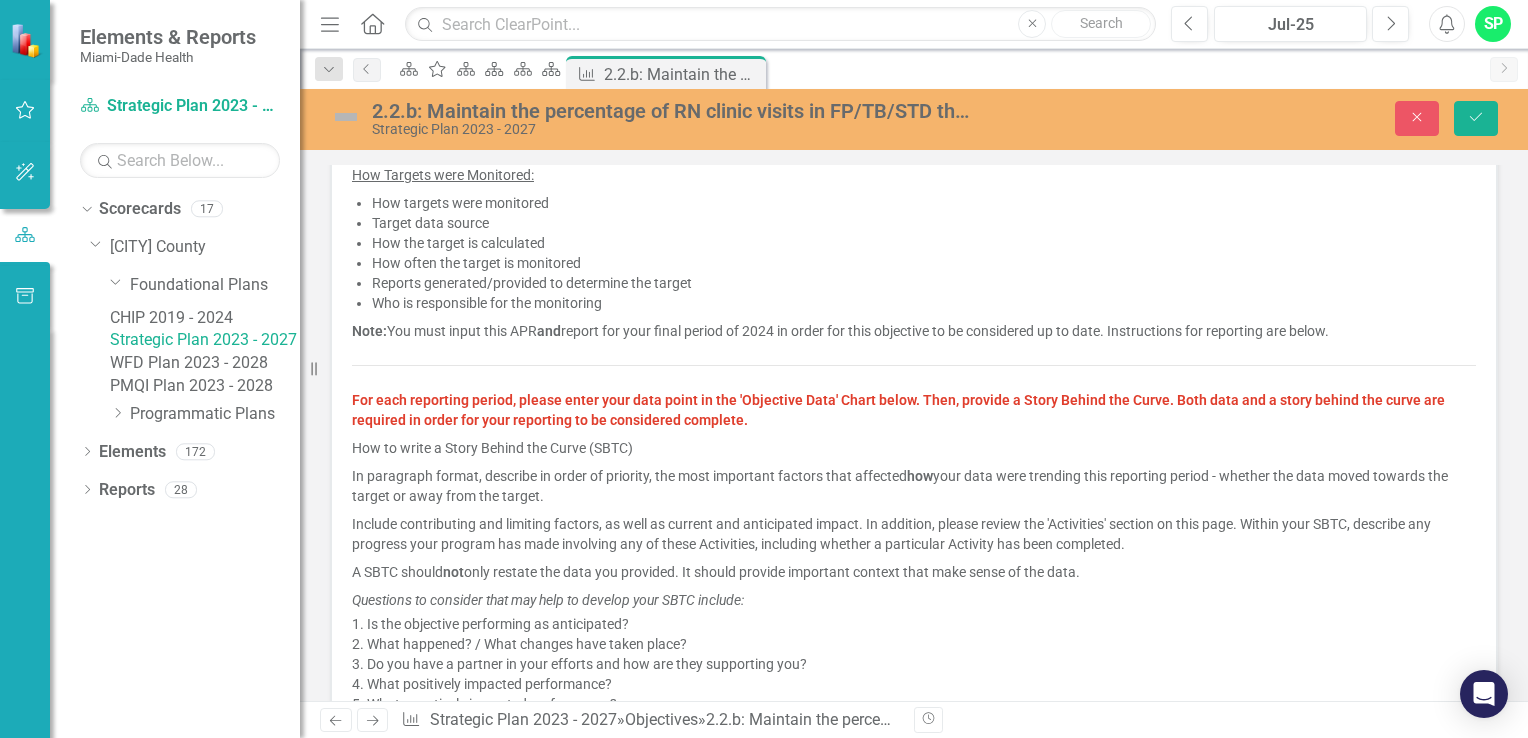 scroll, scrollTop: 408, scrollLeft: 0, axis: vertical 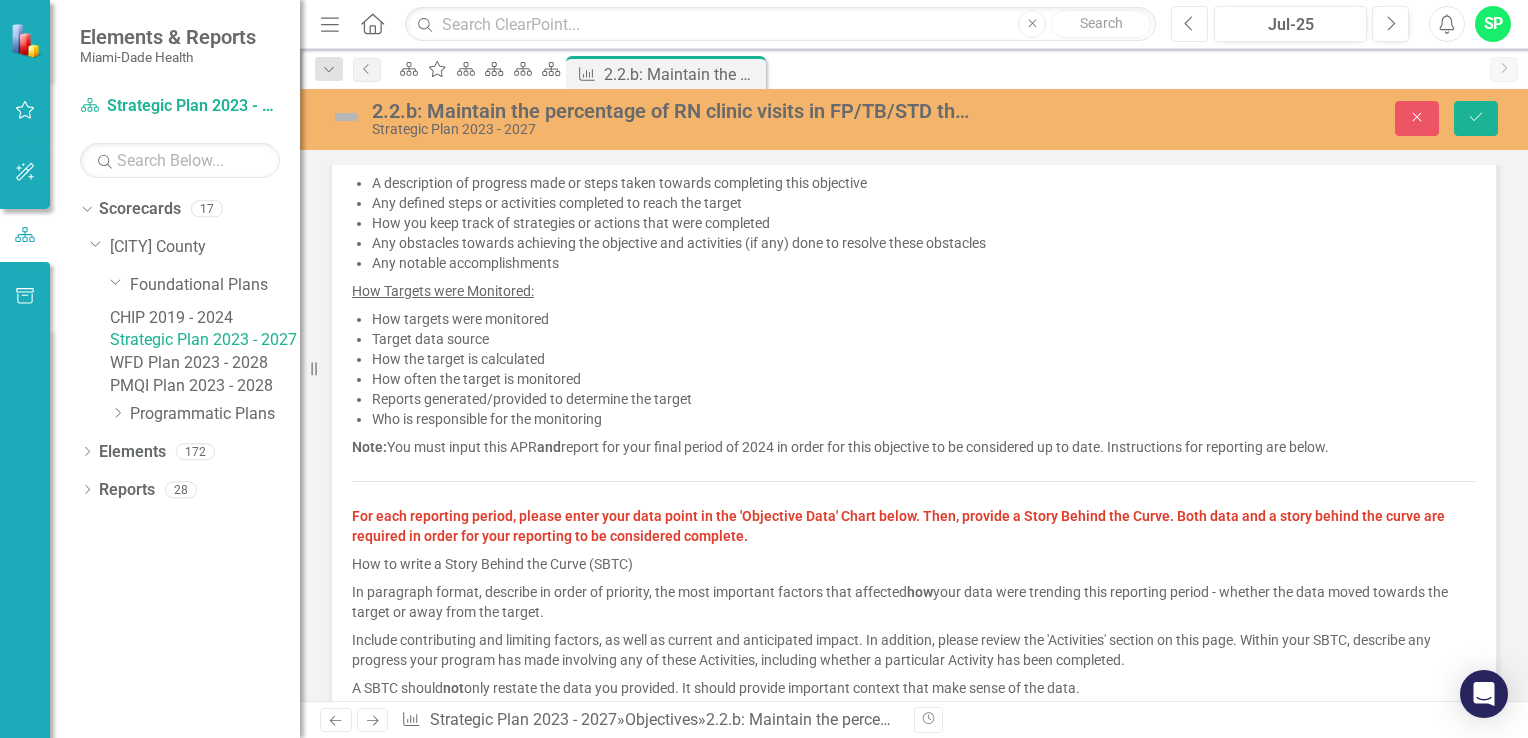 click on "Previous" 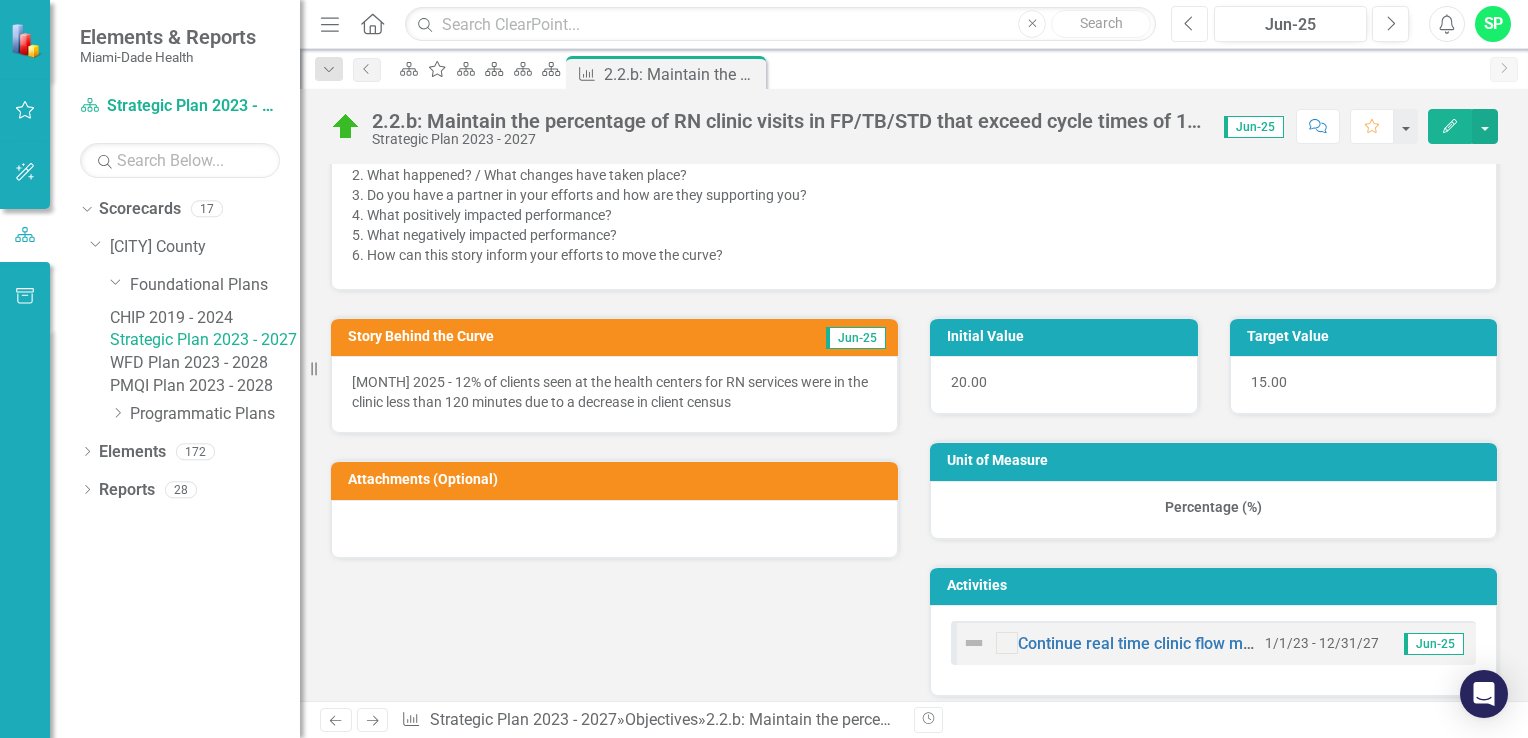 scroll, scrollTop: 1000, scrollLeft: 0, axis: vertical 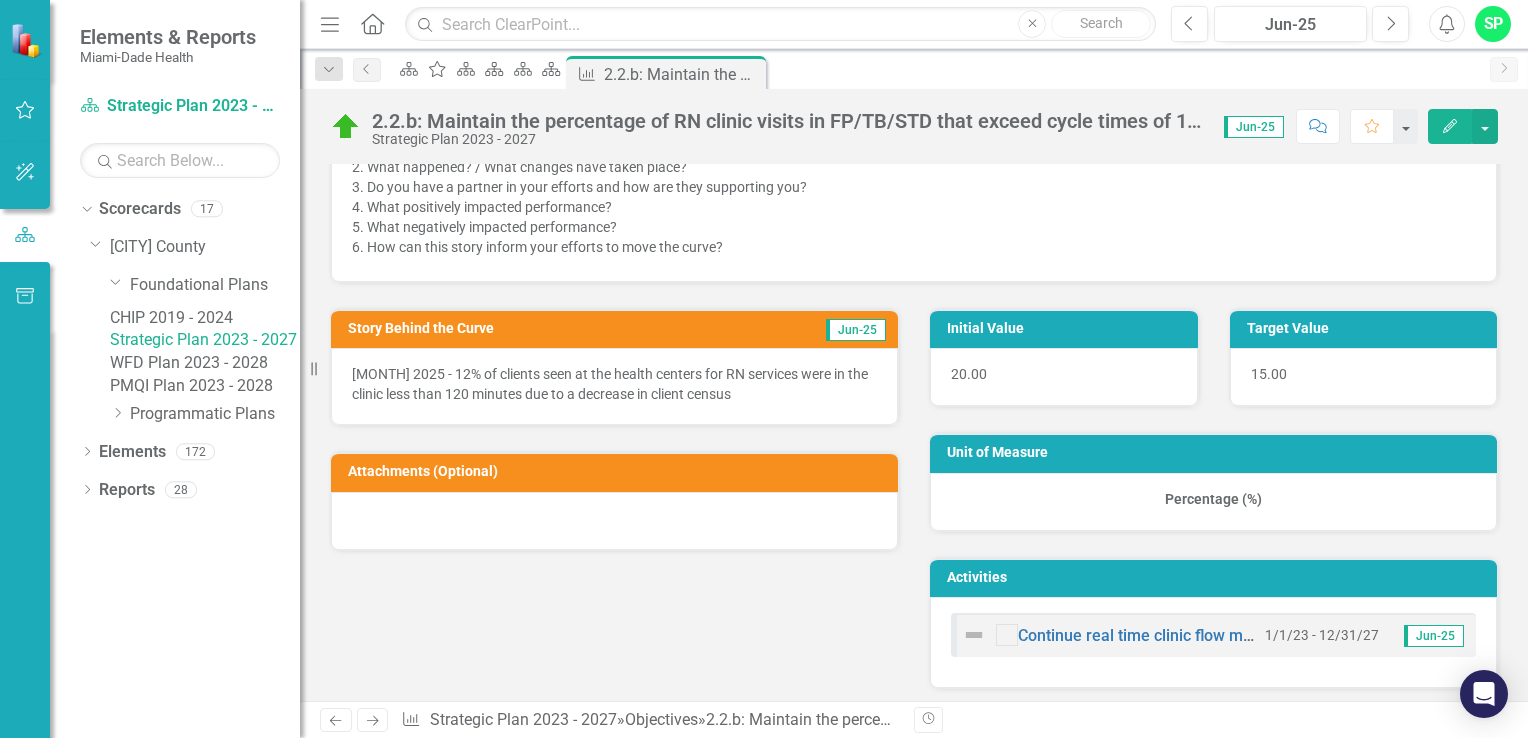 click on "[MONTH] 2025 - 12% of clients seen at the health centers for RN services were in the clinic less than 120 minutes due to a decrease in client census" at bounding box center (614, 384) 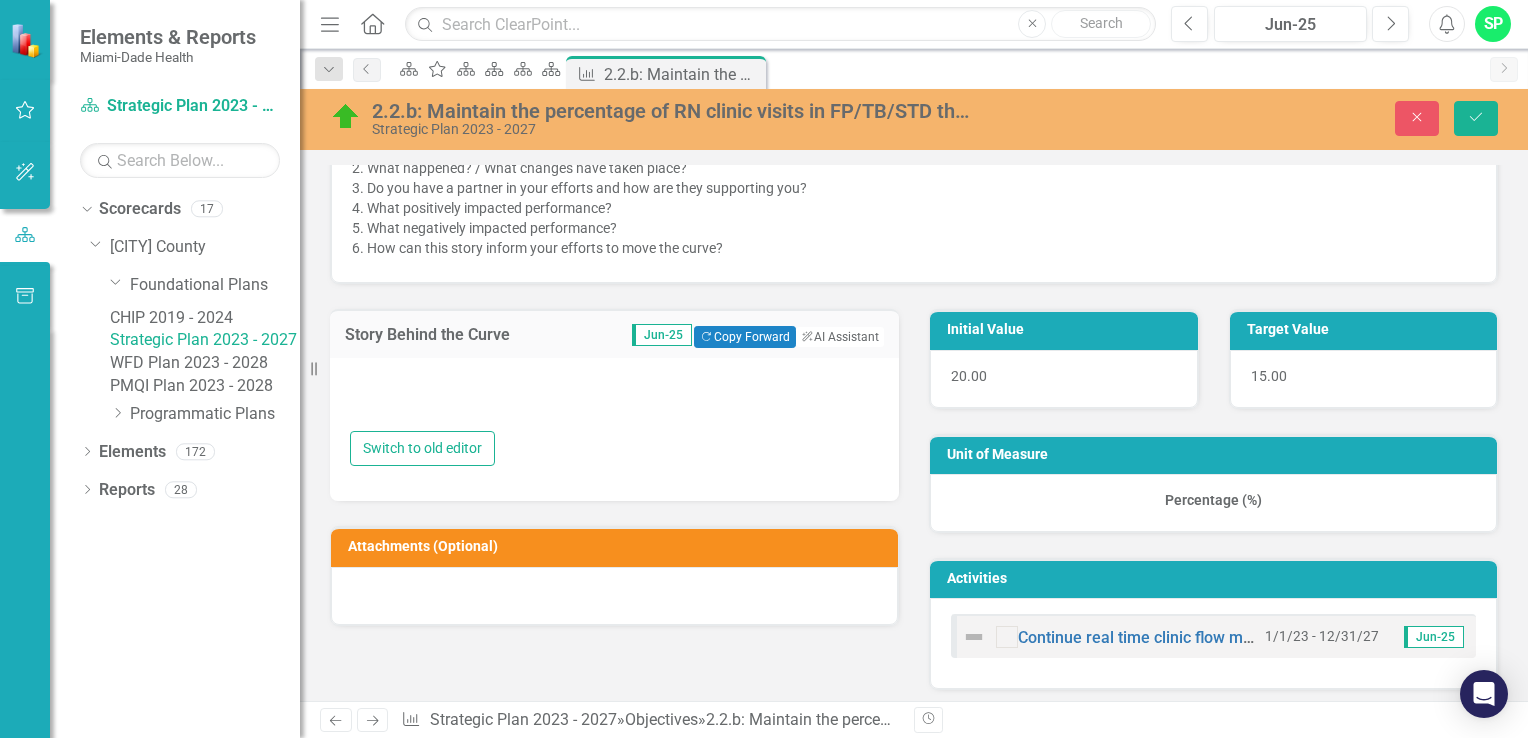 type on "<p>[MONTH] 2025 - 12% of clients seen at the health centers for RN services were in the clinic less than 120 minutes due to a decrease in client census&nbsp;</p>" 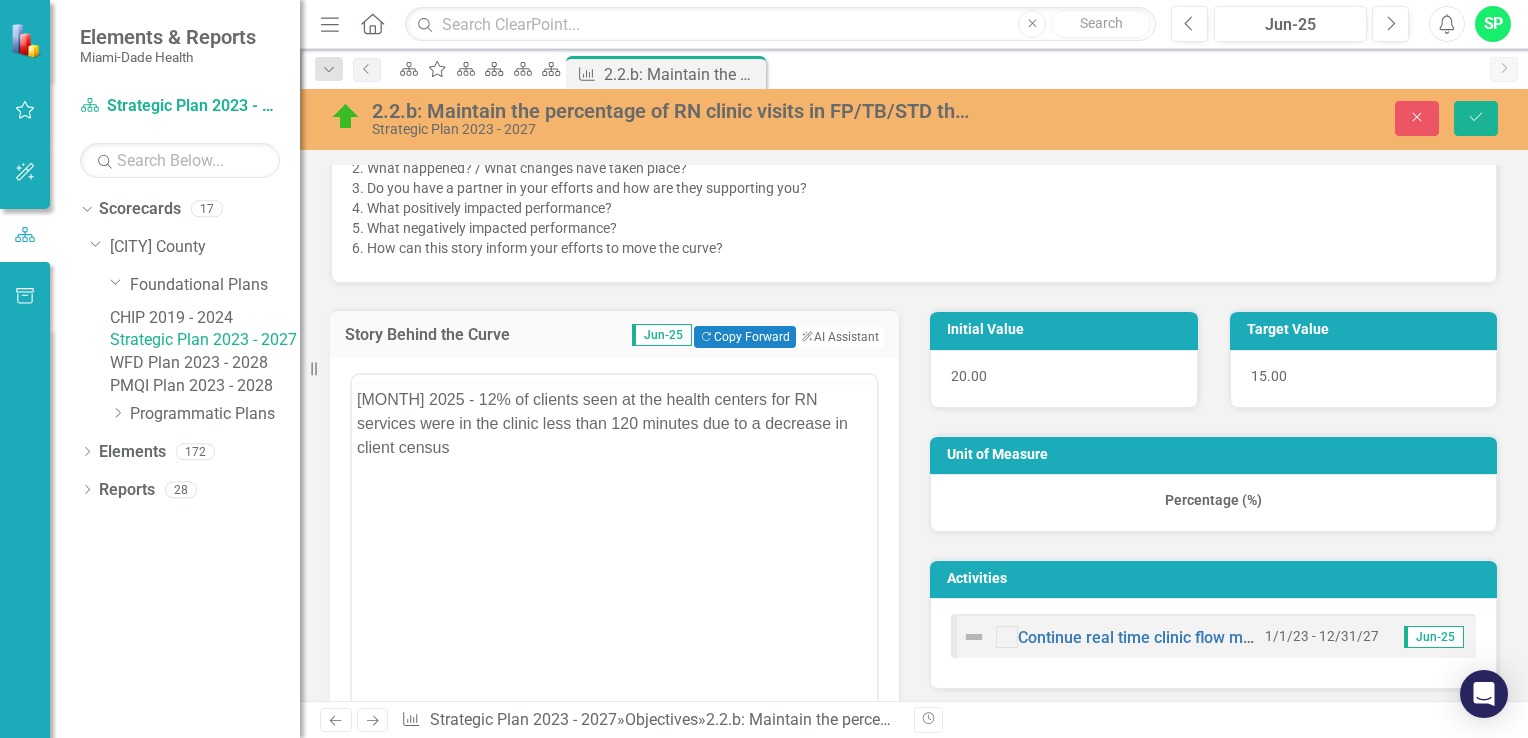scroll, scrollTop: 0, scrollLeft: 0, axis: both 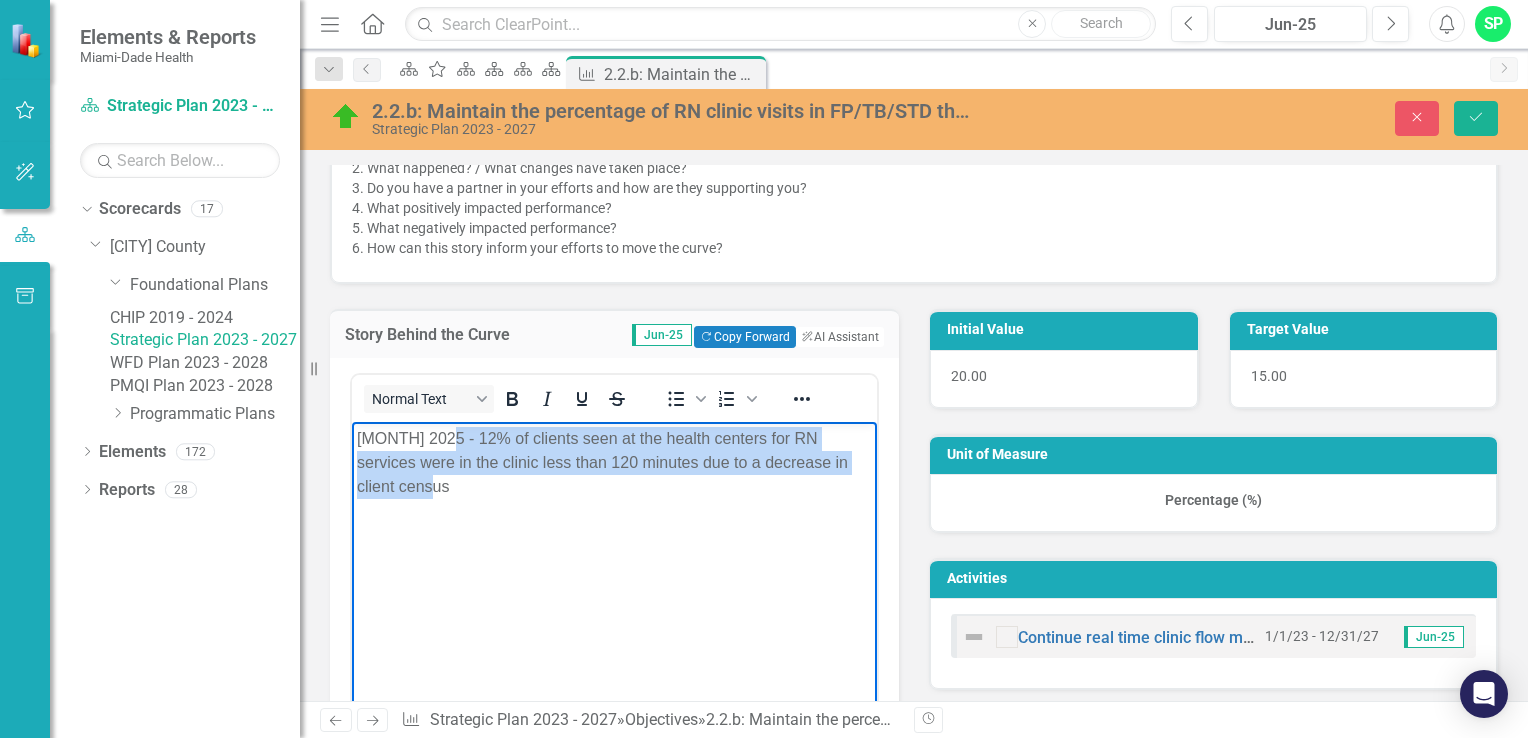 drag, startPoint x: 451, startPoint y: 493, endPoint x: 440, endPoint y: 445, distance: 49.24429 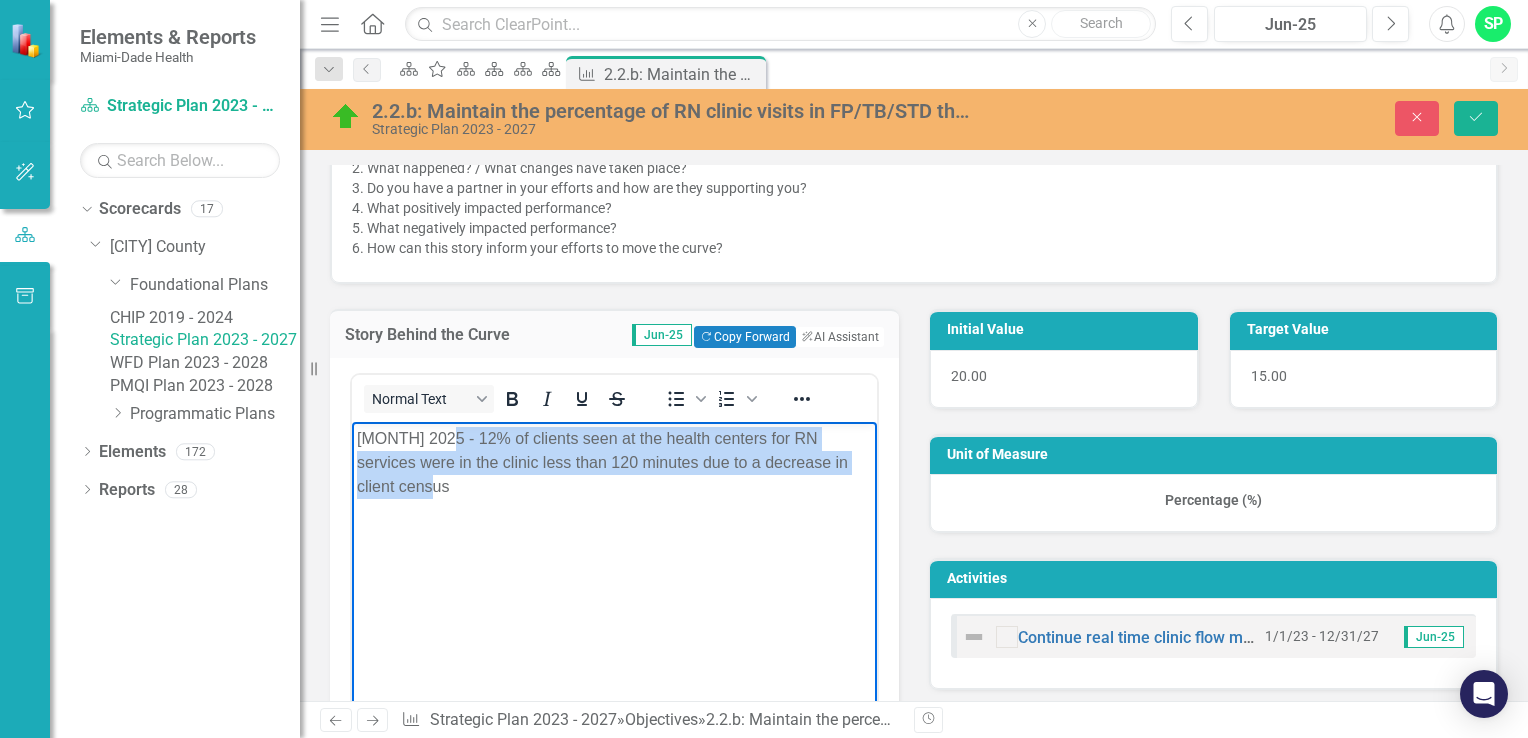 click on "[MONTH] 2025 - 12% of clients seen at the health centers for RN services were in the clinic less than 120 minutes due to a decrease in client census" at bounding box center [614, 462] 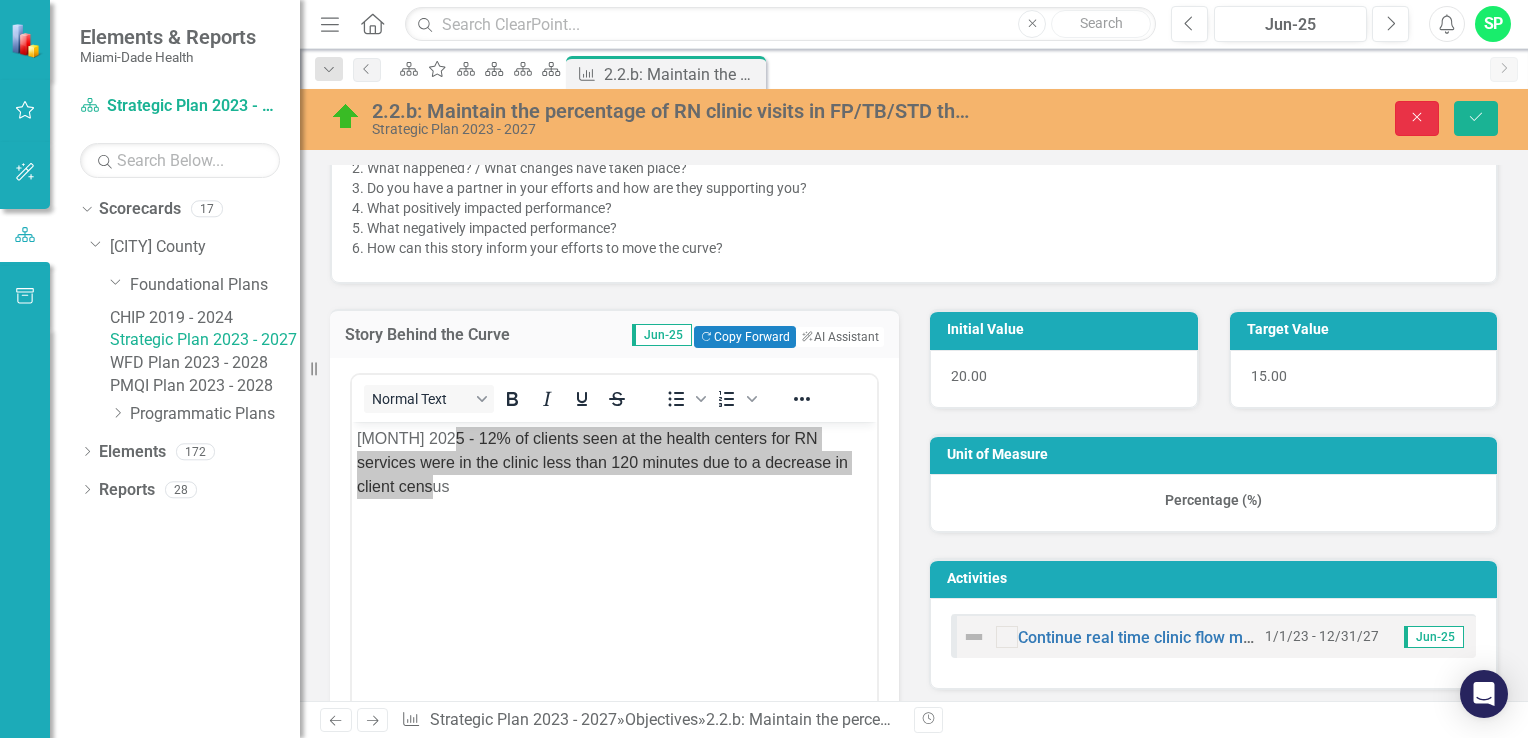 click on "Close" 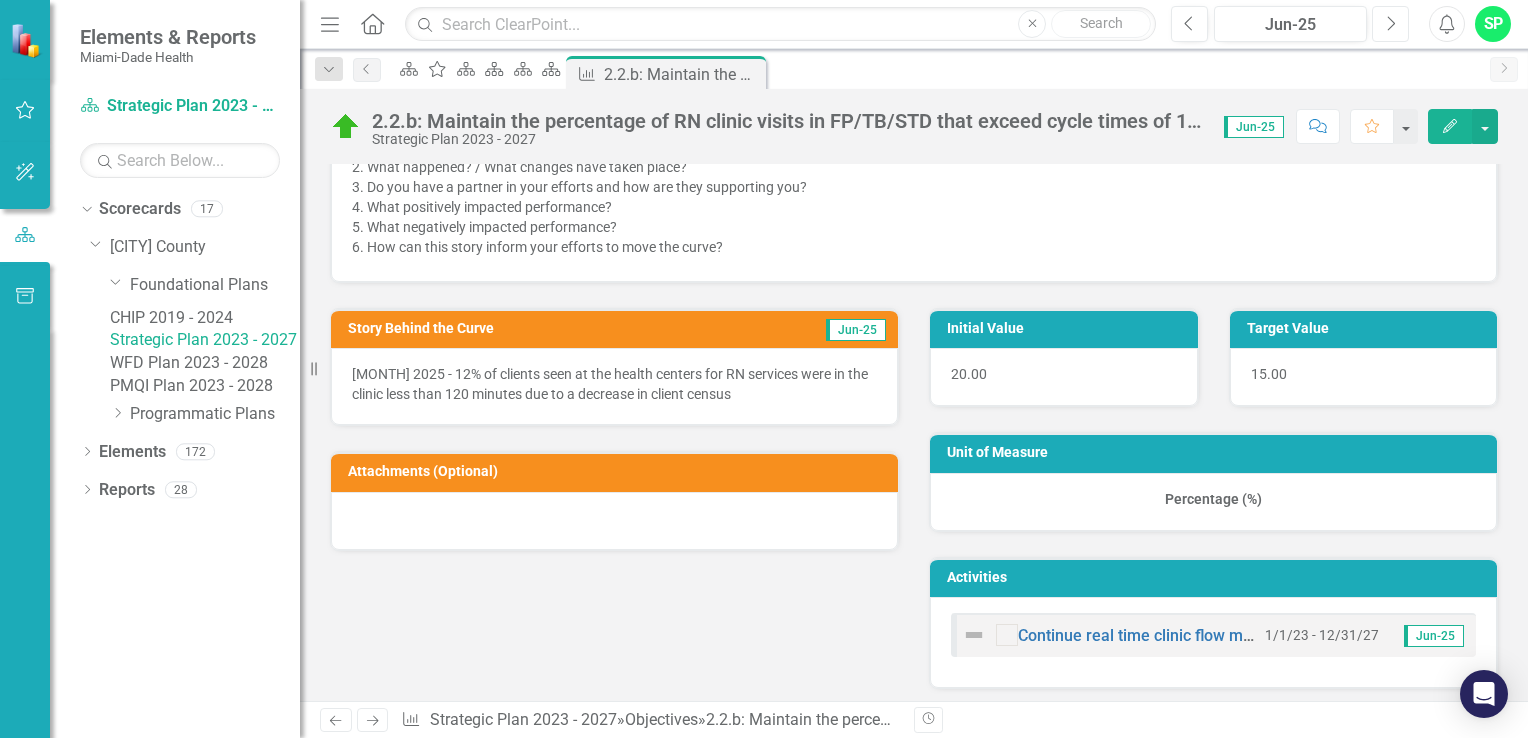 click on "Next" 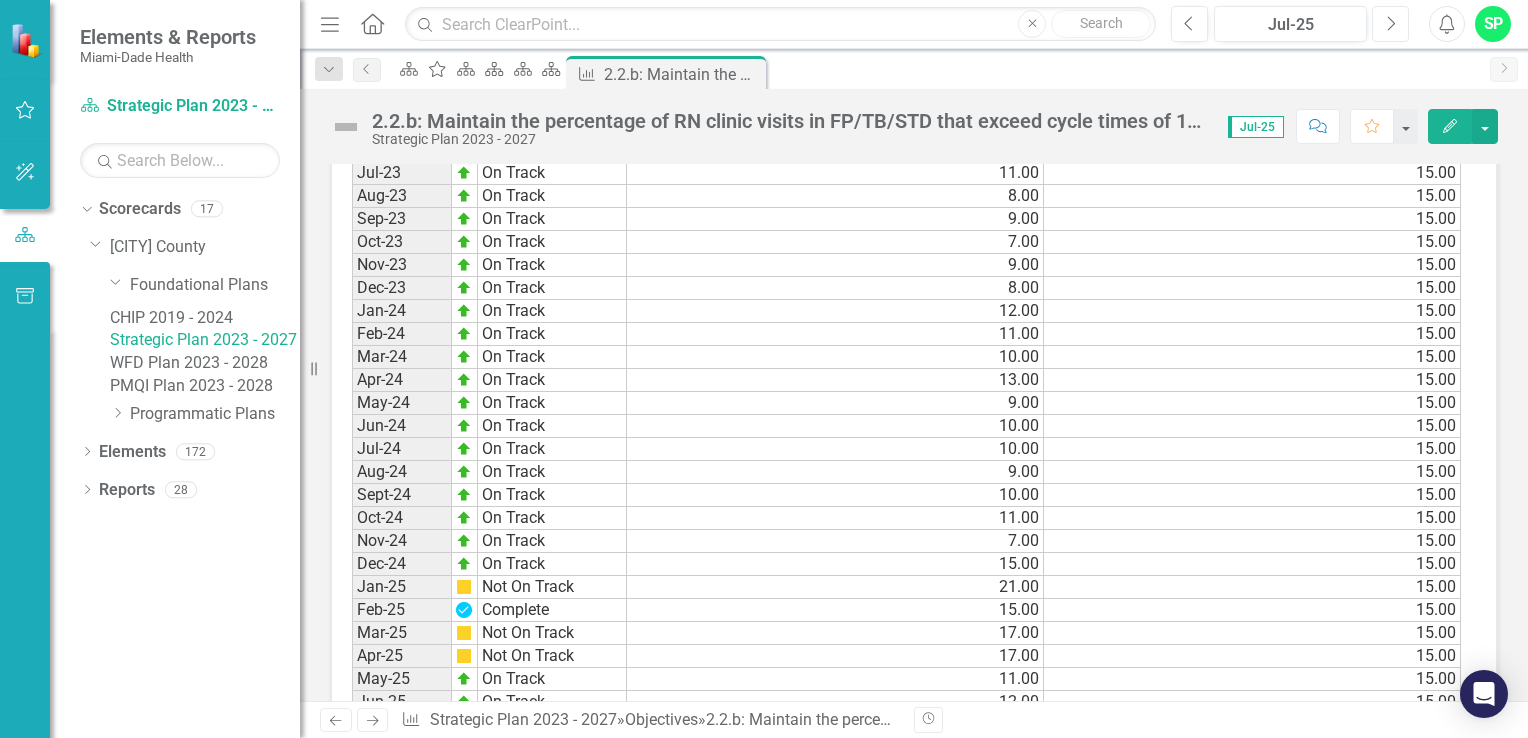scroll, scrollTop: 2000, scrollLeft: 0, axis: vertical 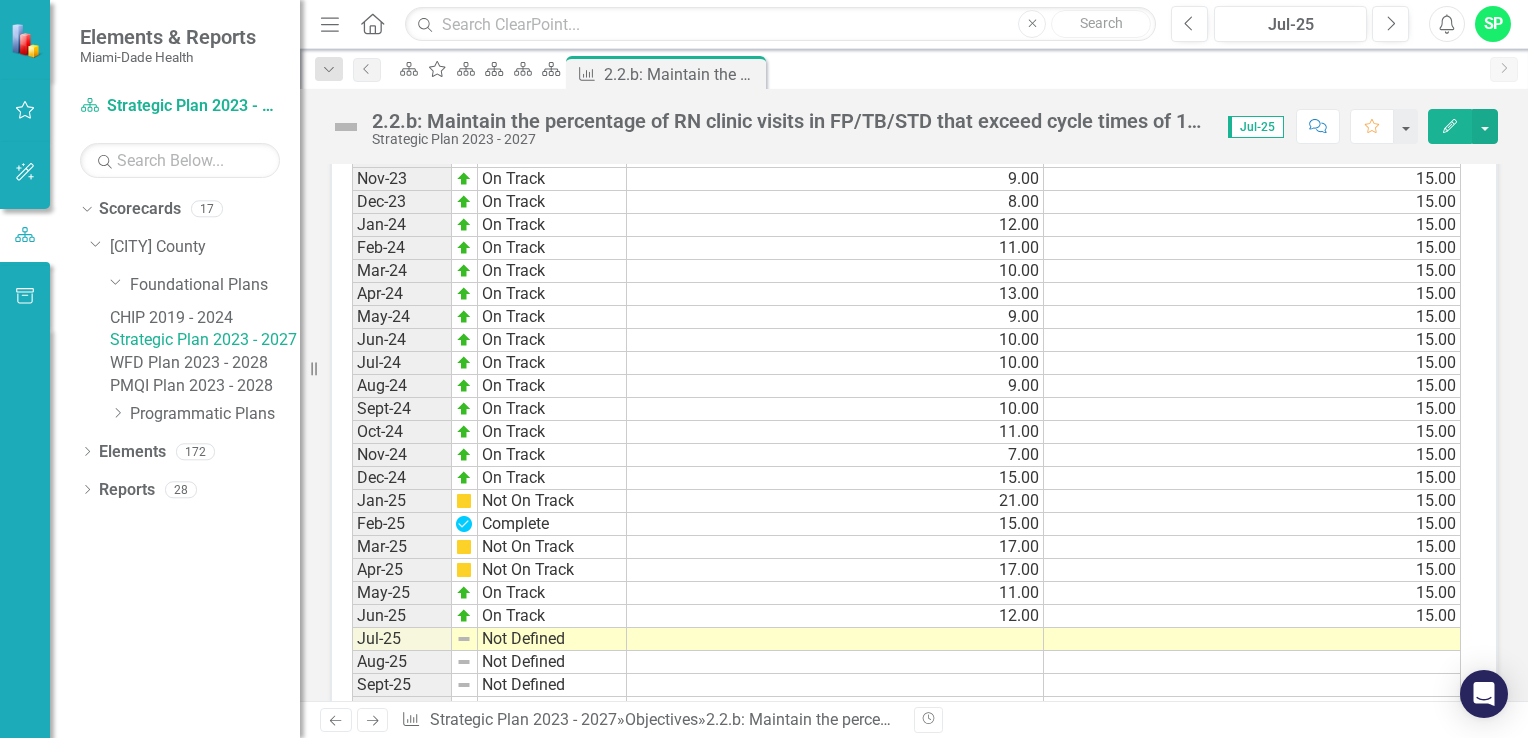 click at bounding box center [835, 639] 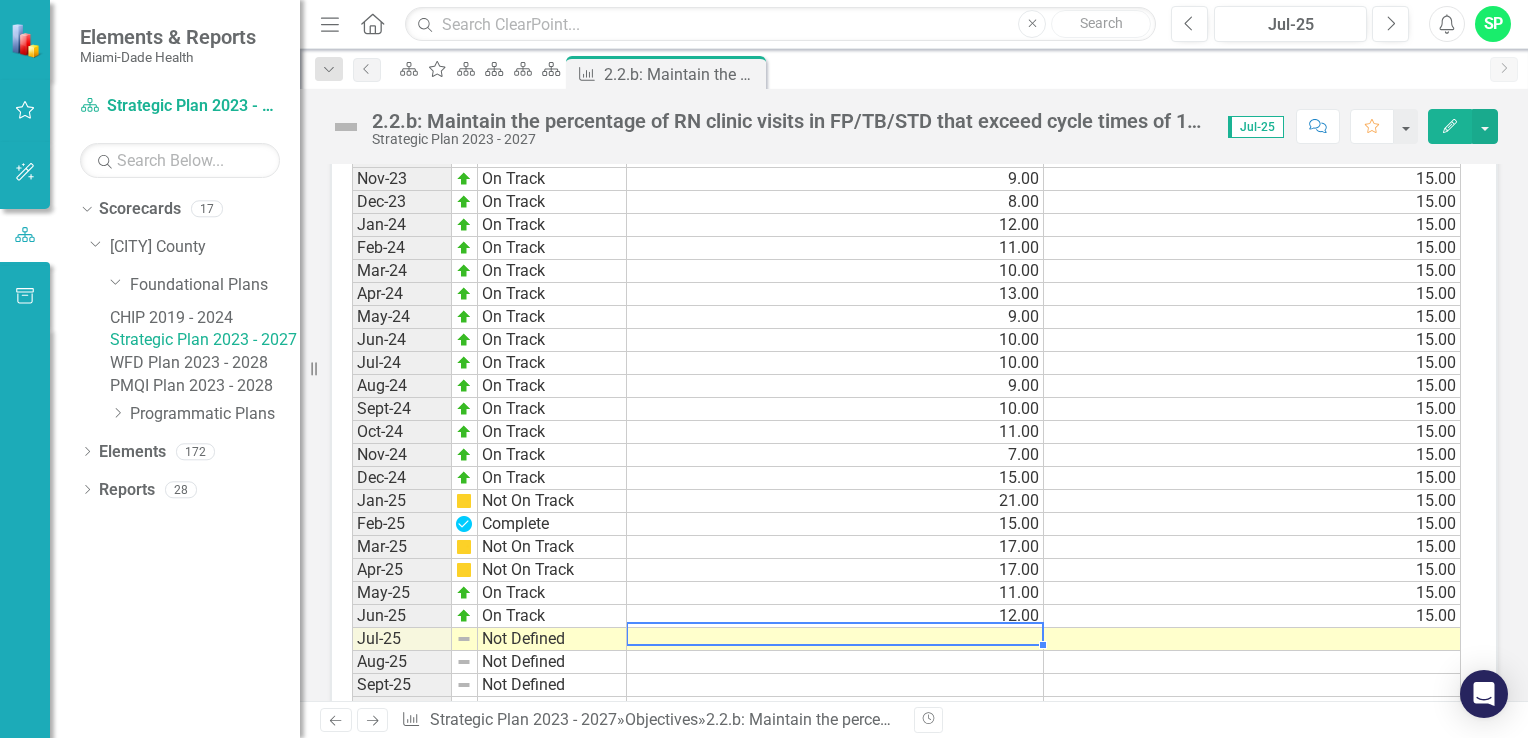 click at bounding box center (835, 639) 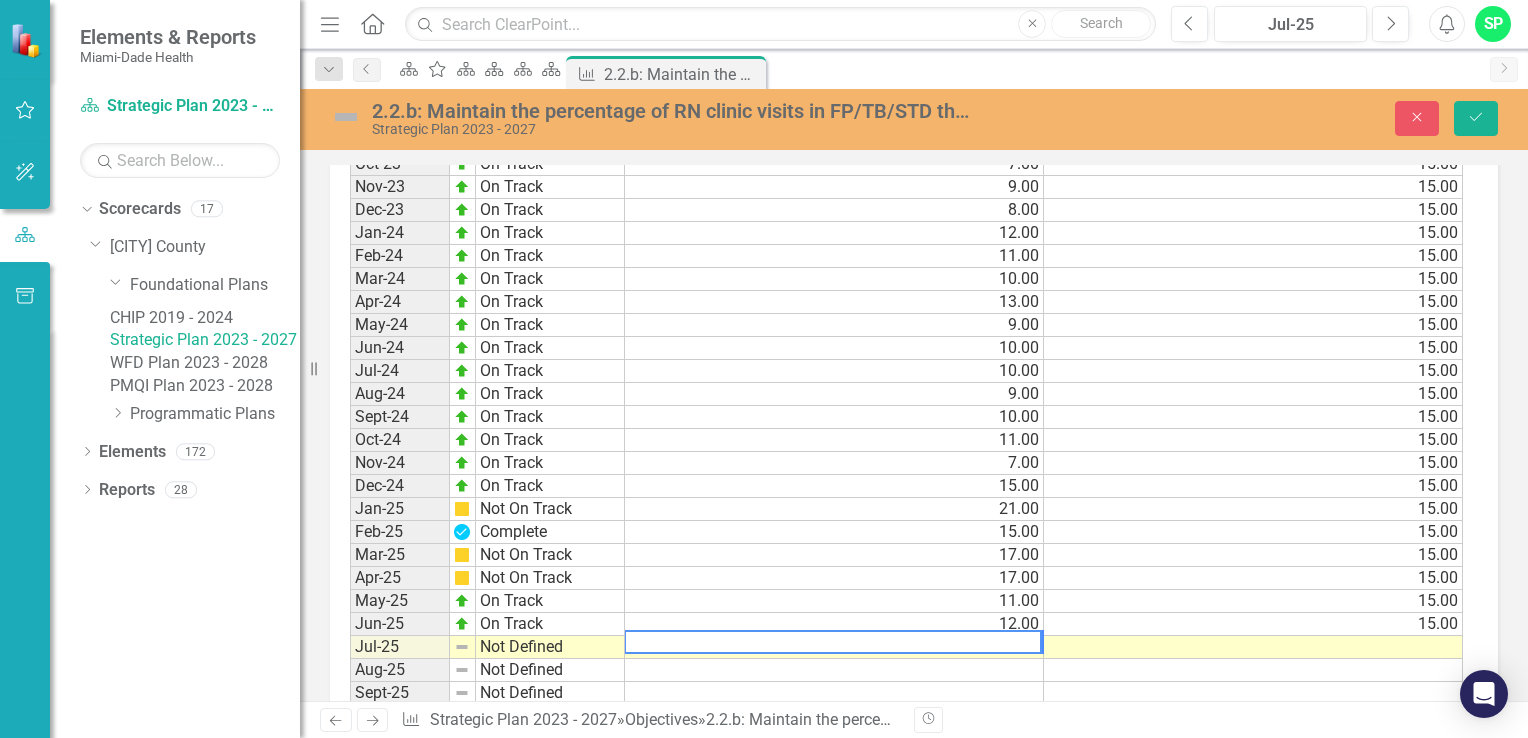 scroll, scrollTop: 2008, scrollLeft: 0, axis: vertical 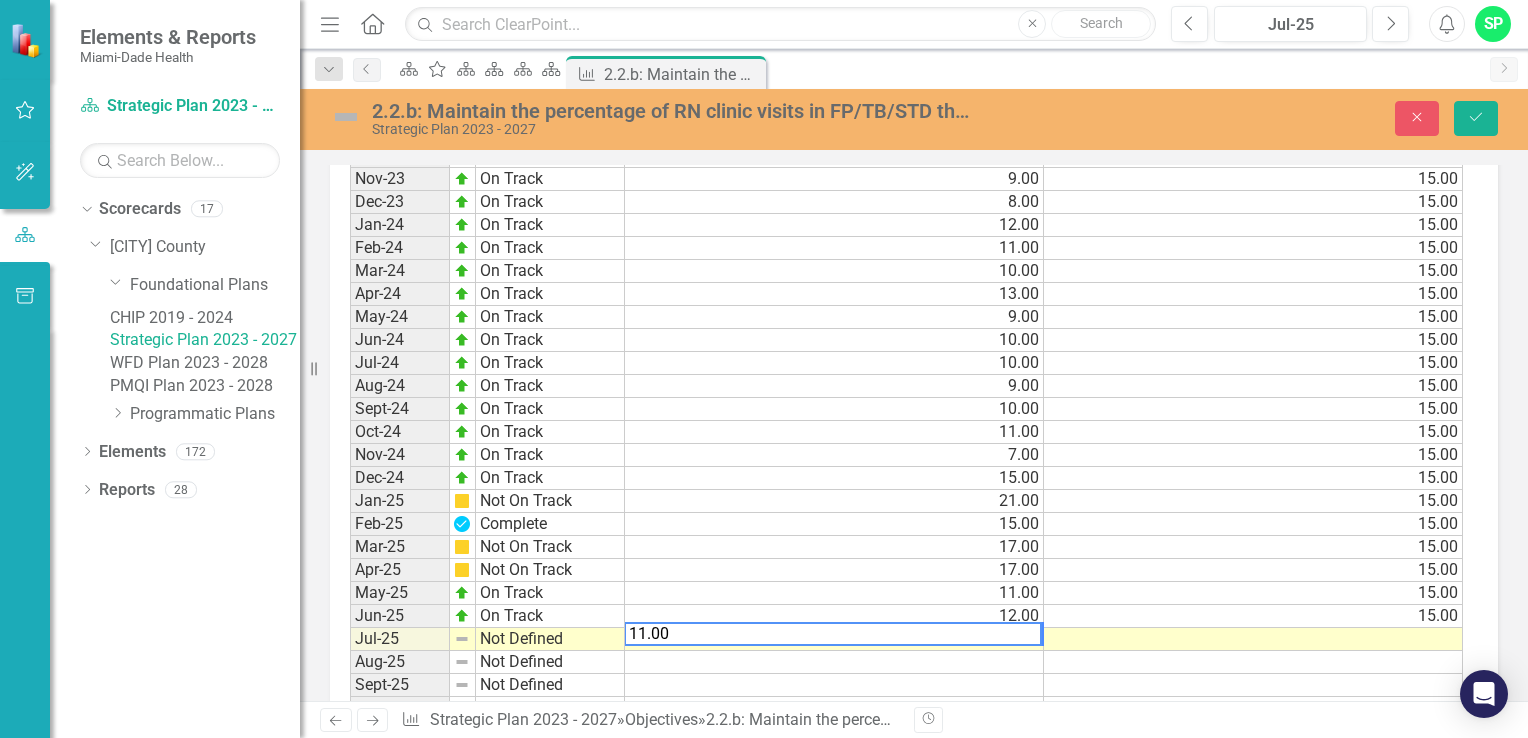 type on "11.00" 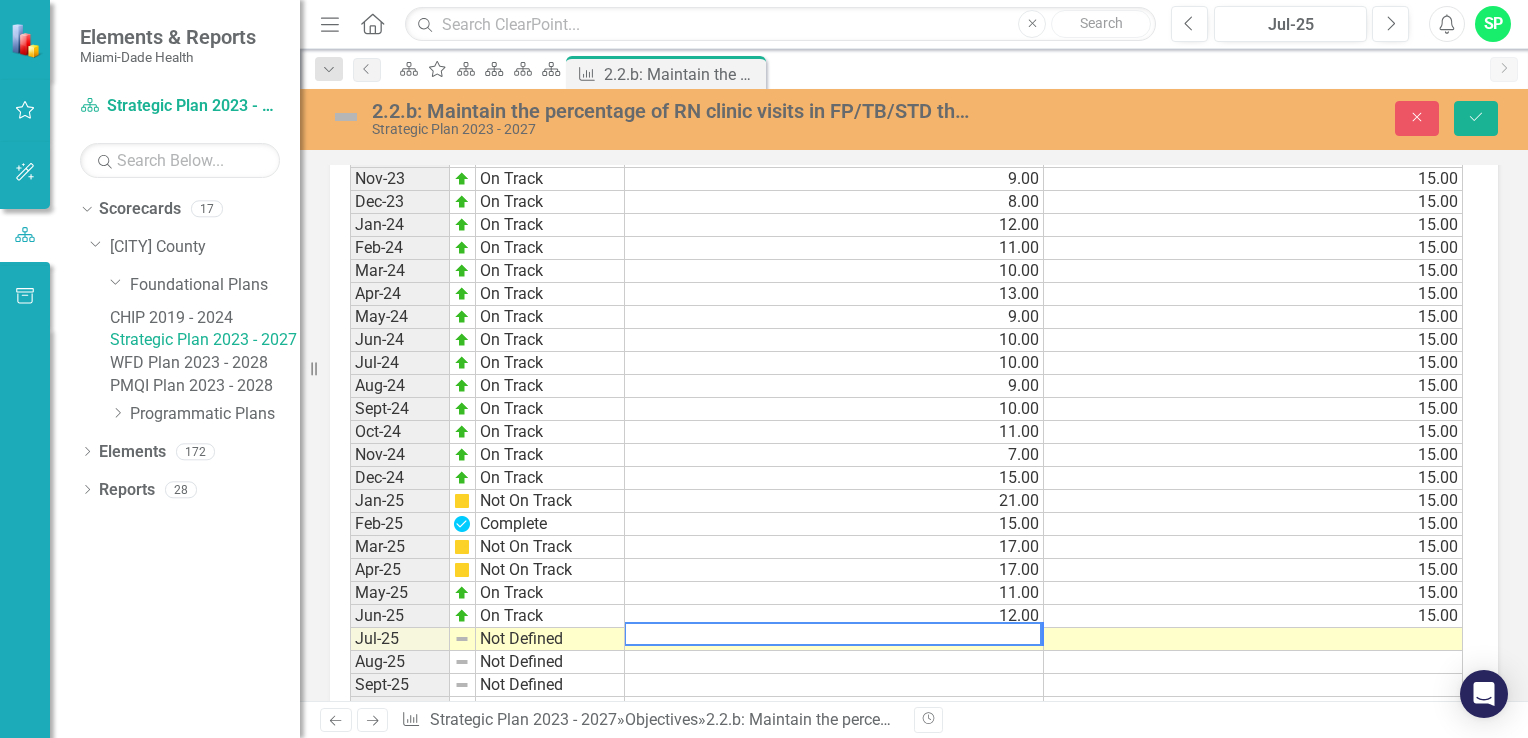 click at bounding box center (1253, 639) 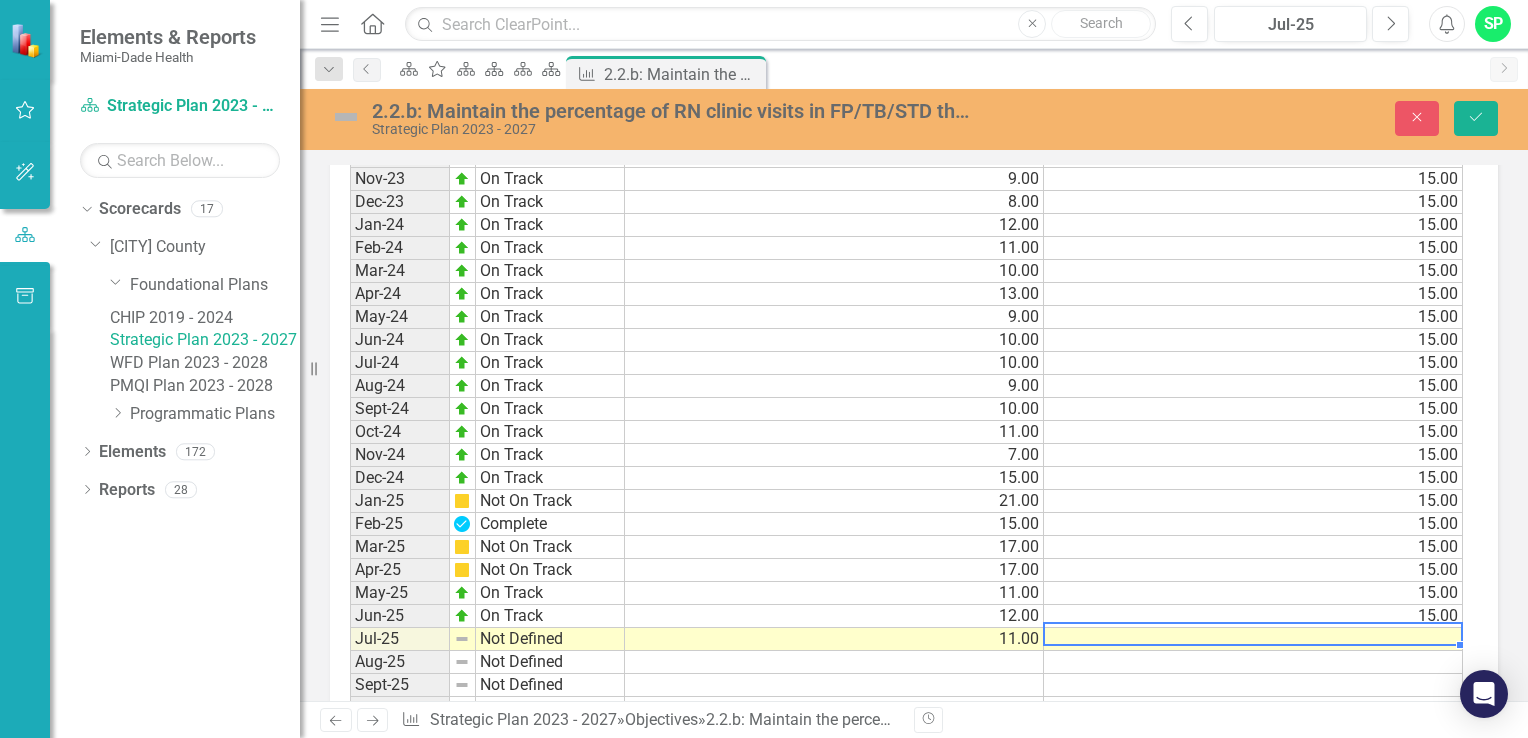 click at bounding box center (1253, 639) 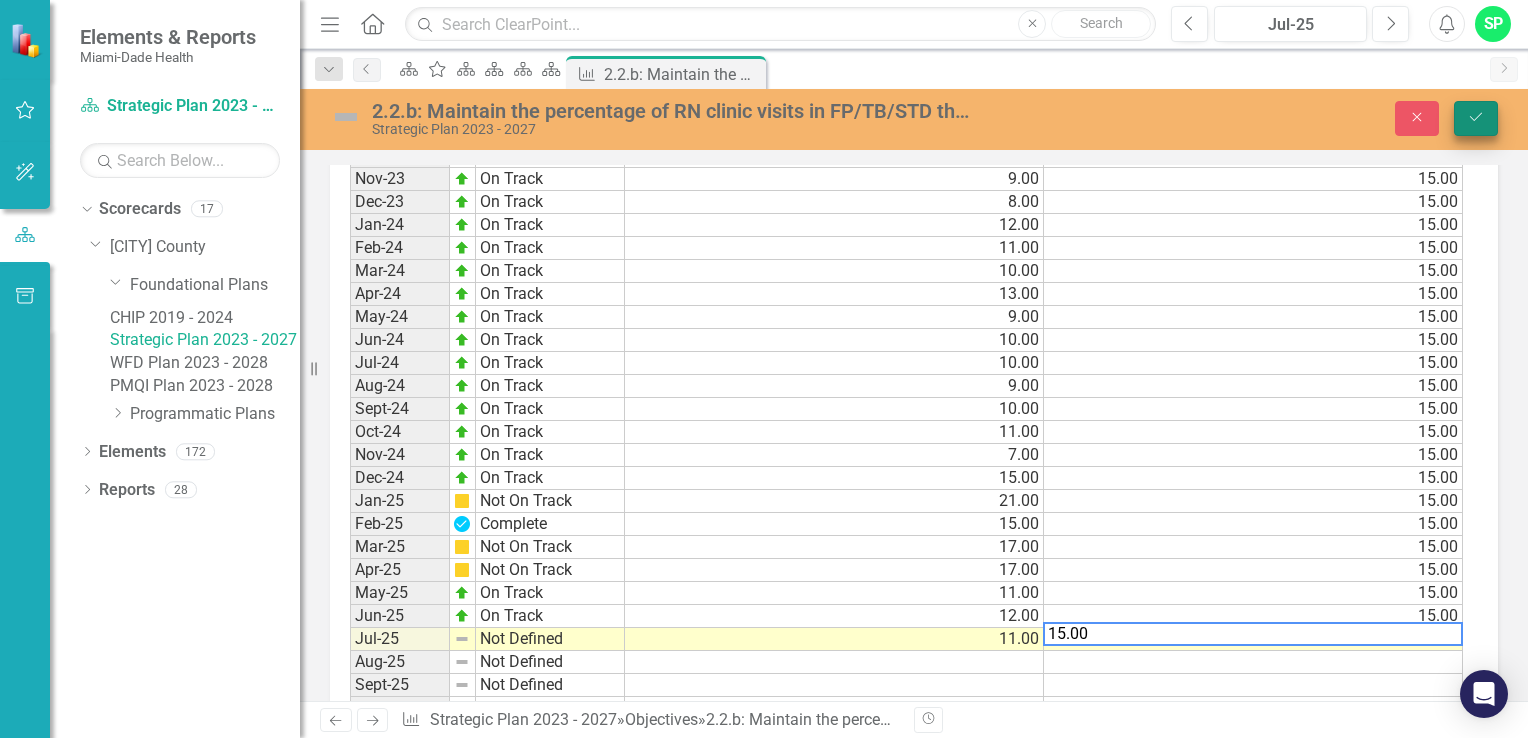 type on "15.00" 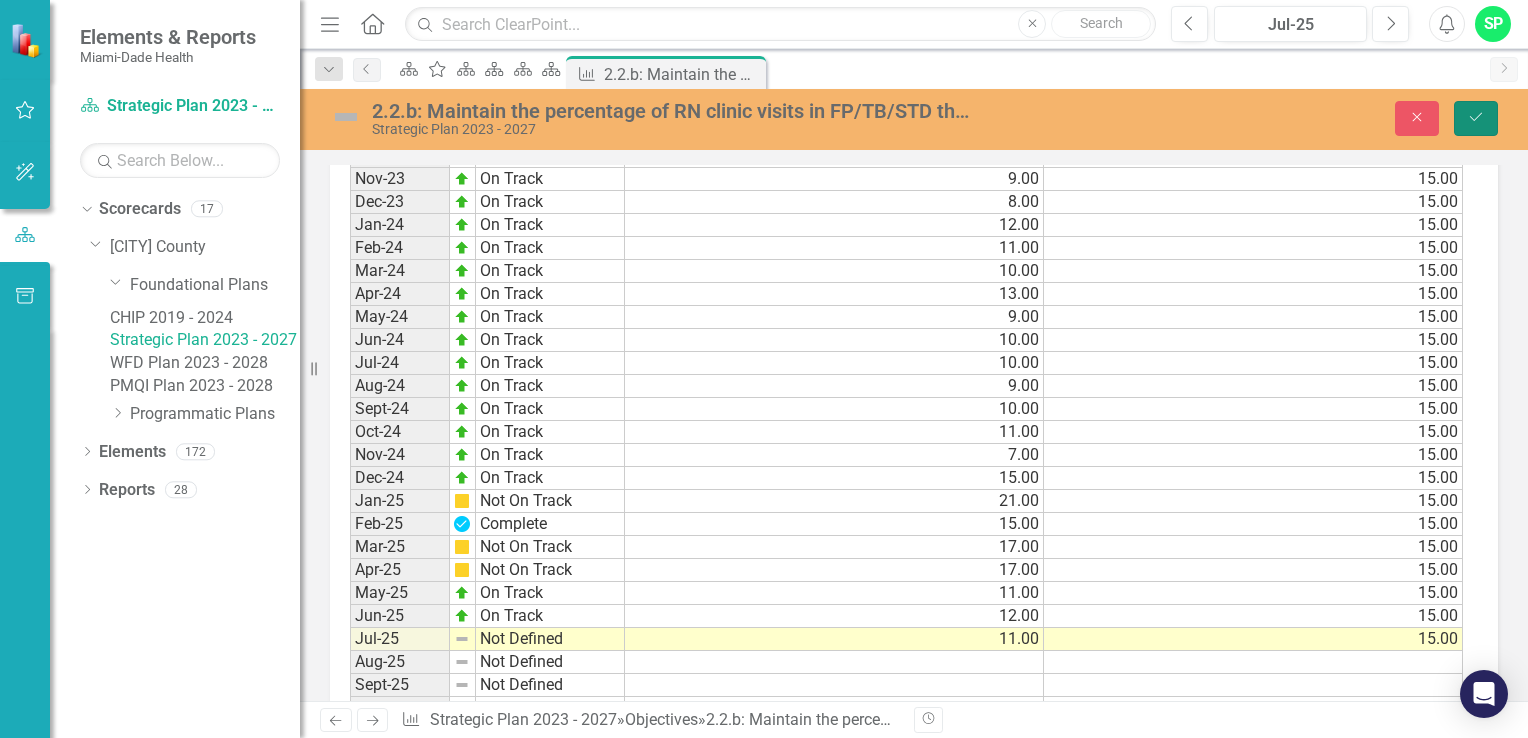 click on "Save" 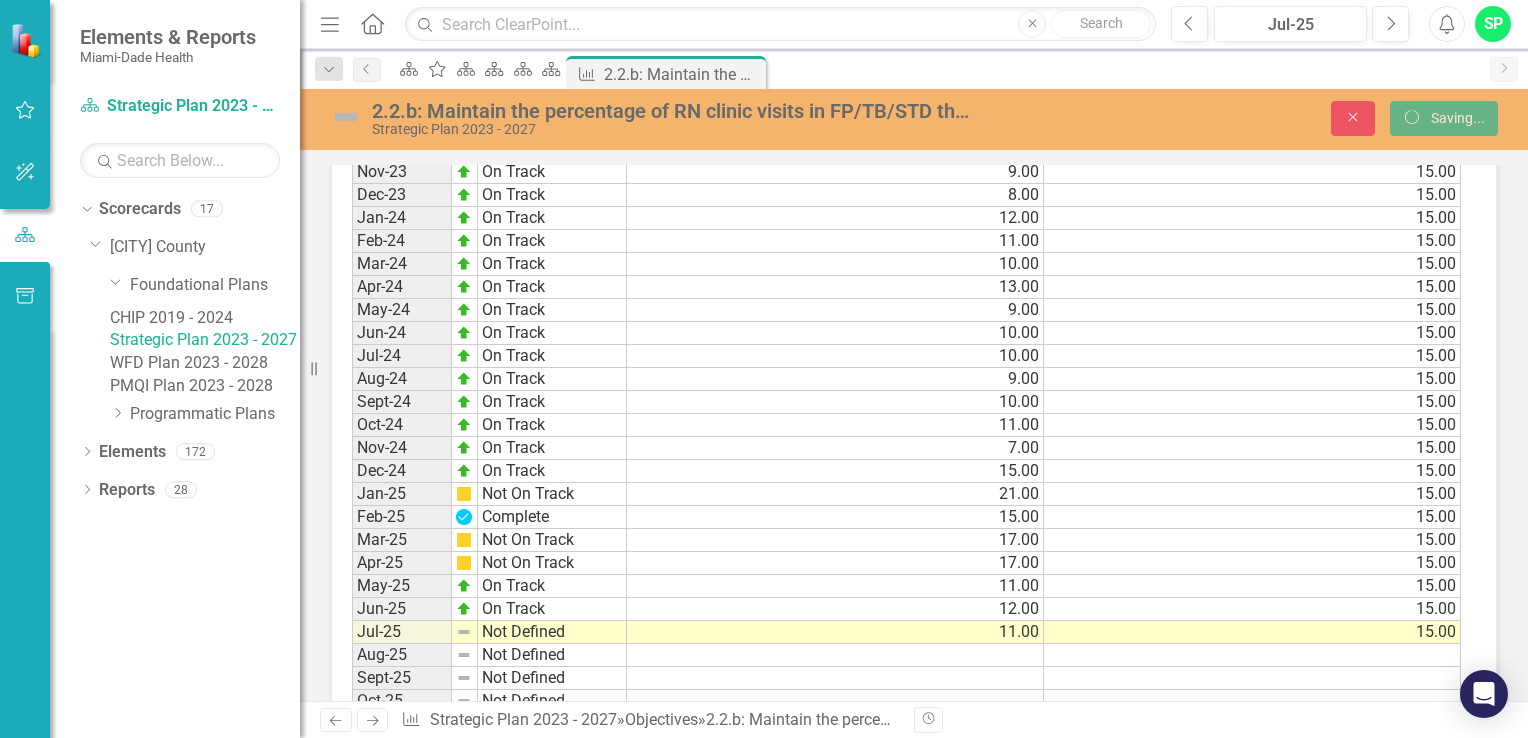 scroll, scrollTop: 2000, scrollLeft: 0, axis: vertical 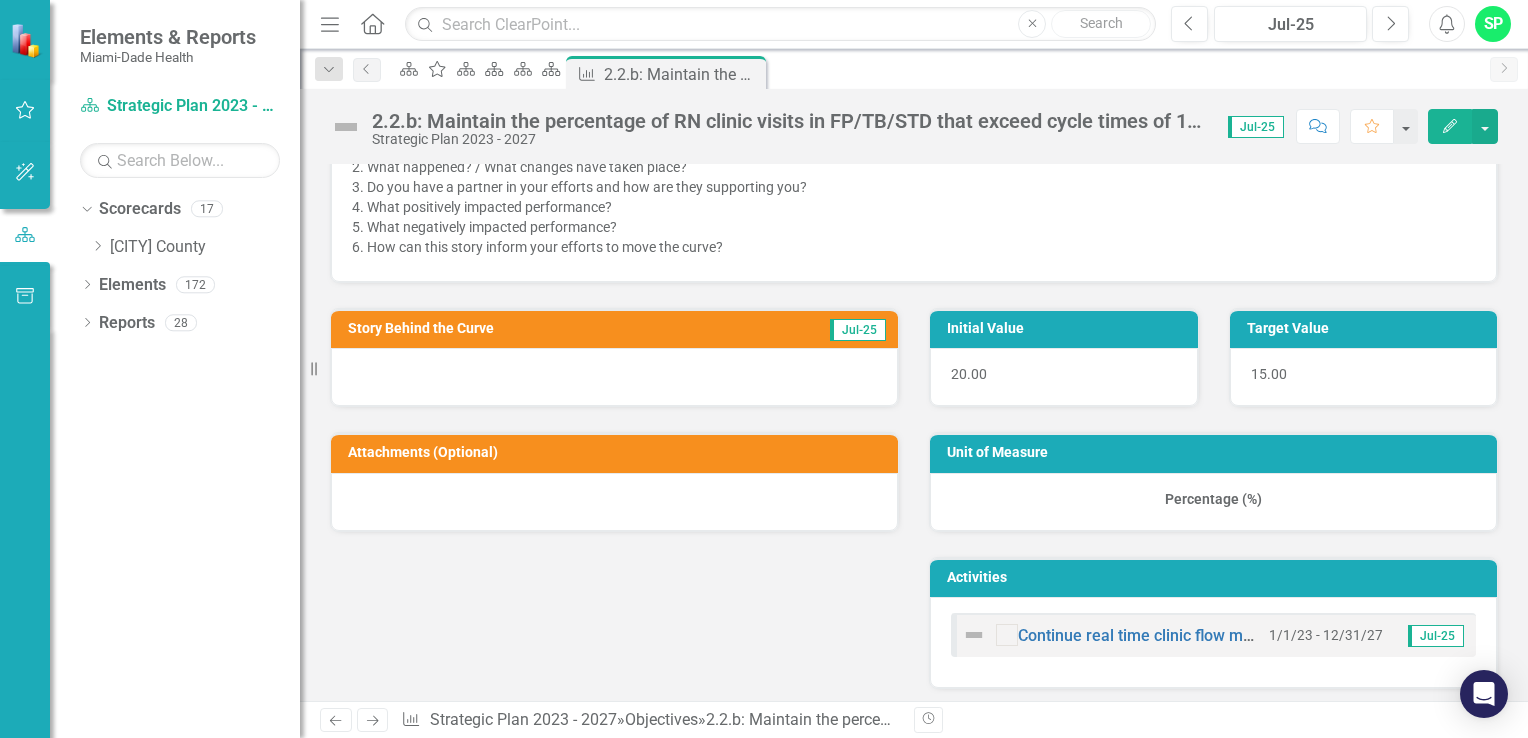 click at bounding box center [614, 377] 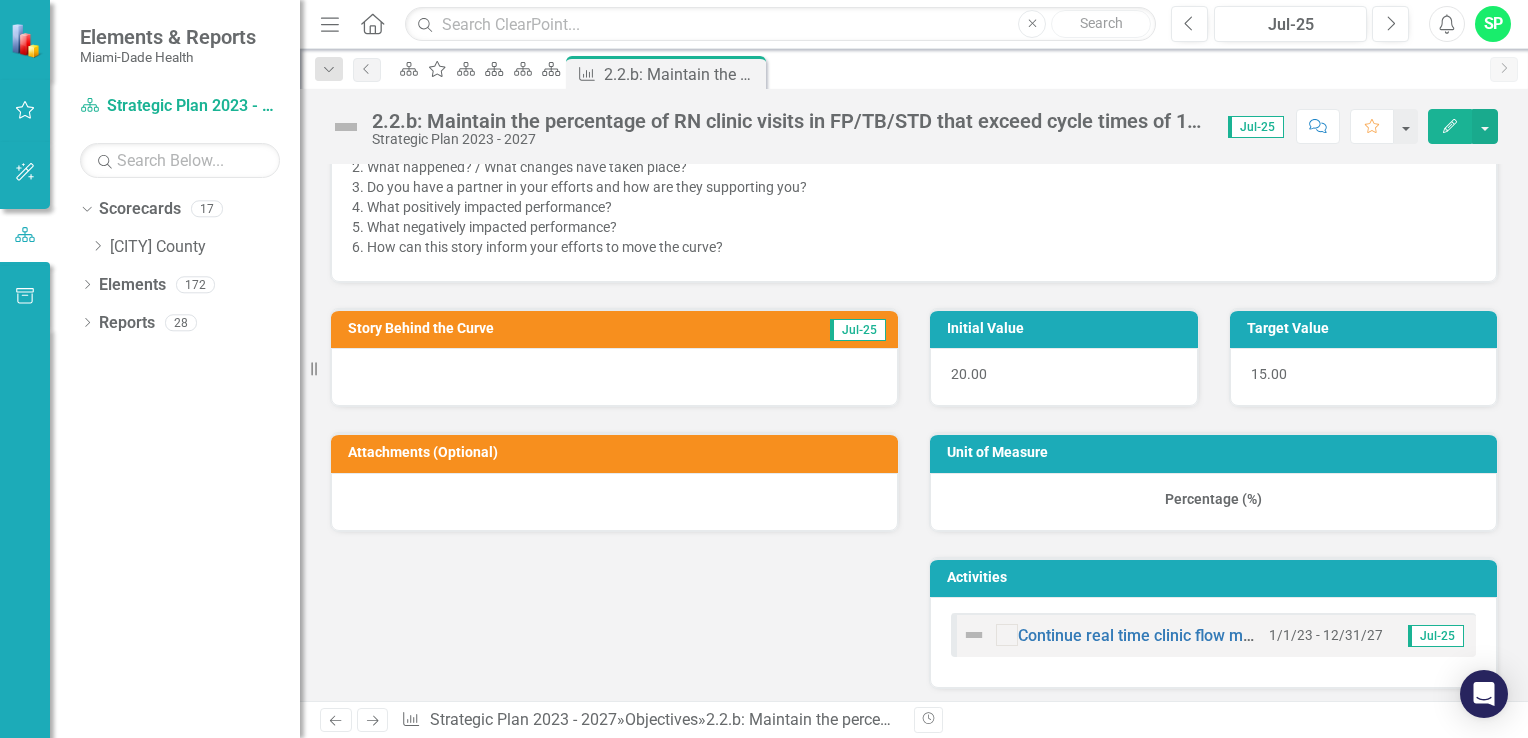 click at bounding box center (614, 377) 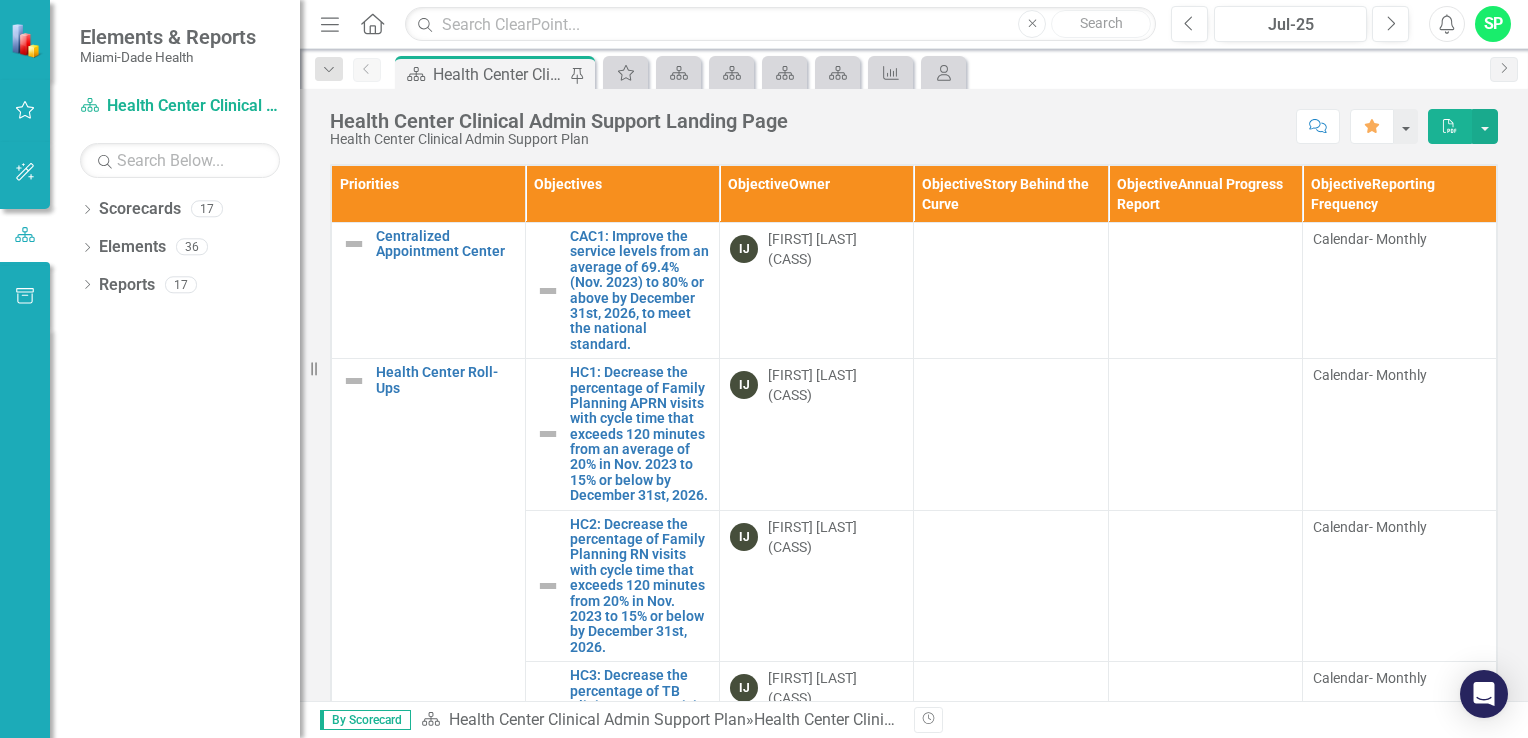 scroll, scrollTop: 0, scrollLeft: 0, axis: both 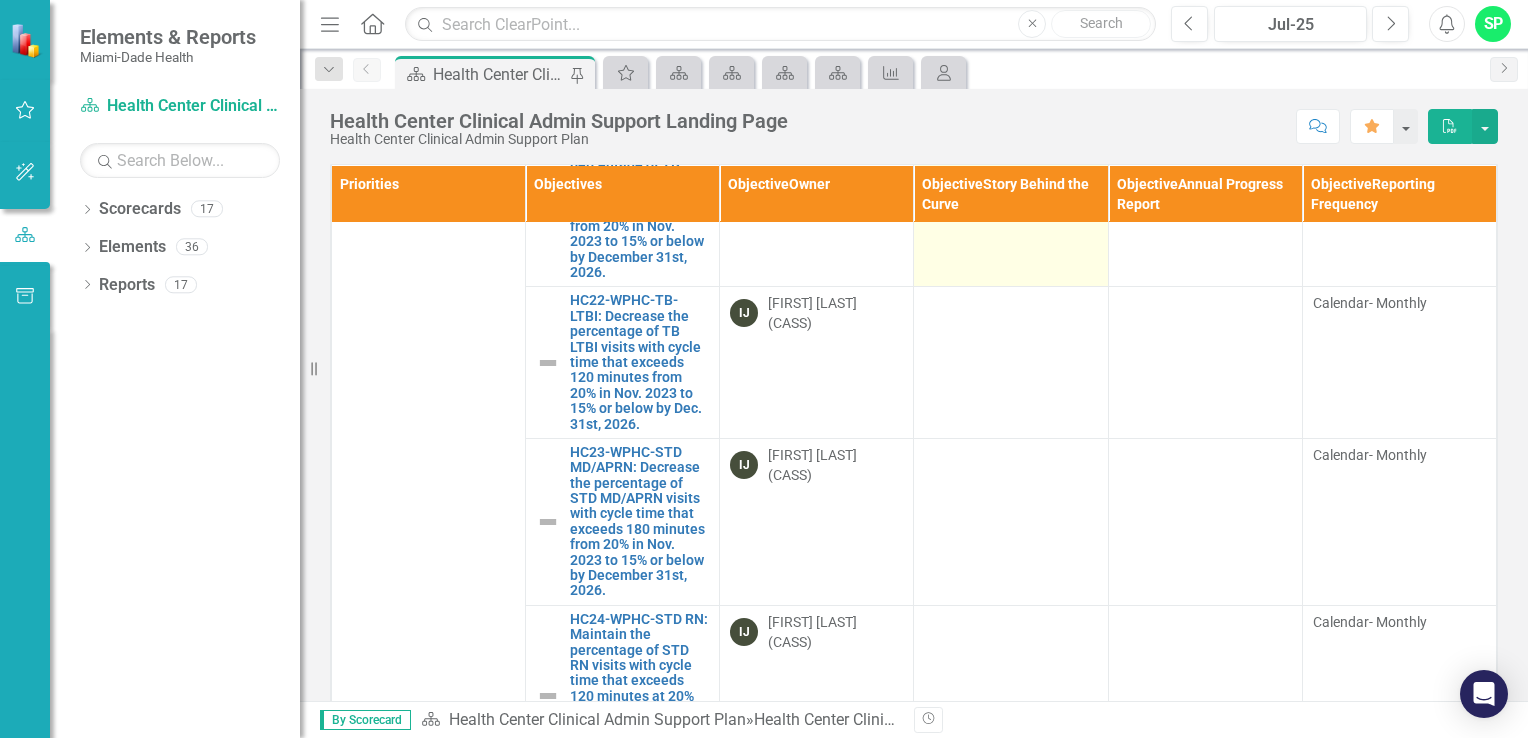 click at bounding box center (1011, 196) 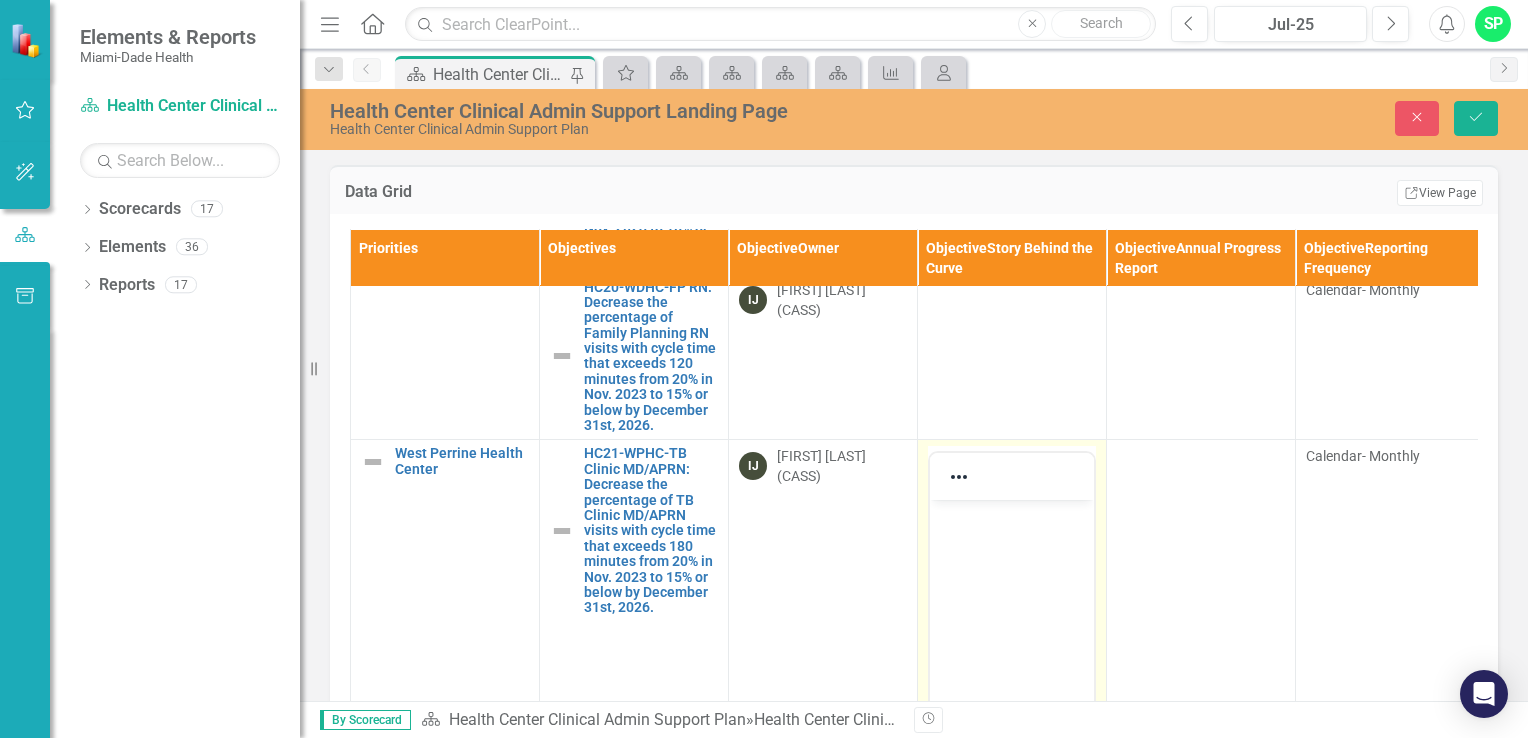 scroll, scrollTop: 0, scrollLeft: 0, axis: both 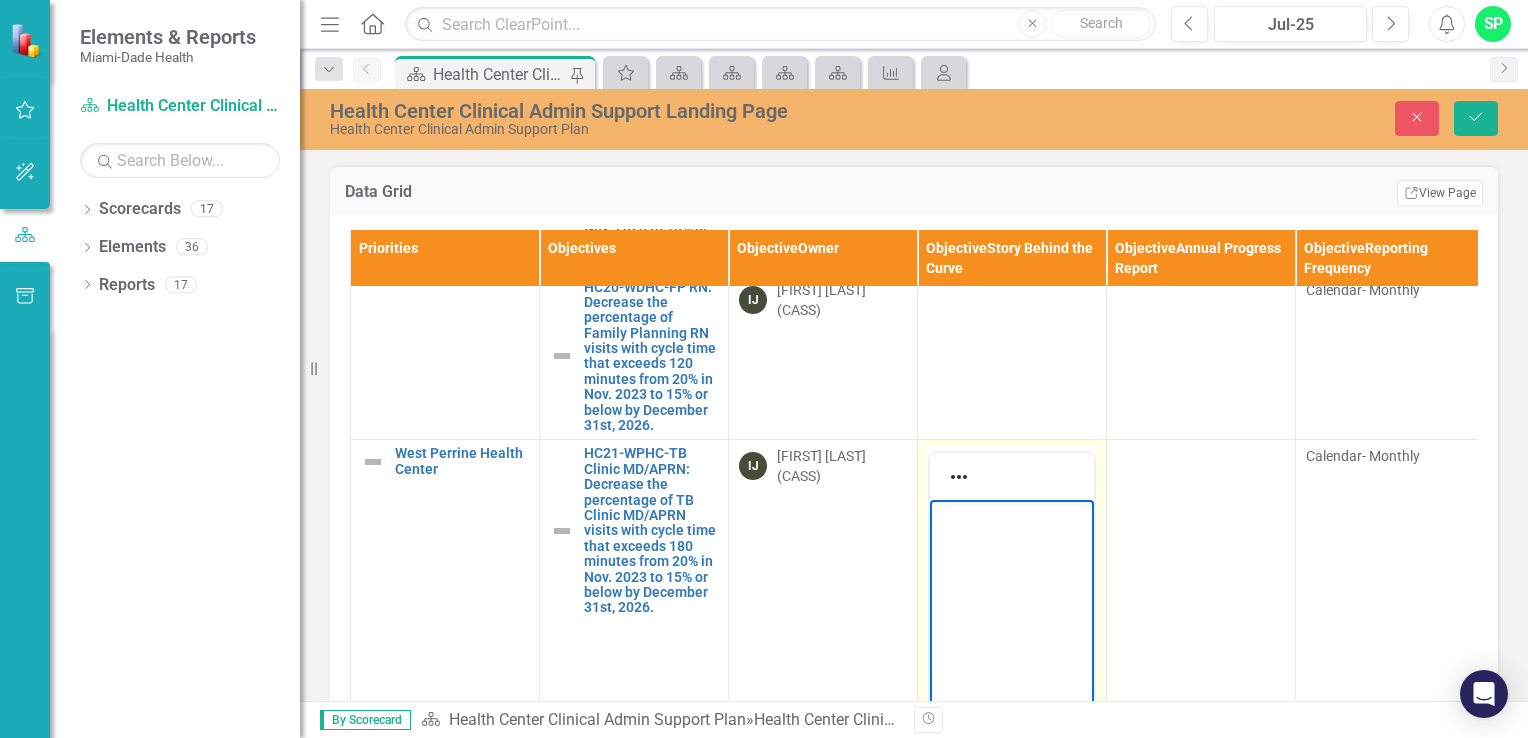 paste 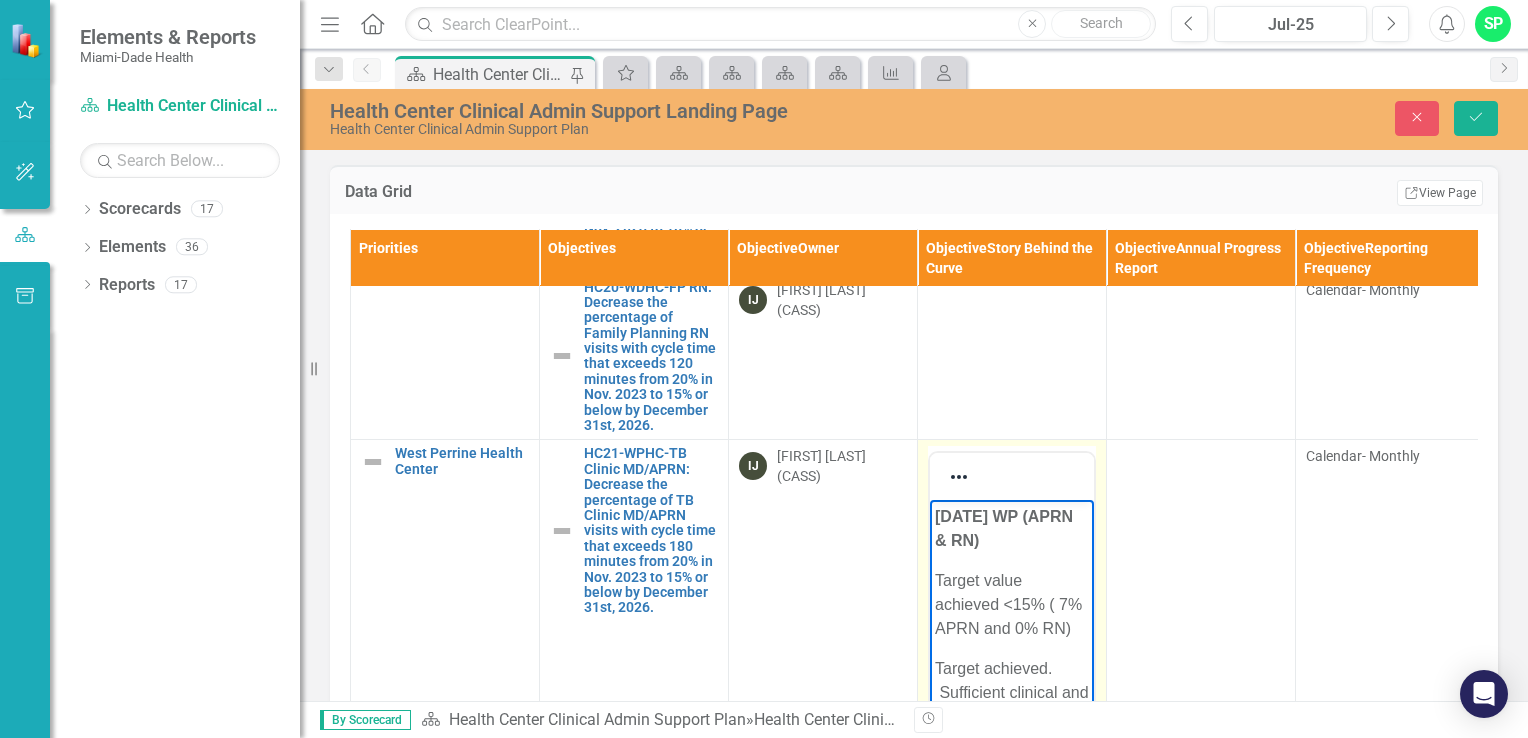 scroll, scrollTop: 3800, scrollLeft: 0, axis: vertical 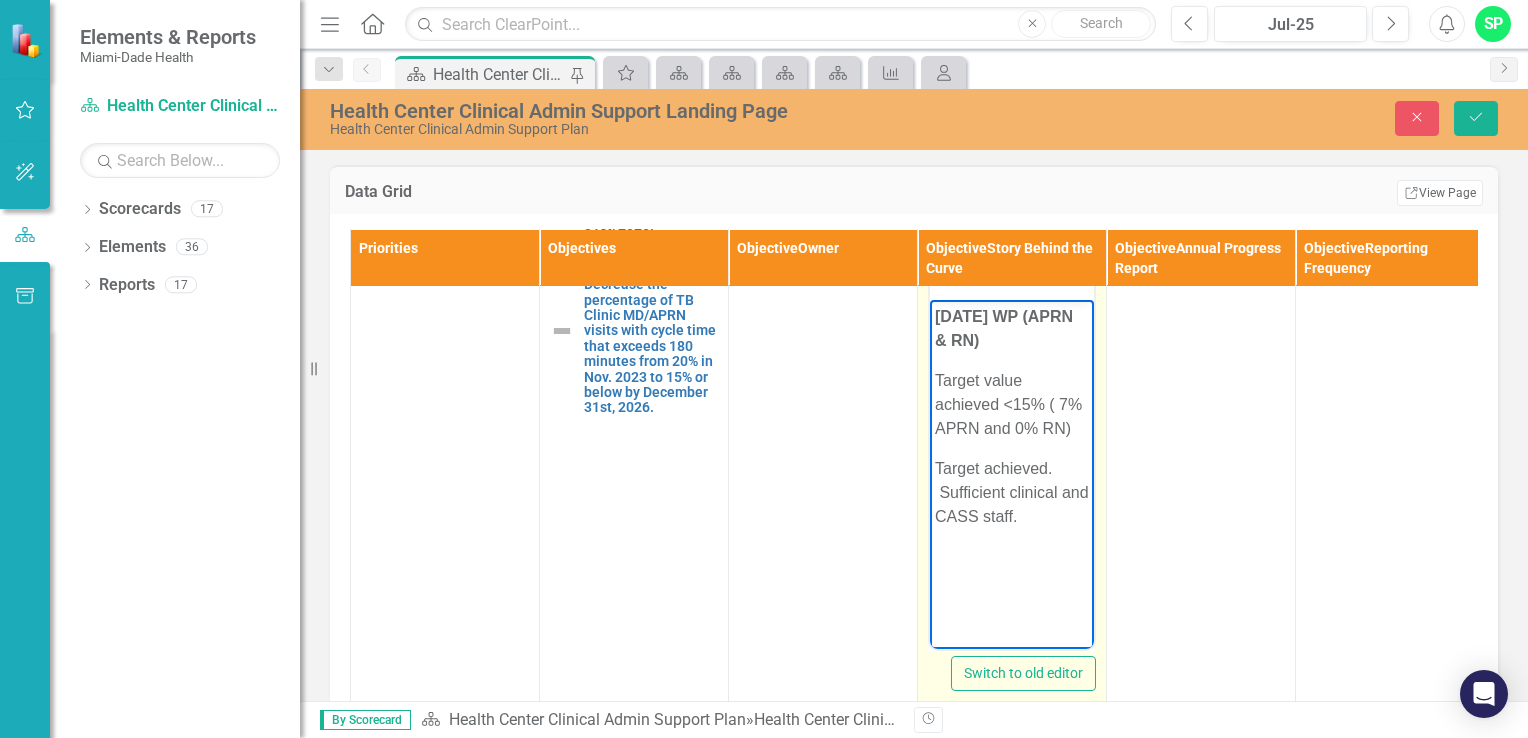 type 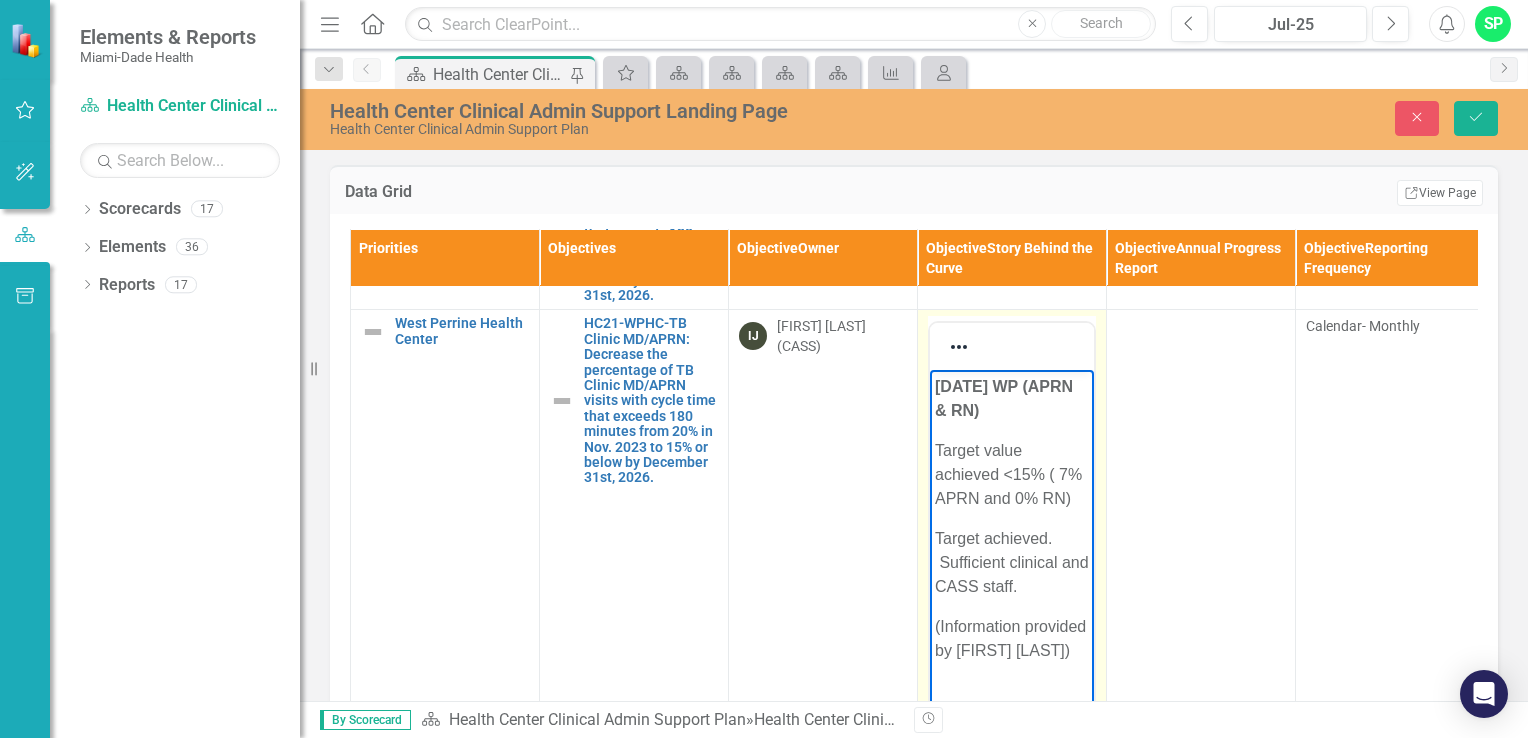 scroll, scrollTop: 3700, scrollLeft: 0, axis: vertical 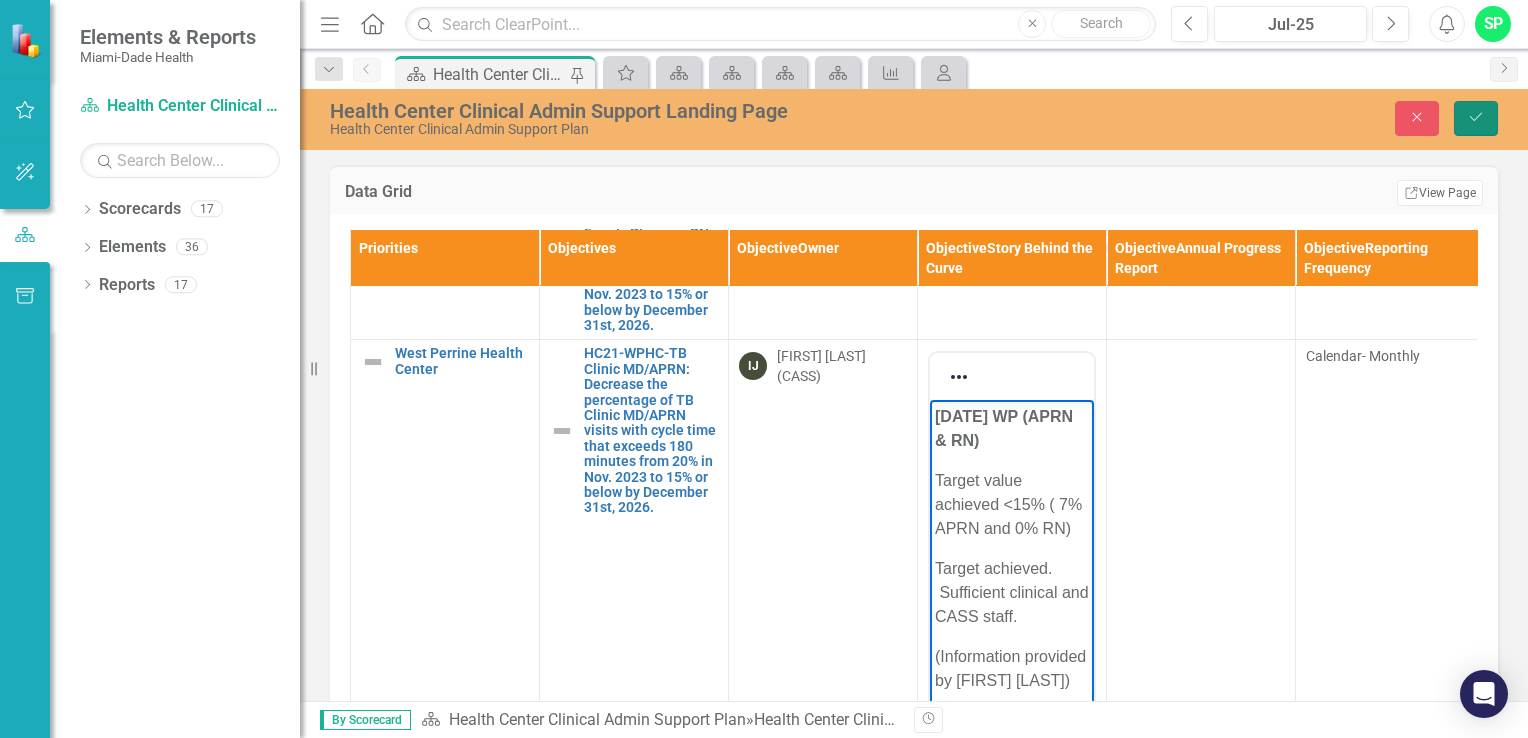 click on "Save" at bounding box center [1476, 118] 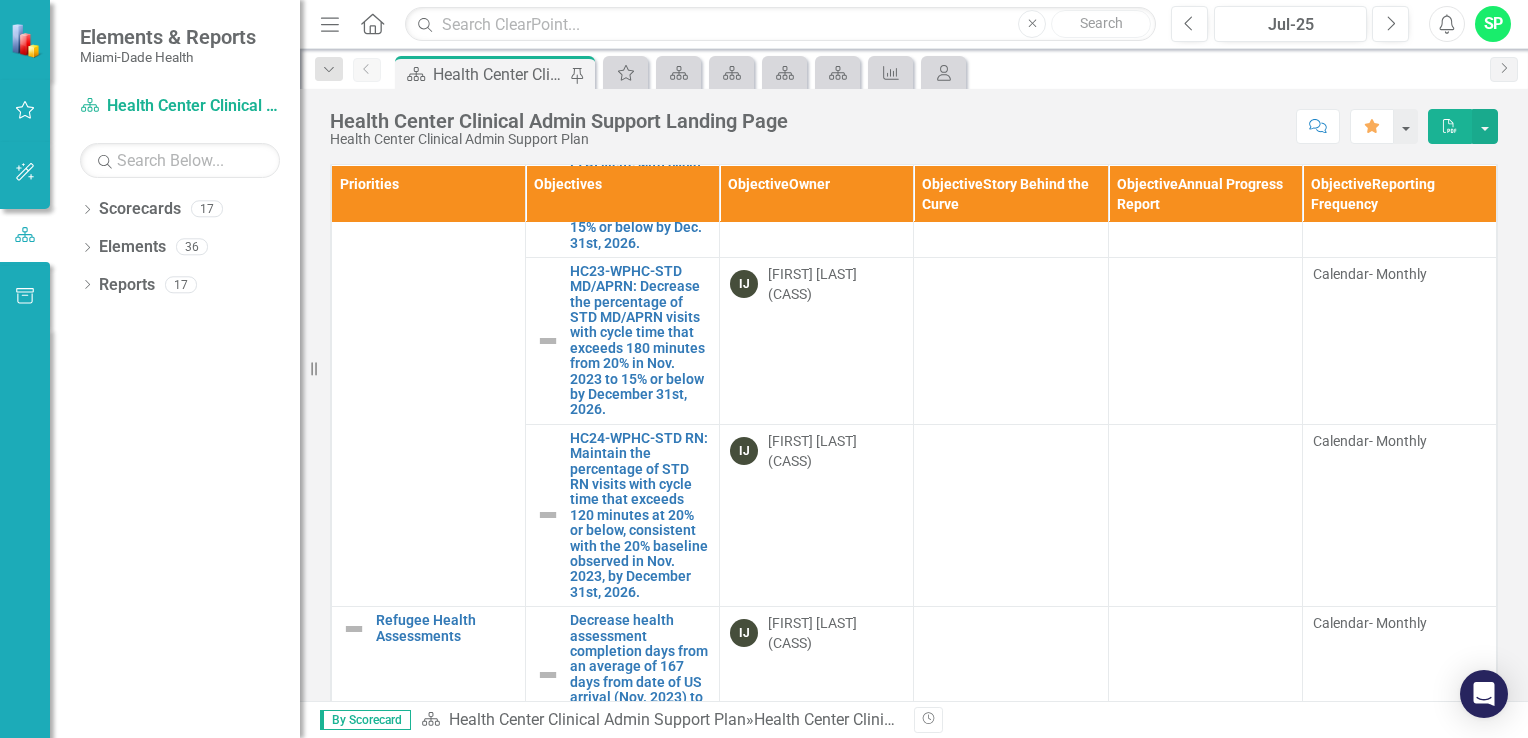 scroll, scrollTop: 3800, scrollLeft: 0, axis: vertical 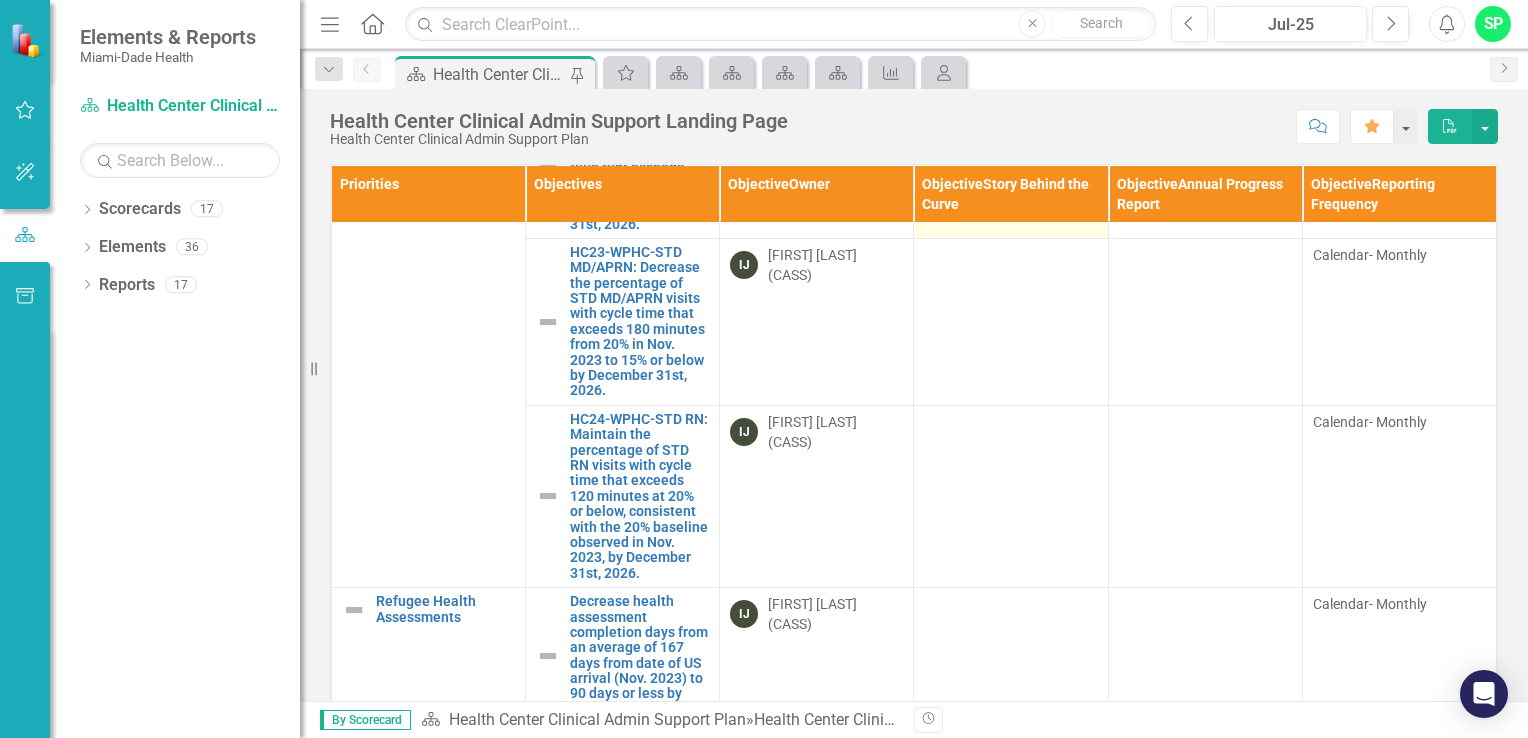 click at bounding box center [1011, 163] 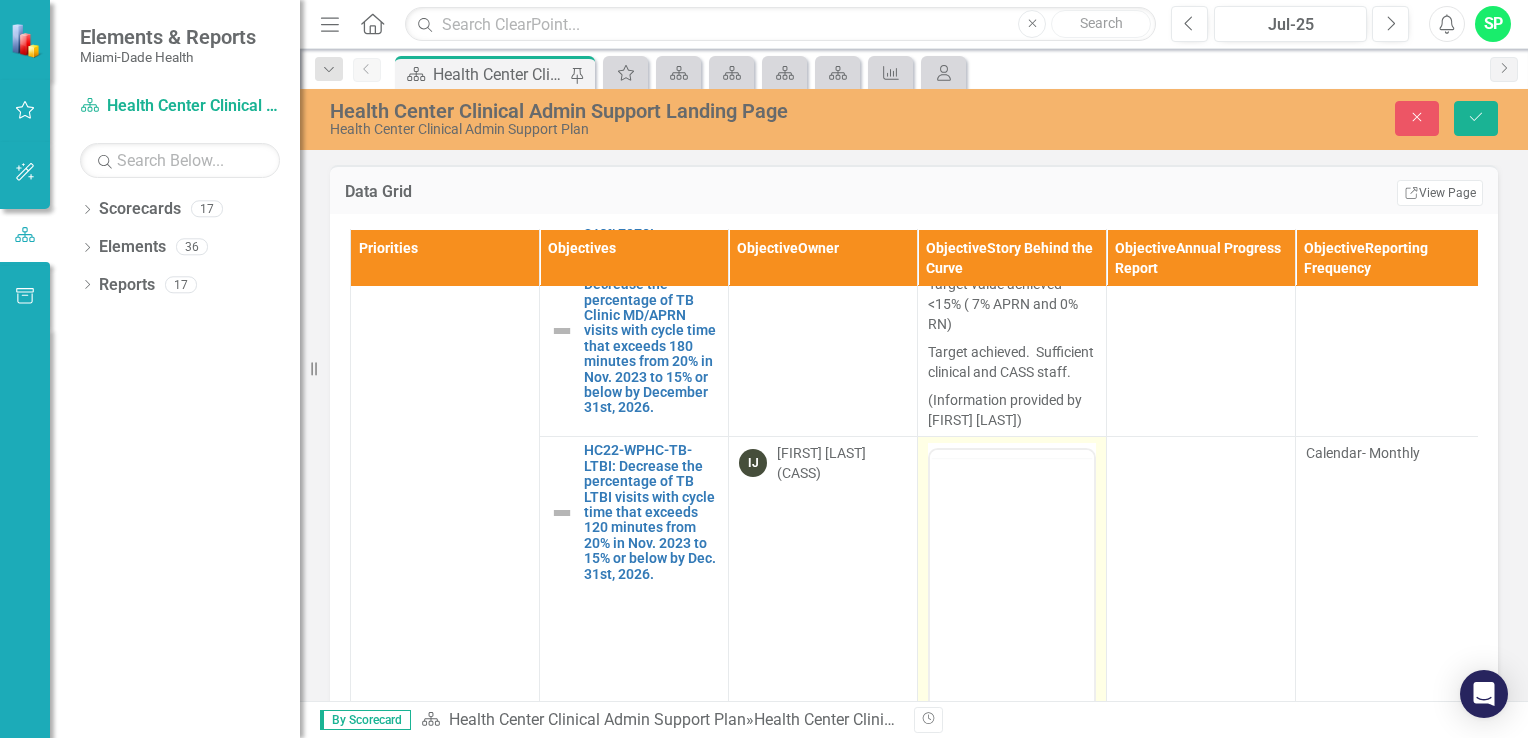 scroll, scrollTop: 0, scrollLeft: 0, axis: both 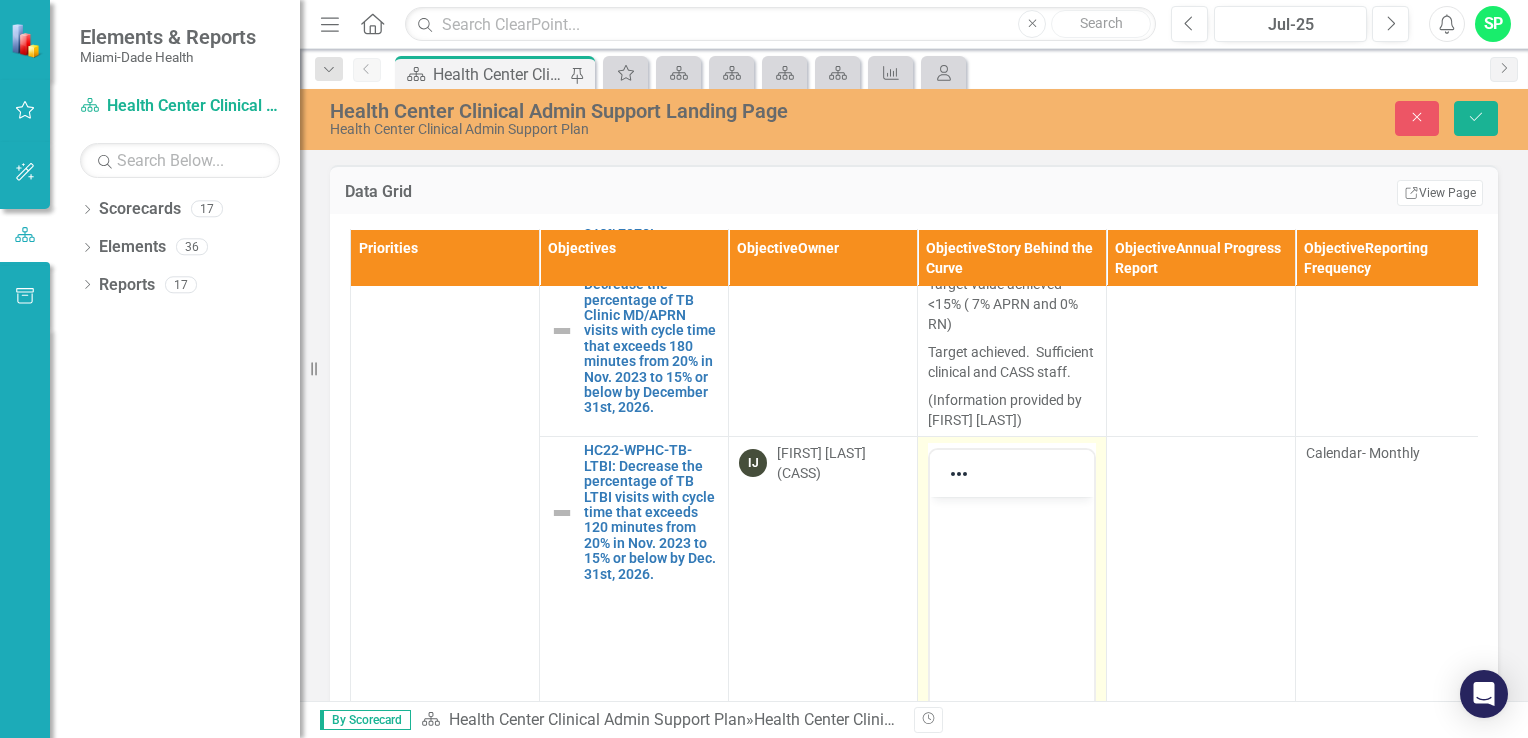 click at bounding box center [1012, 514] 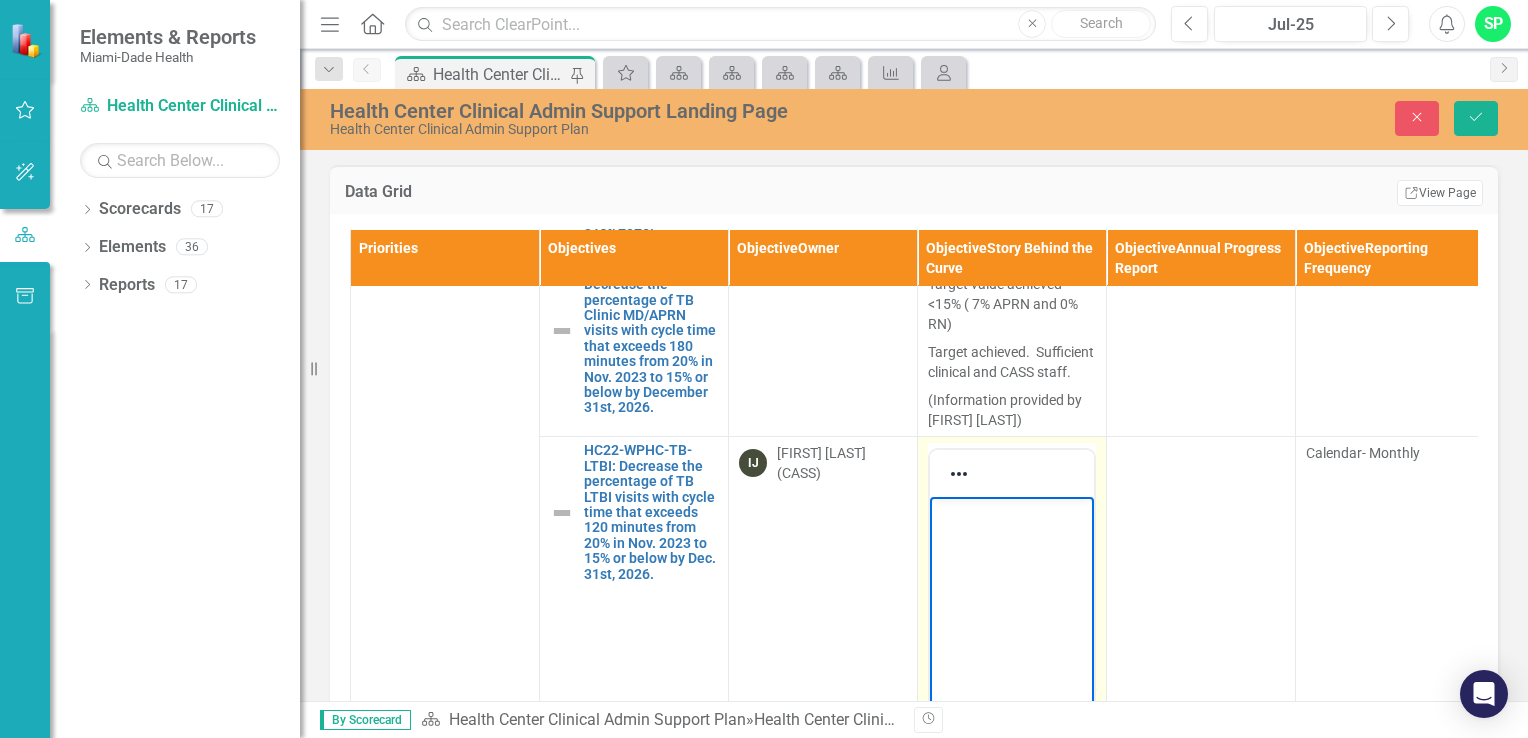 paste 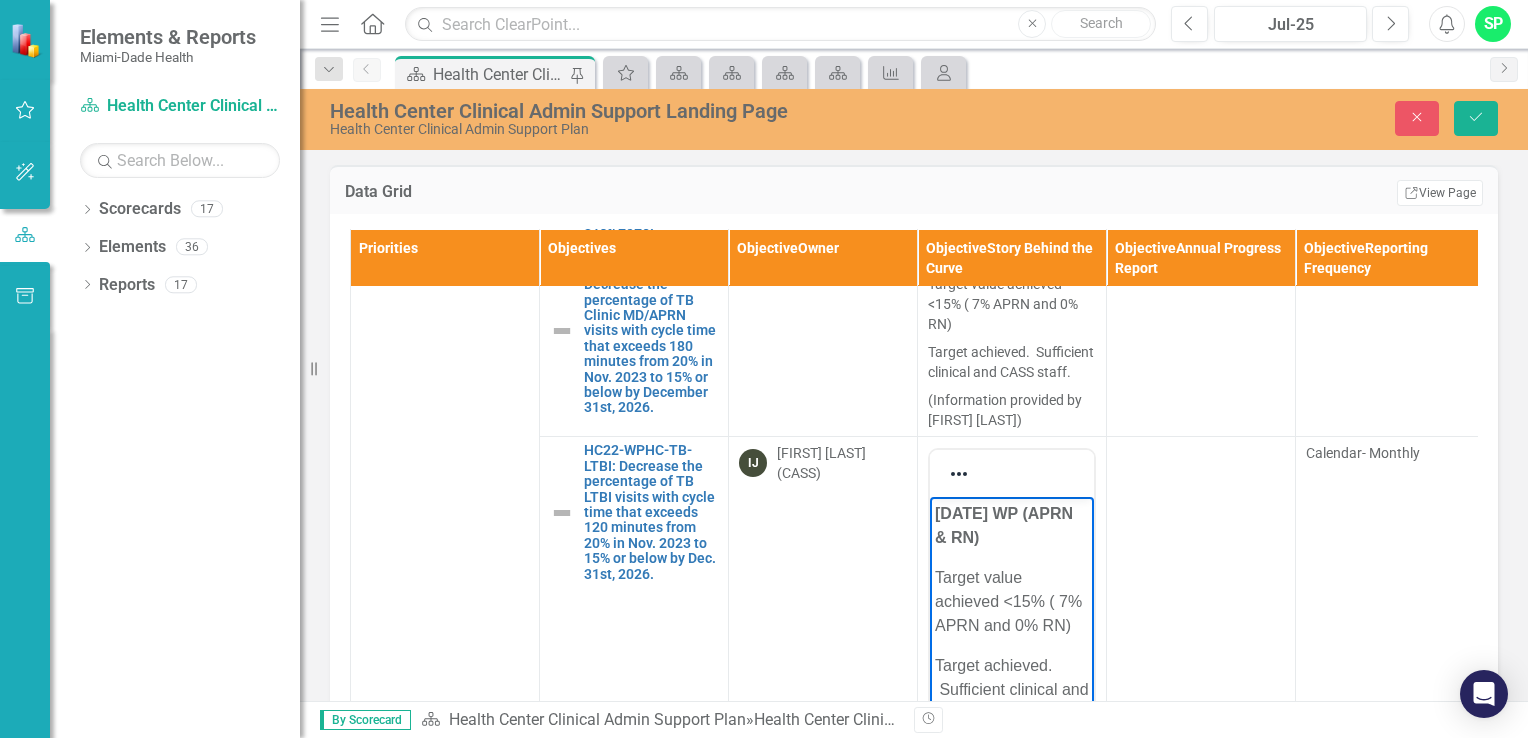 scroll, scrollTop: 4000, scrollLeft: 0, axis: vertical 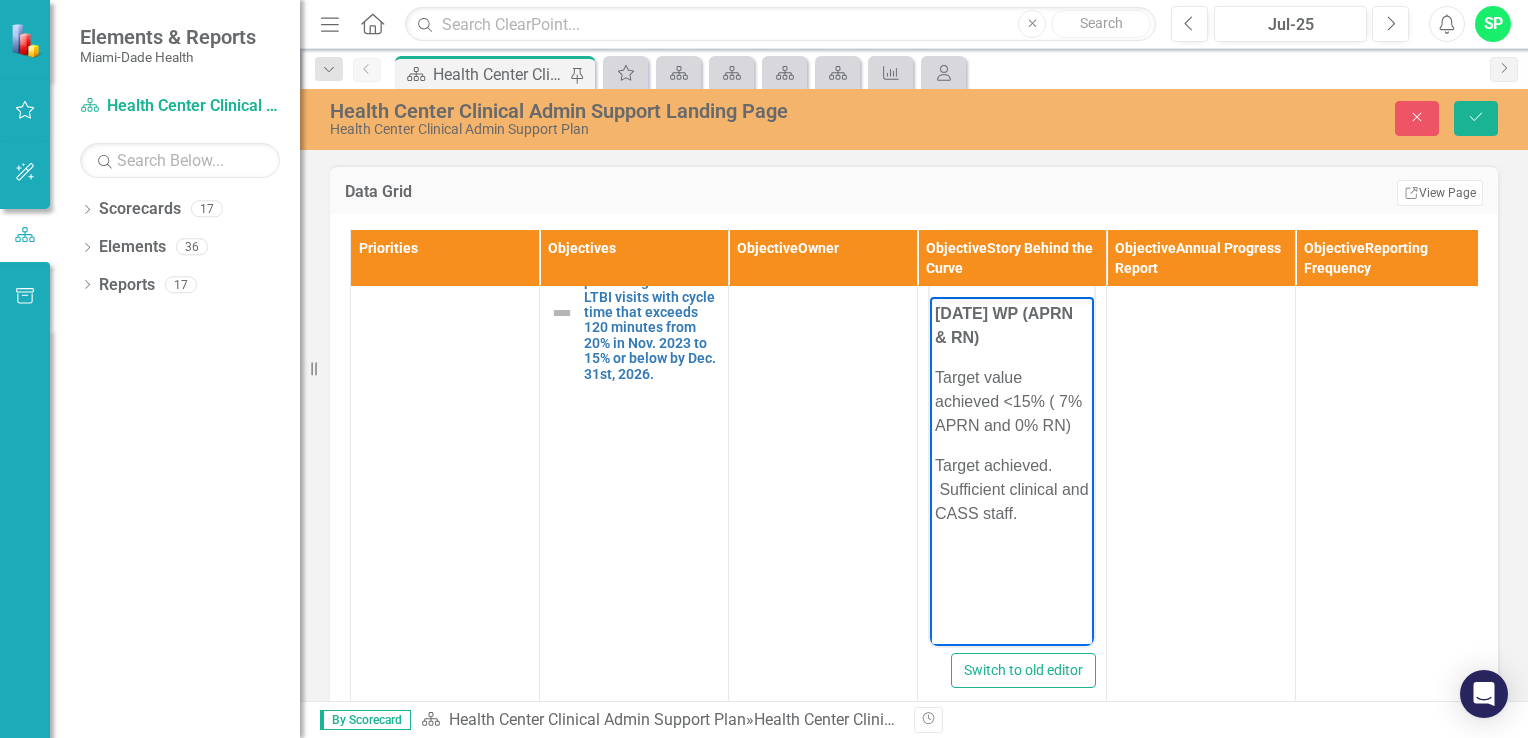 type 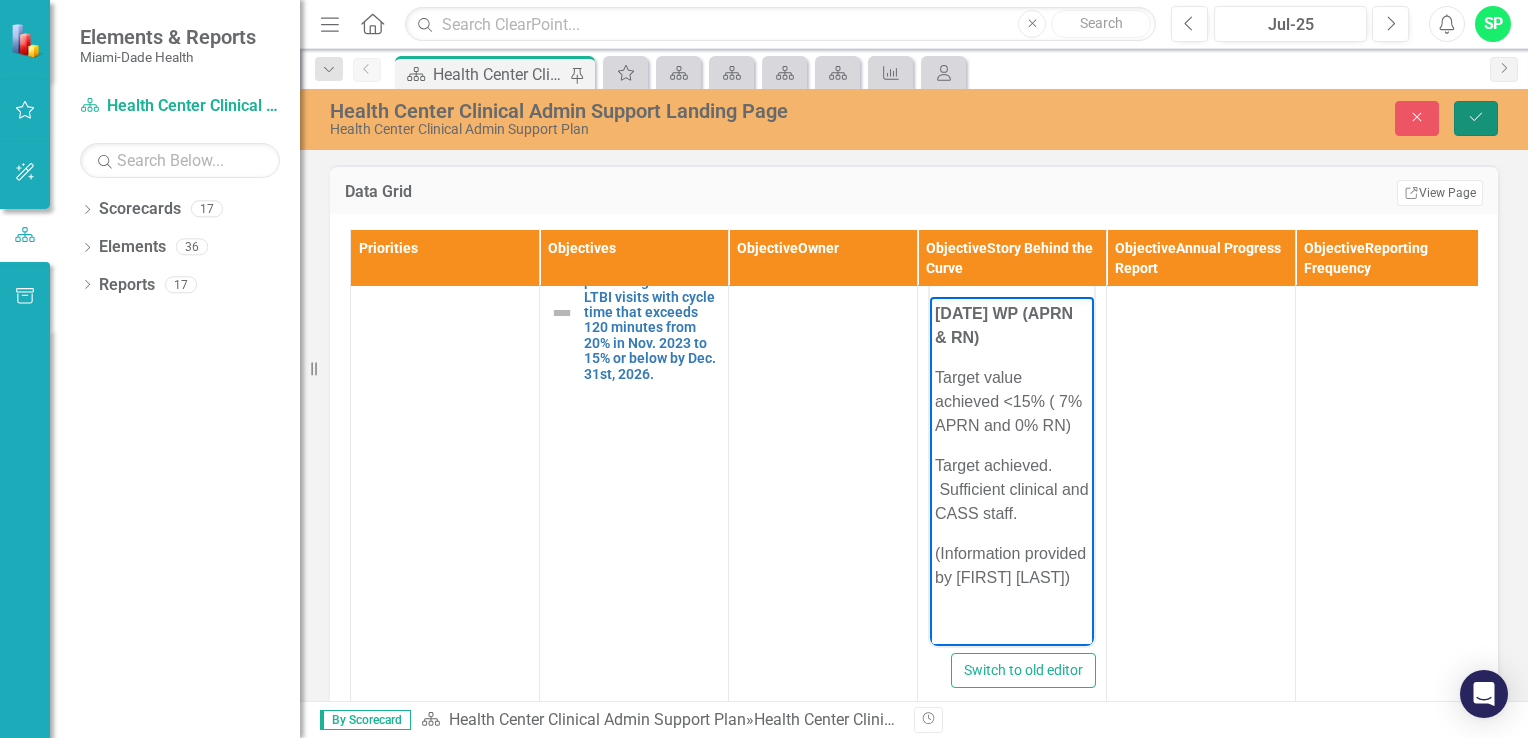 click on "Save" at bounding box center [1476, 118] 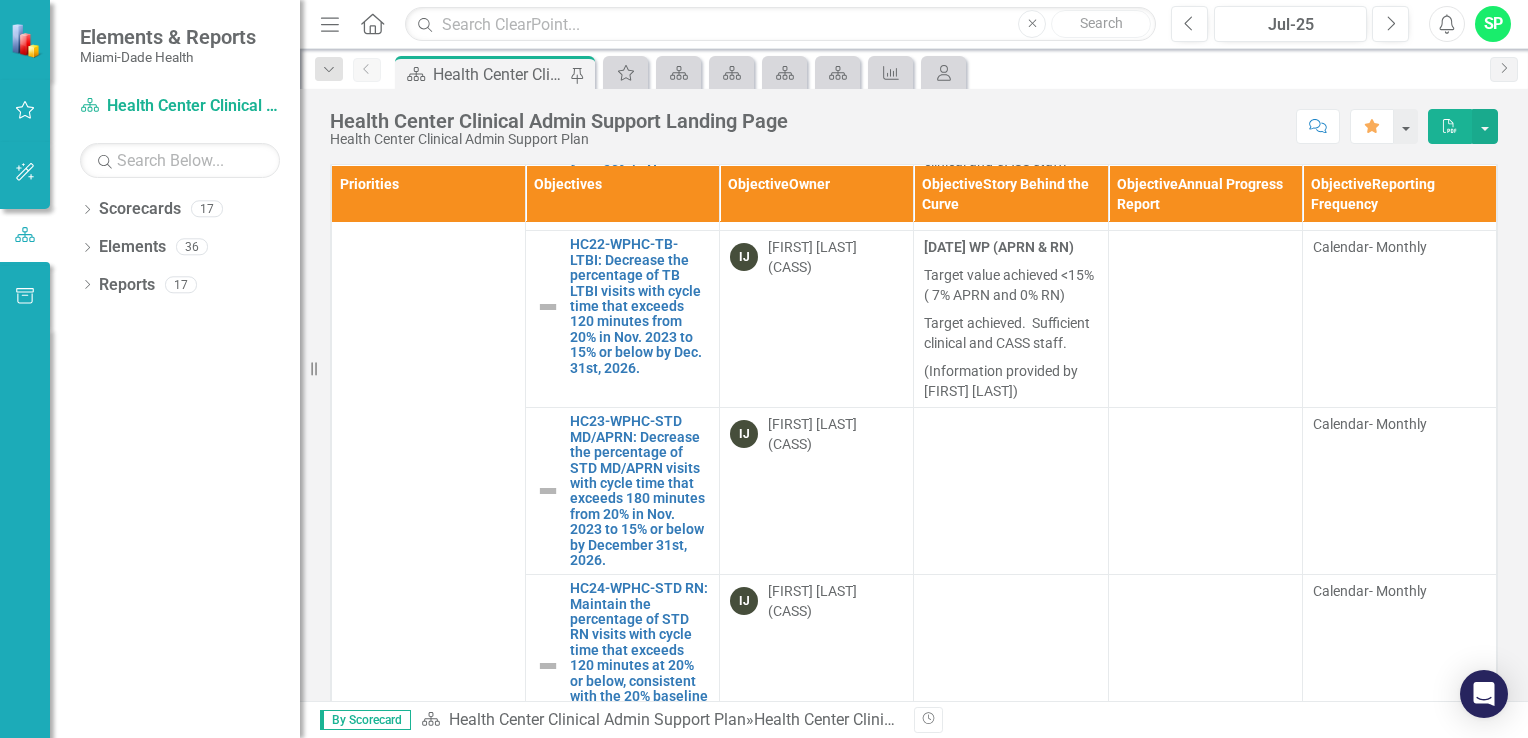 scroll, scrollTop: 3700, scrollLeft: 0, axis: vertical 